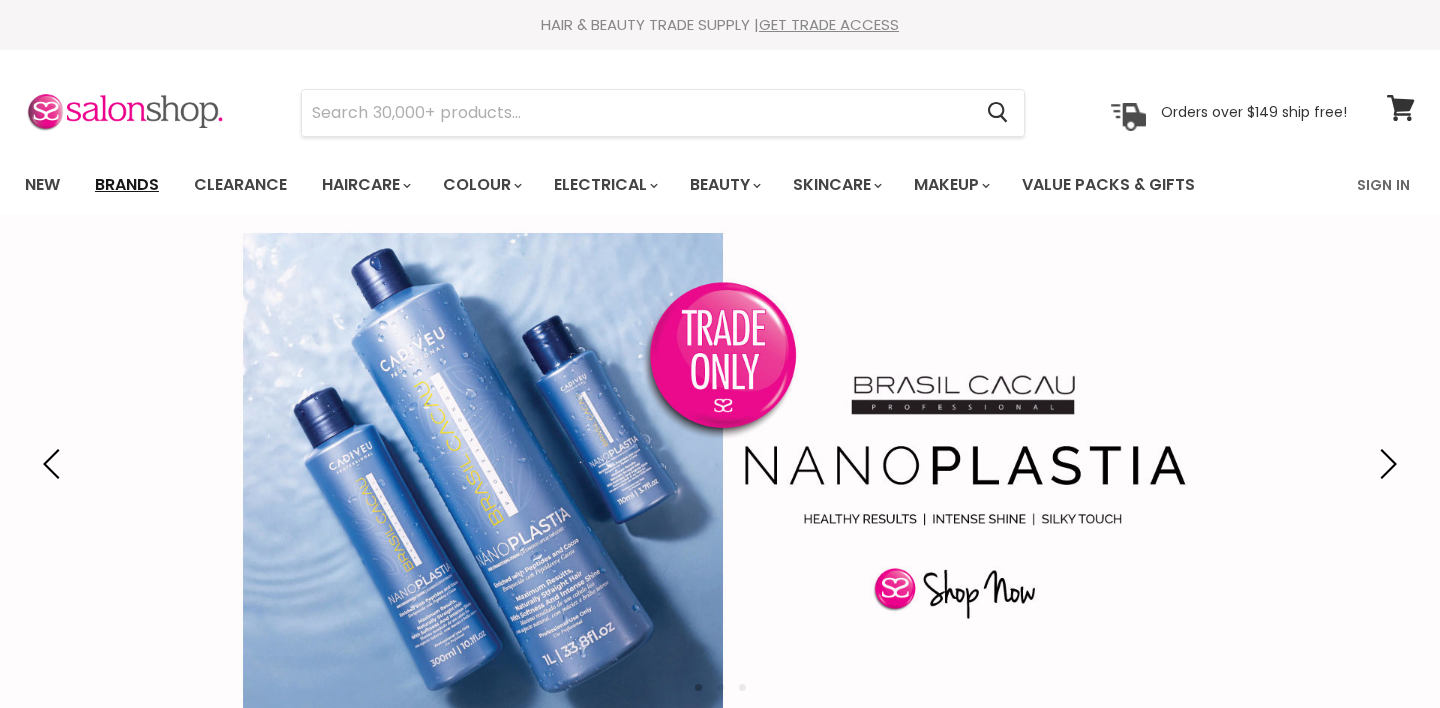 scroll, scrollTop: 0, scrollLeft: 0, axis: both 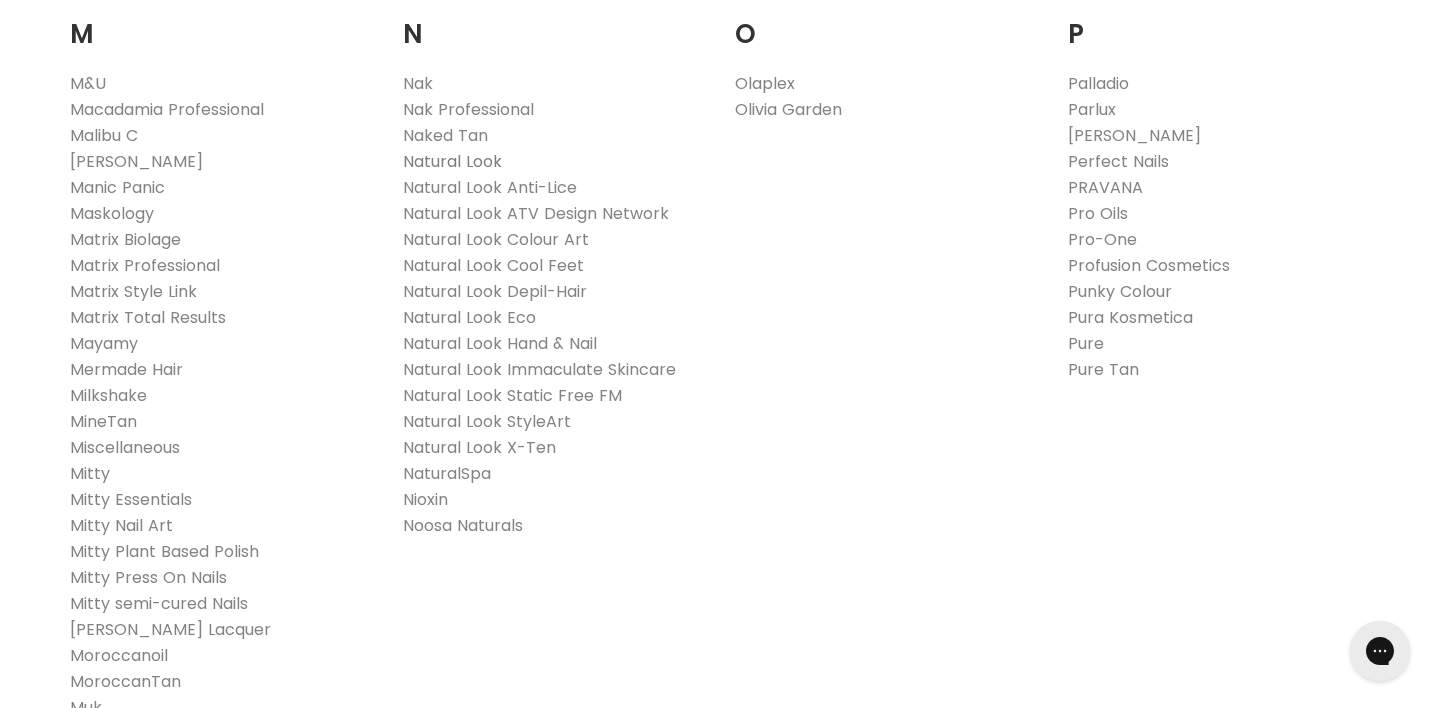 click on "Natural Look" at bounding box center [452, 161] 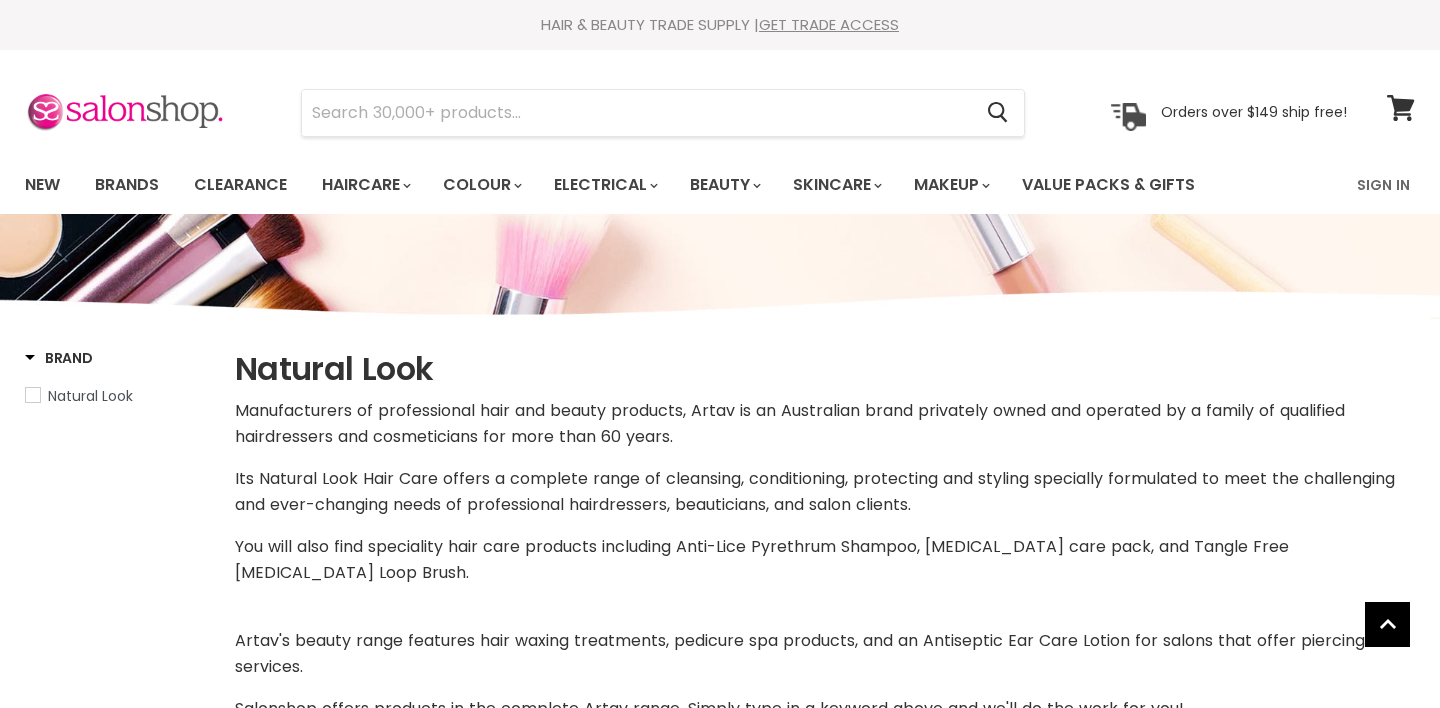 select on "manual" 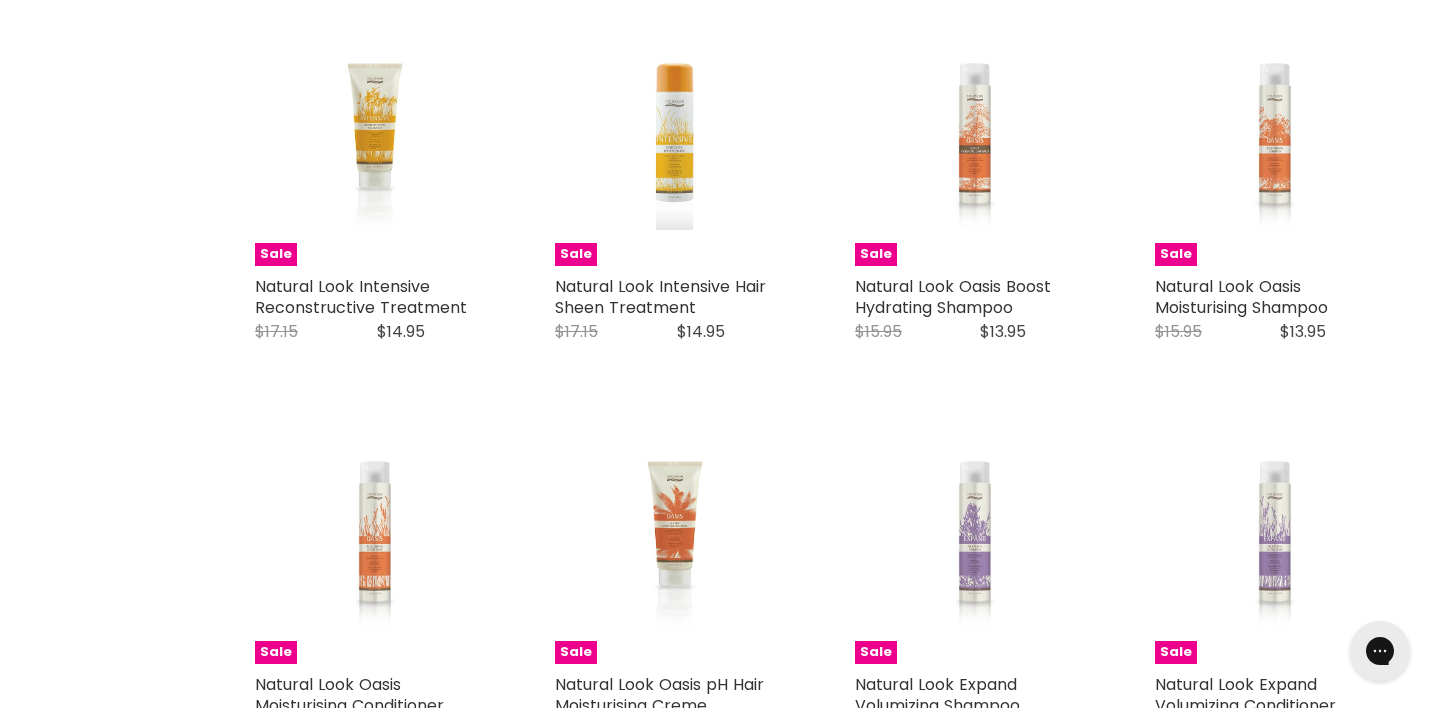 scroll, scrollTop: 0, scrollLeft: 0, axis: both 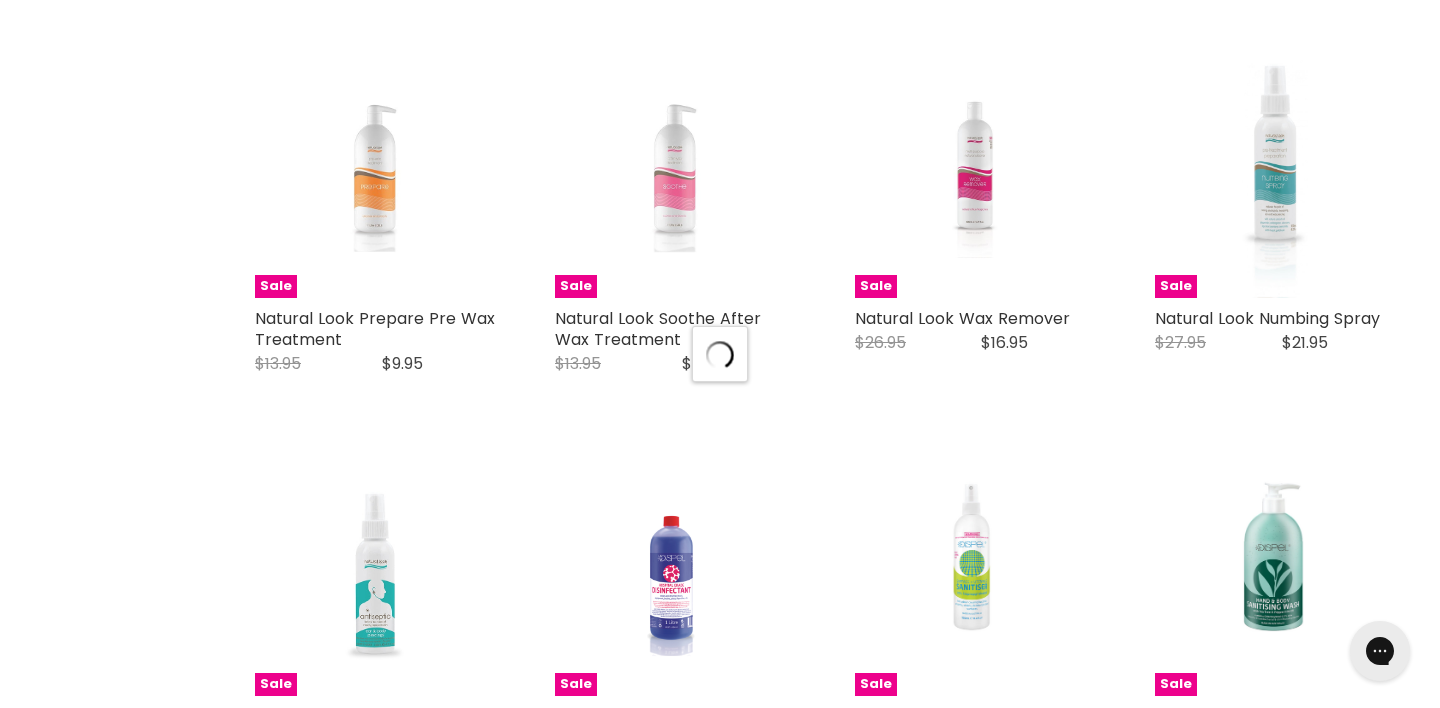 select on "manual" 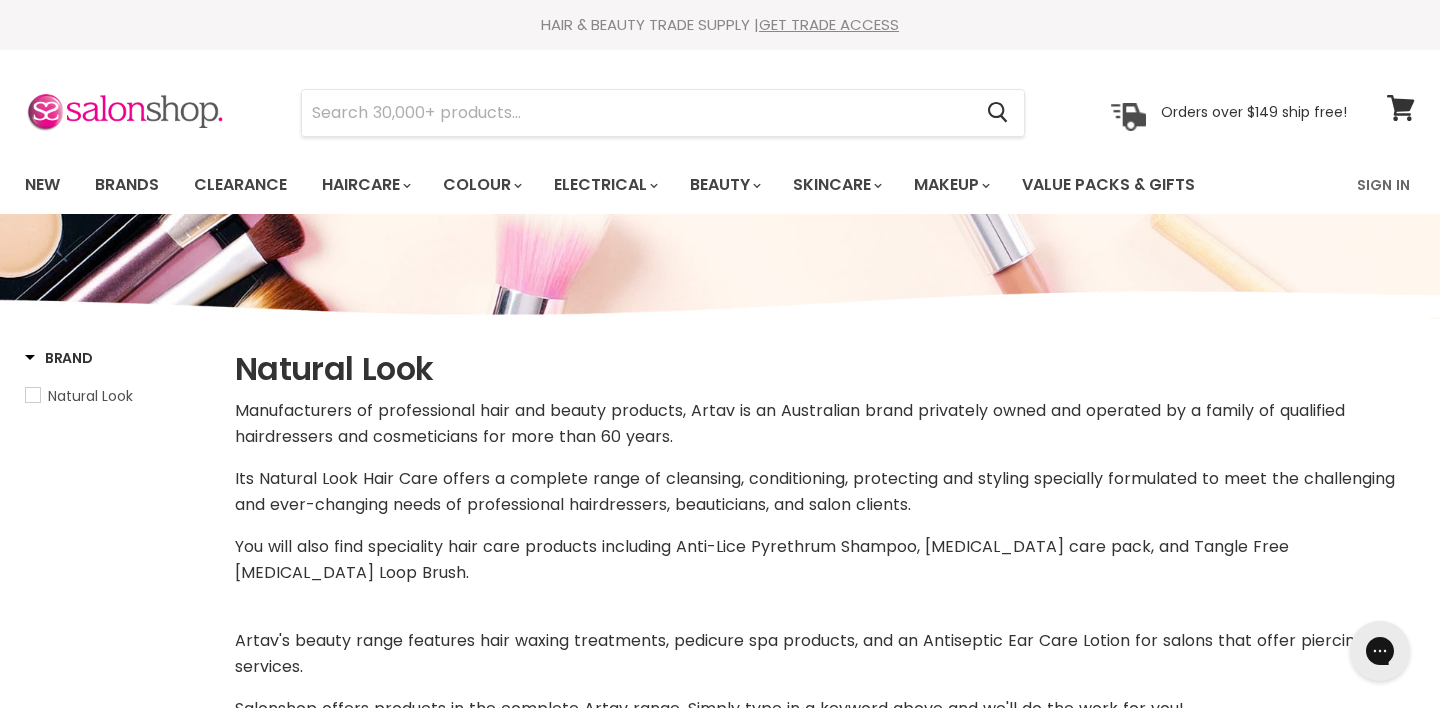 scroll, scrollTop: 0, scrollLeft: 0, axis: both 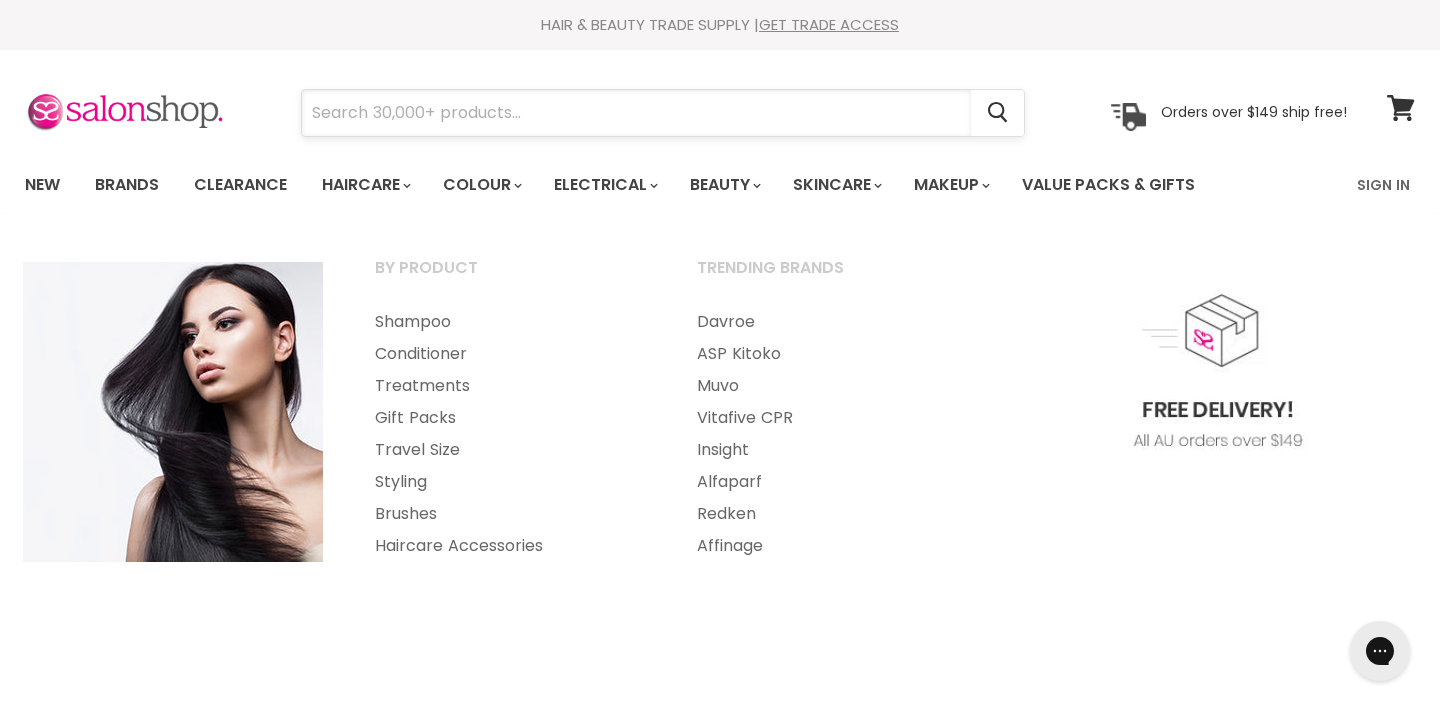 click at bounding box center (636, 113) 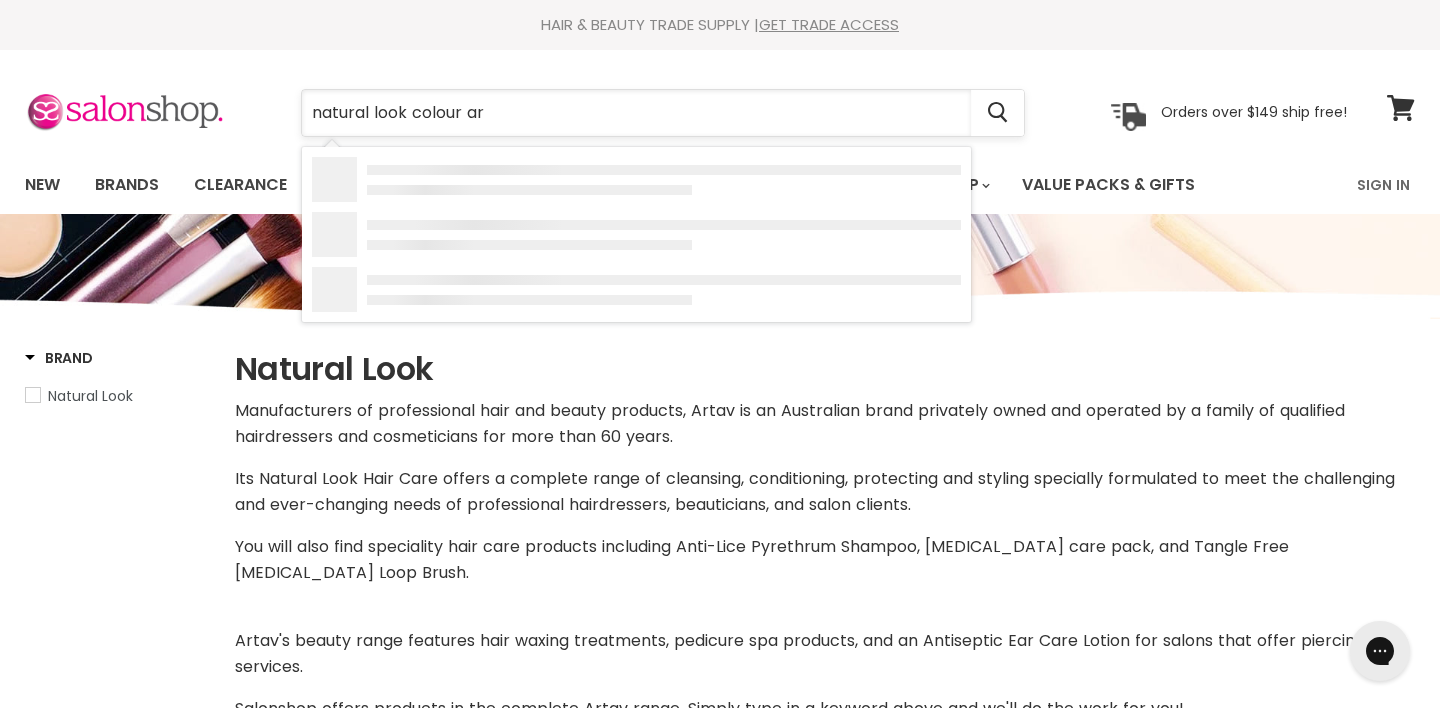 type on "natural look colour art" 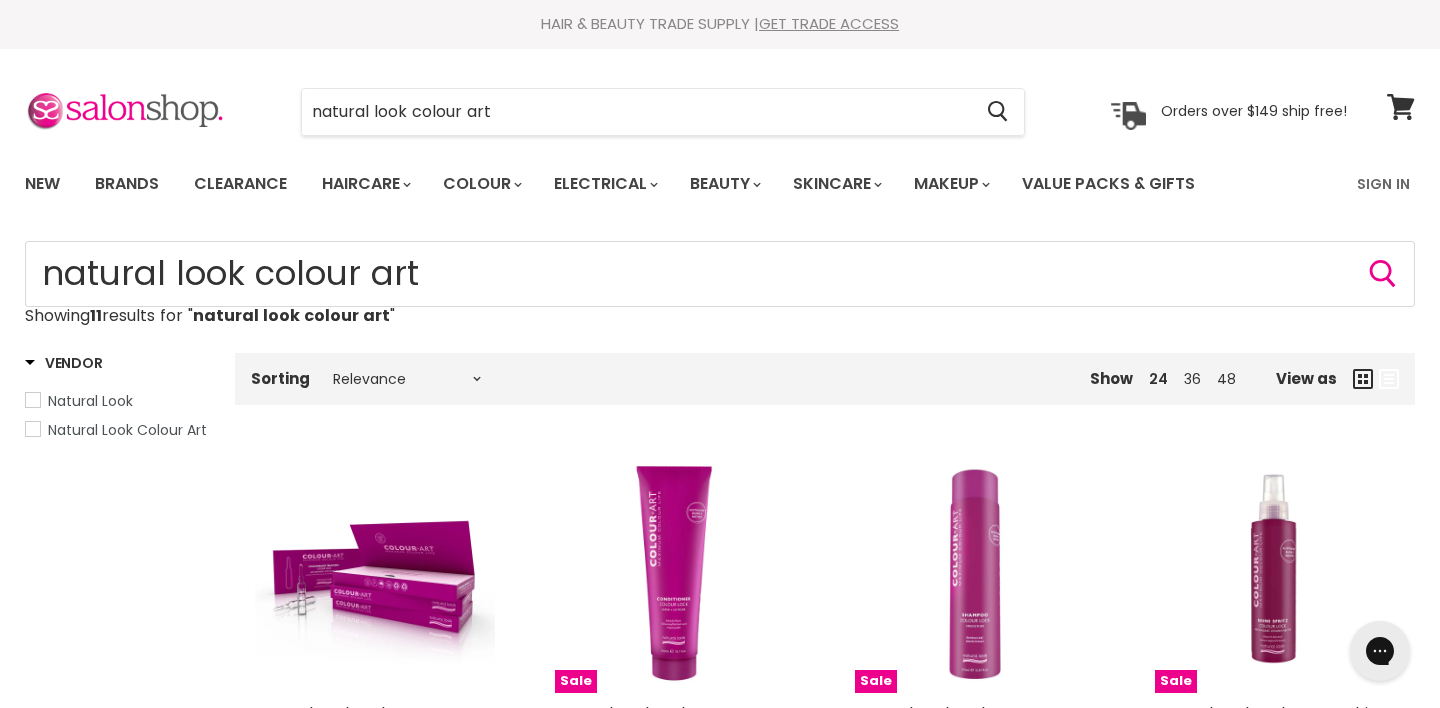 scroll, scrollTop: 0, scrollLeft: 0, axis: both 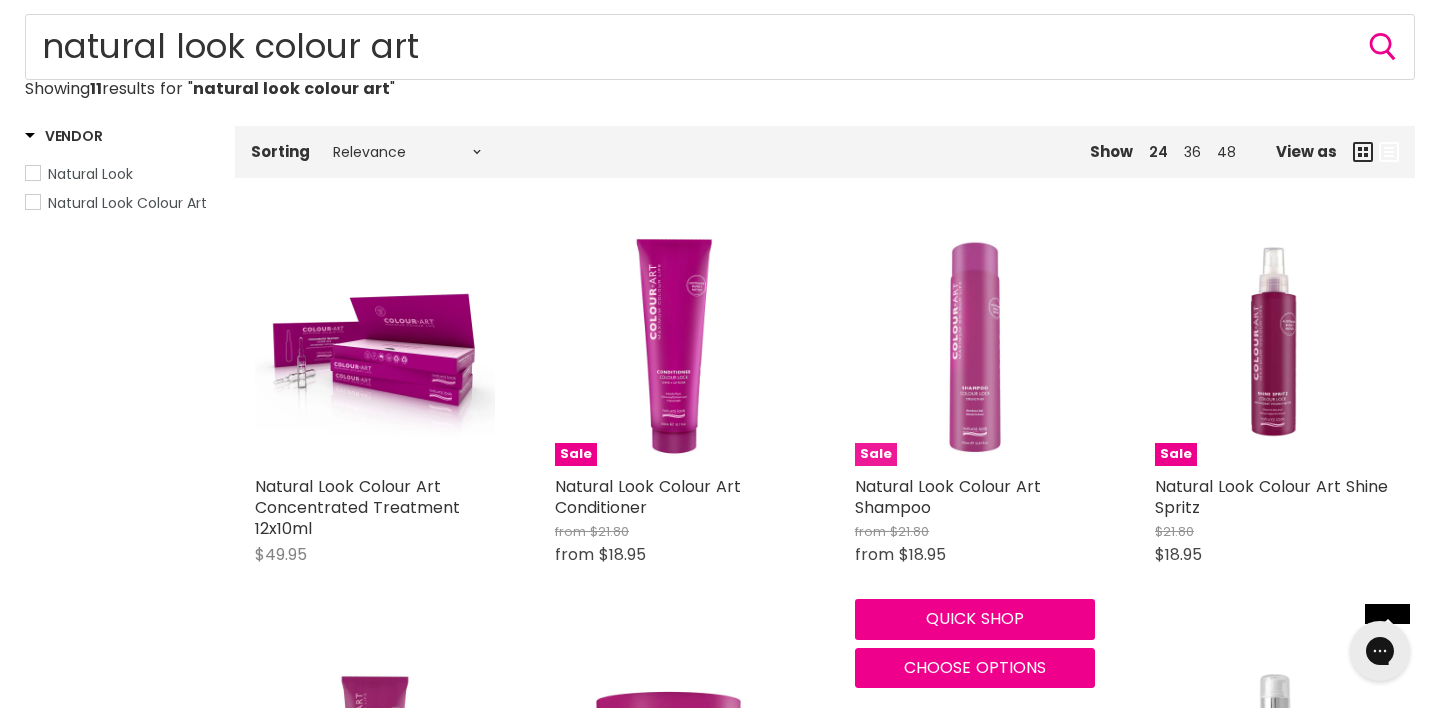 click at bounding box center [975, 346] 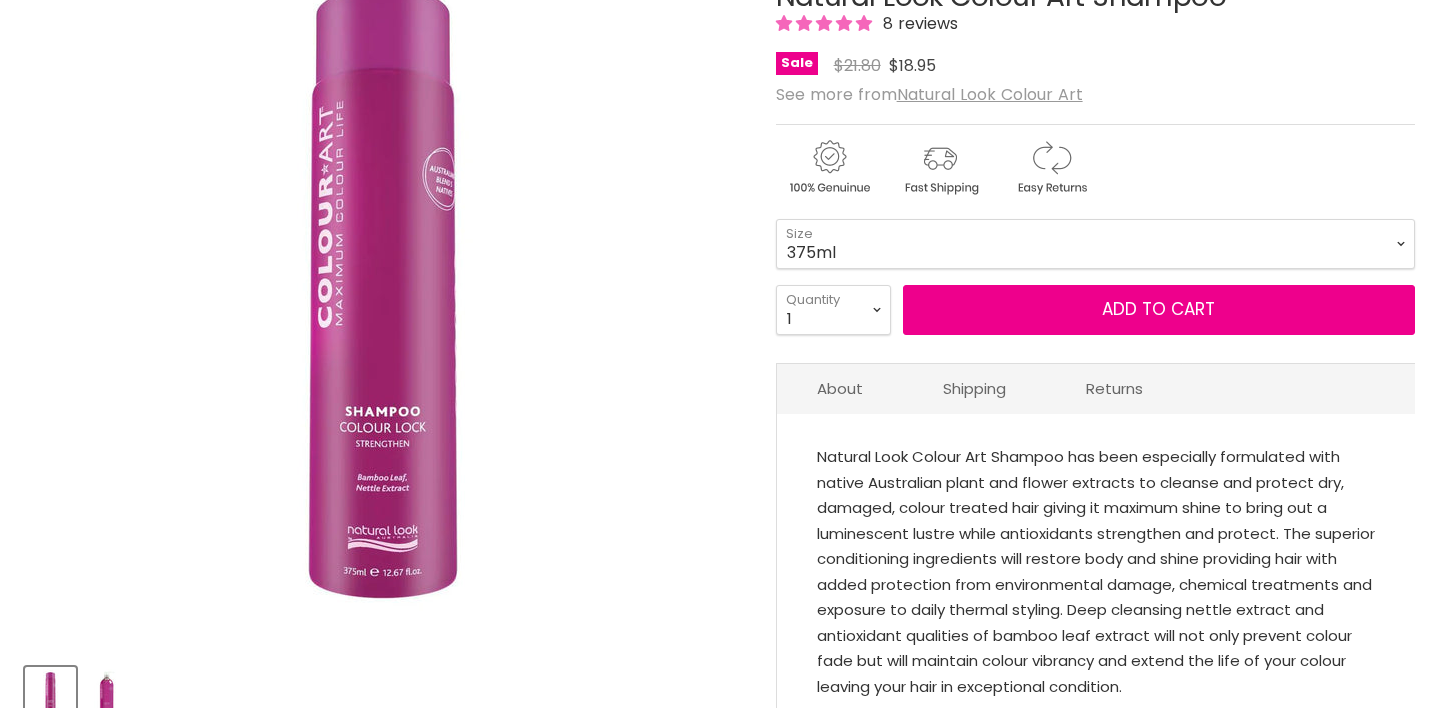 scroll, scrollTop: 312, scrollLeft: 0, axis: vertical 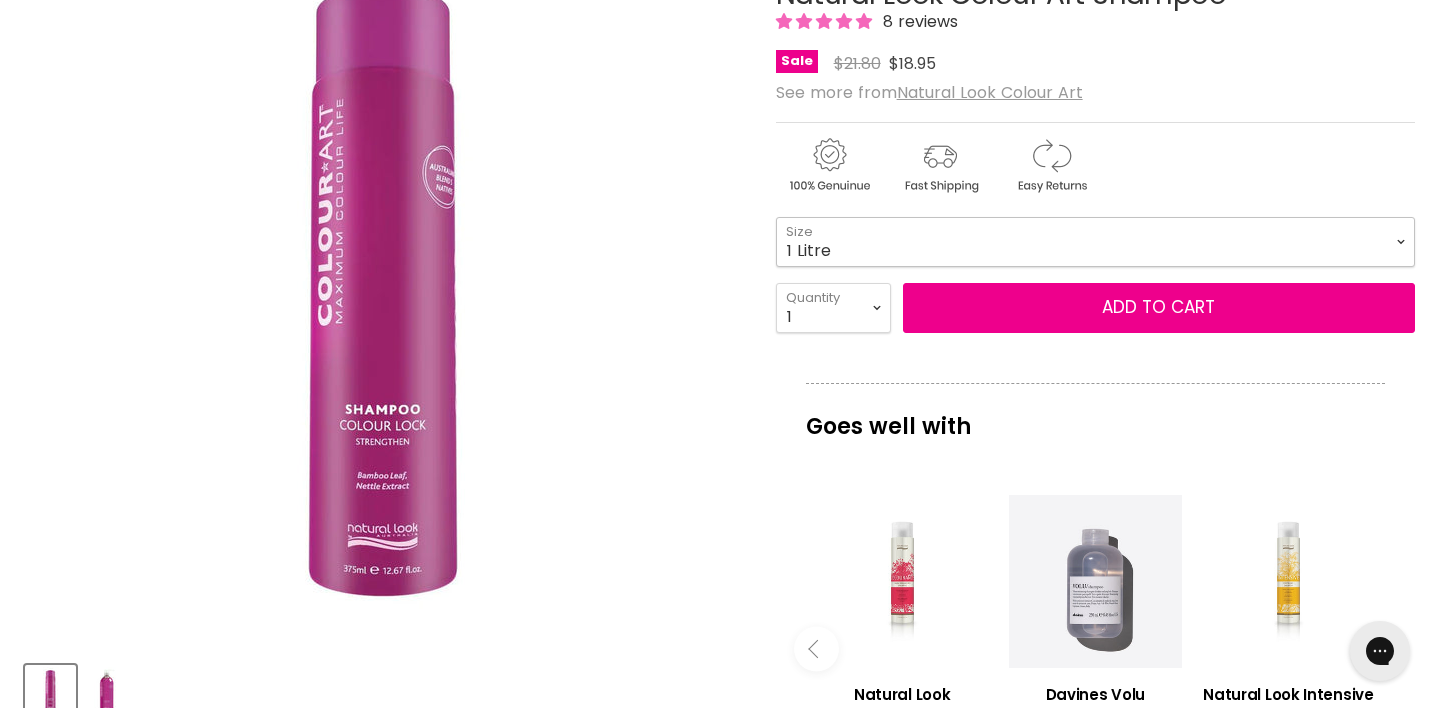 select on "1 Litre" 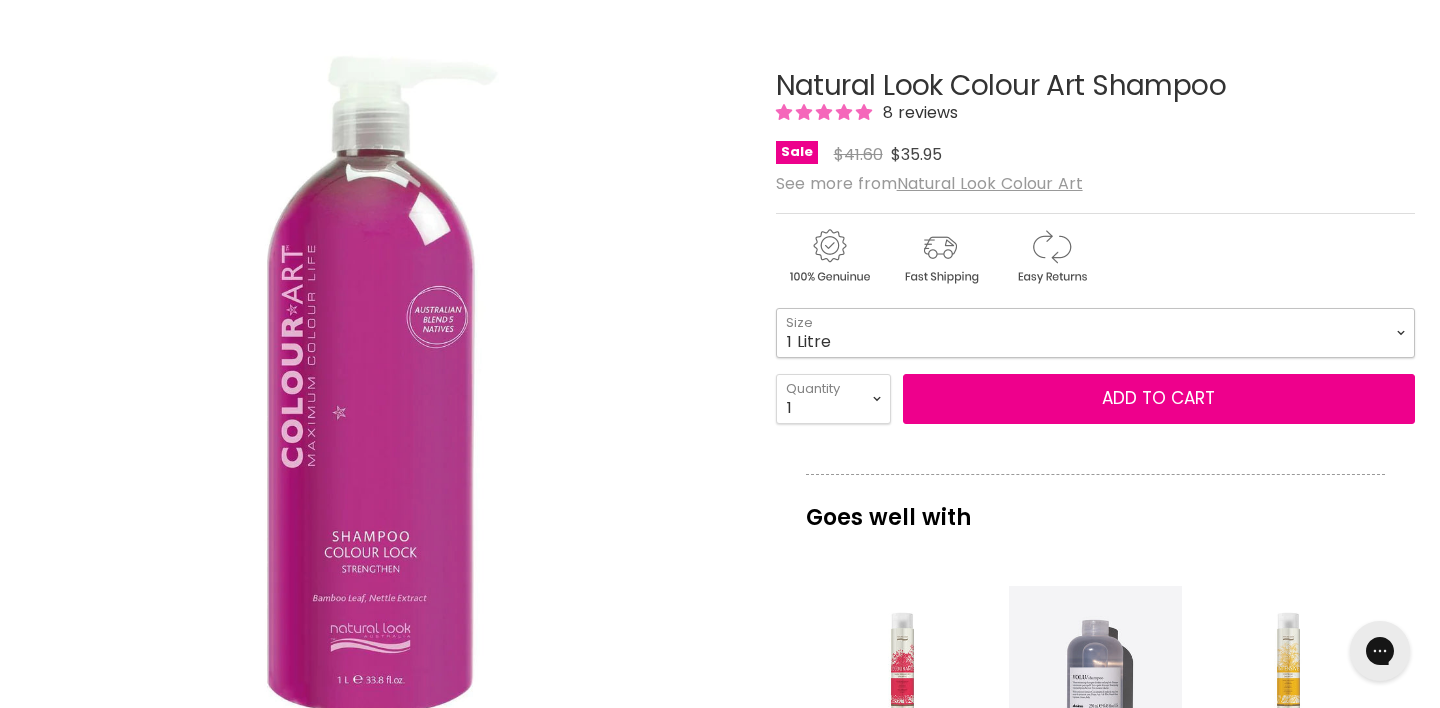 scroll, scrollTop: 216, scrollLeft: 0, axis: vertical 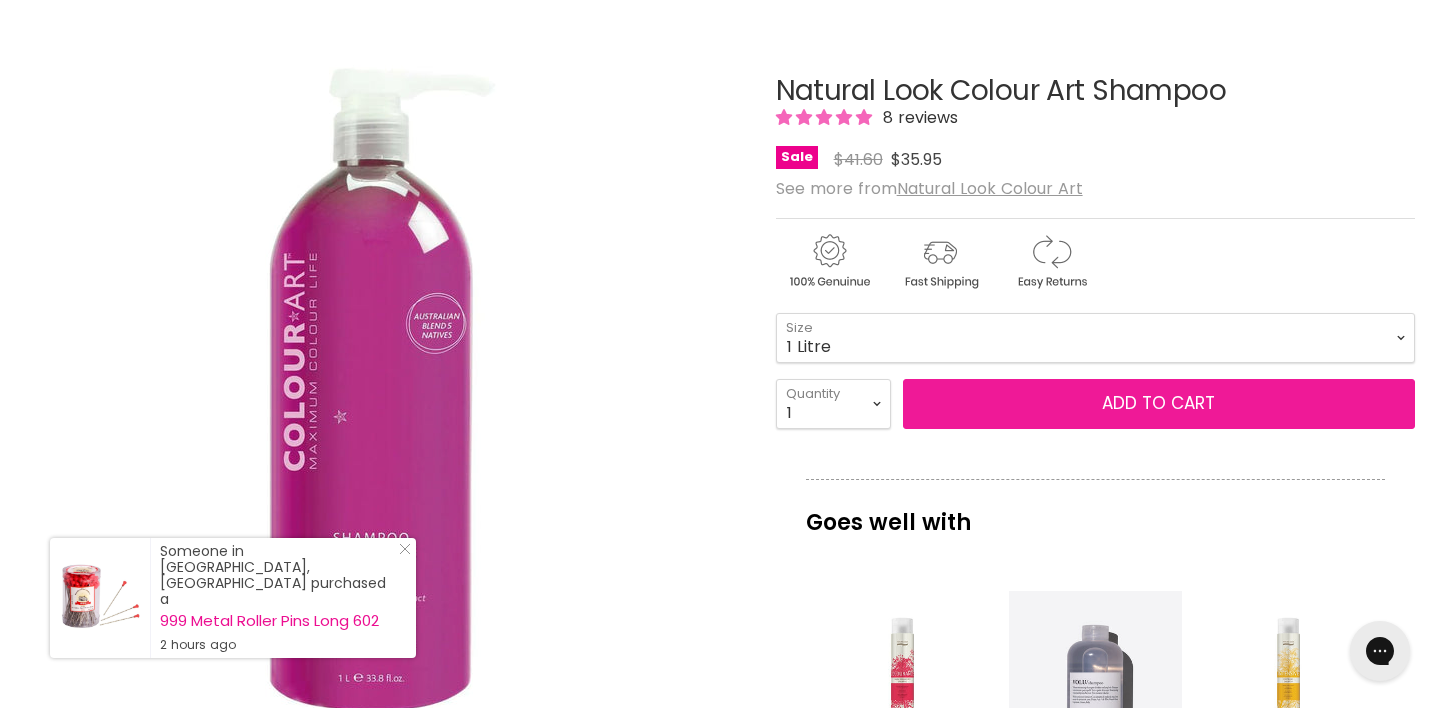 click on "Add to cart" at bounding box center (1159, 404) 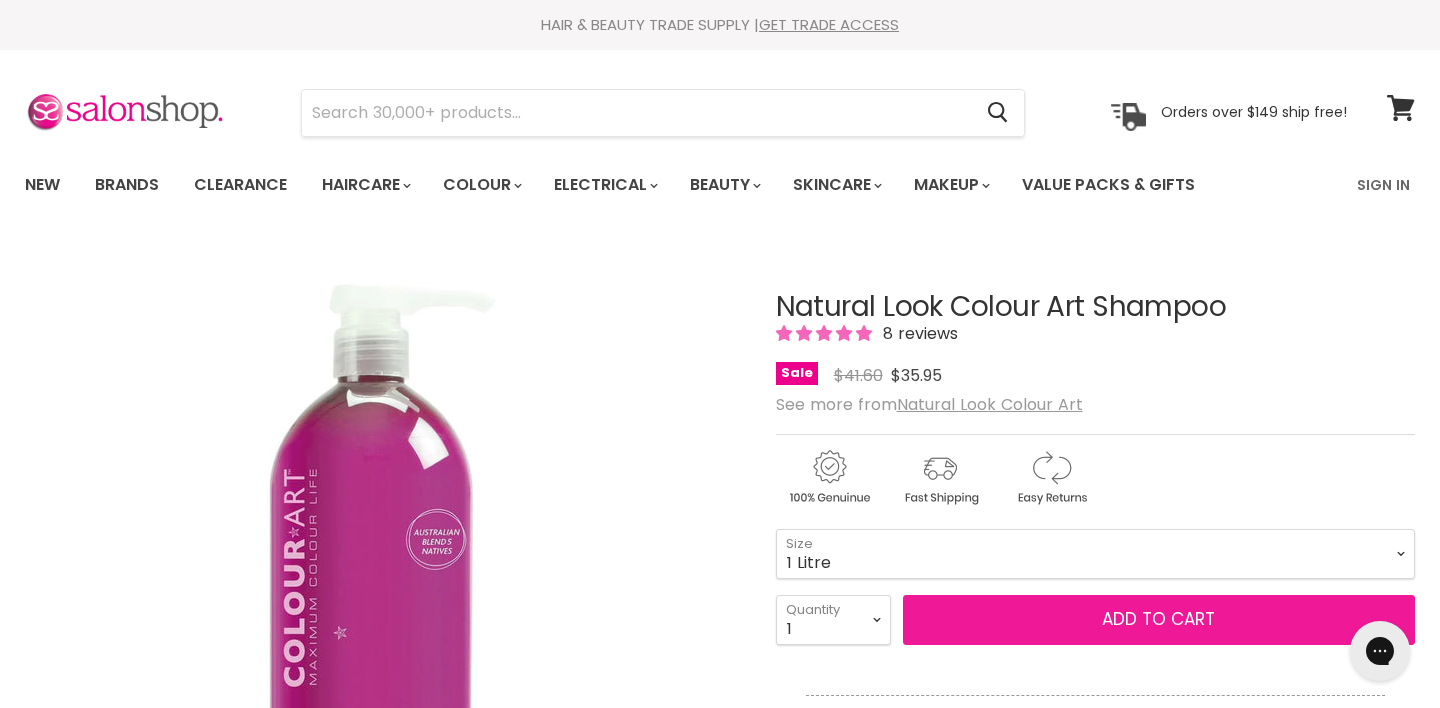 scroll, scrollTop: 0, scrollLeft: 0, axis: both 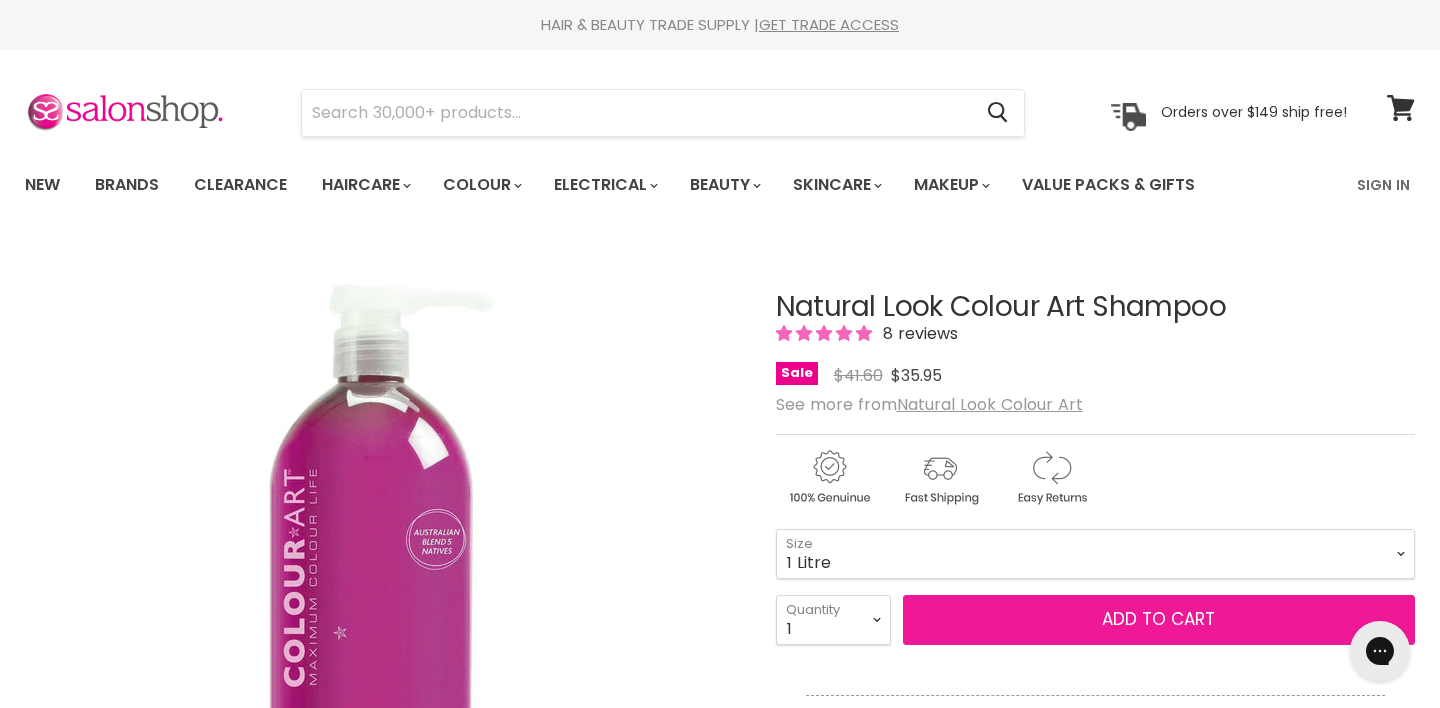 click on "Add to cart" at bounding box center (1159, 620) 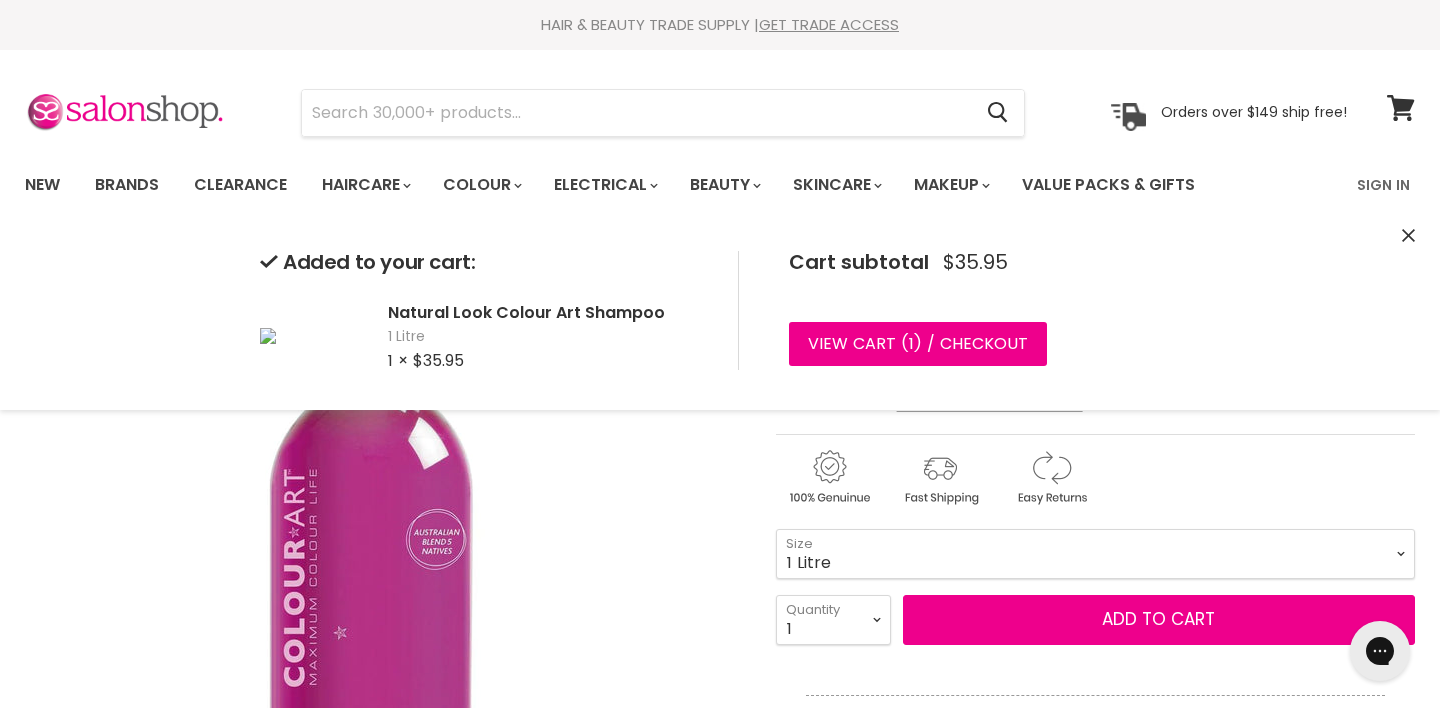 scroll, scrollTop: 2, scrollLeft: 0, axis: vertical 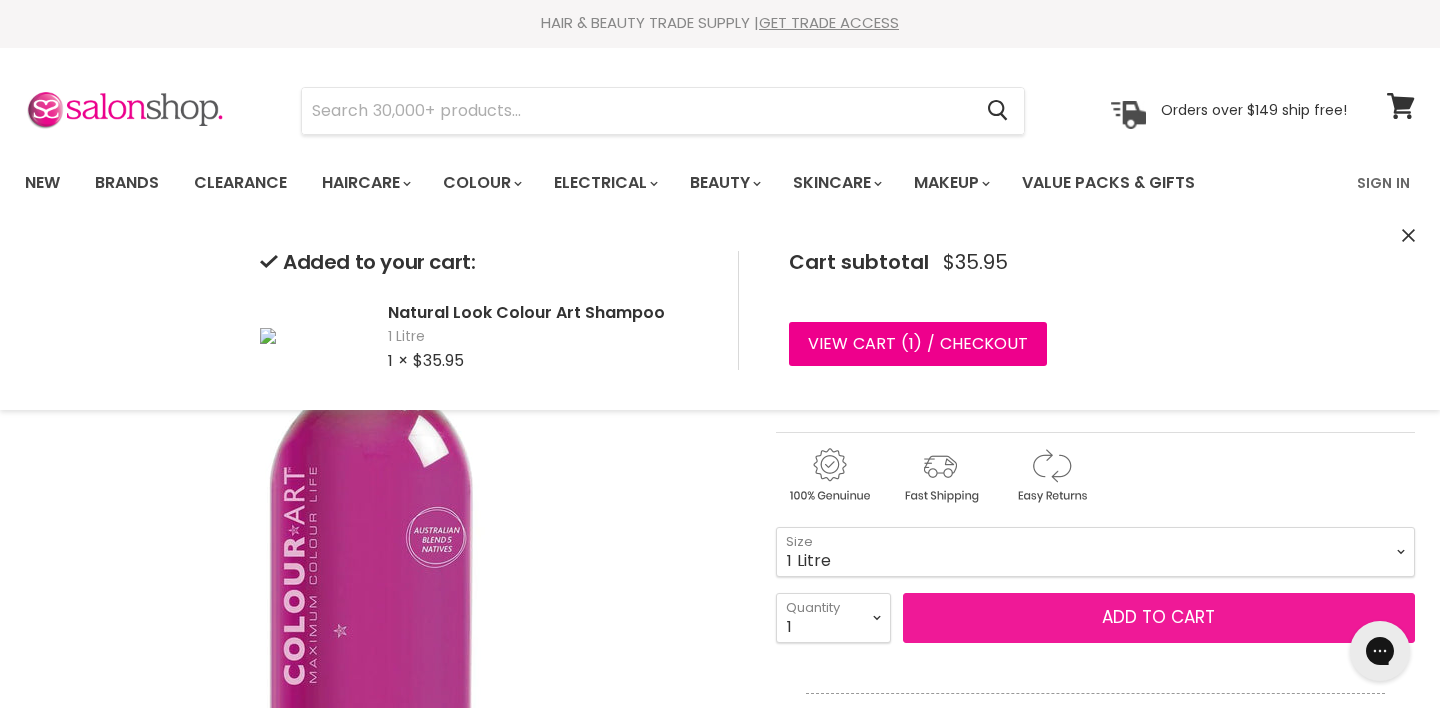 click on "Add to cart" at bounding box center (1159, 618) 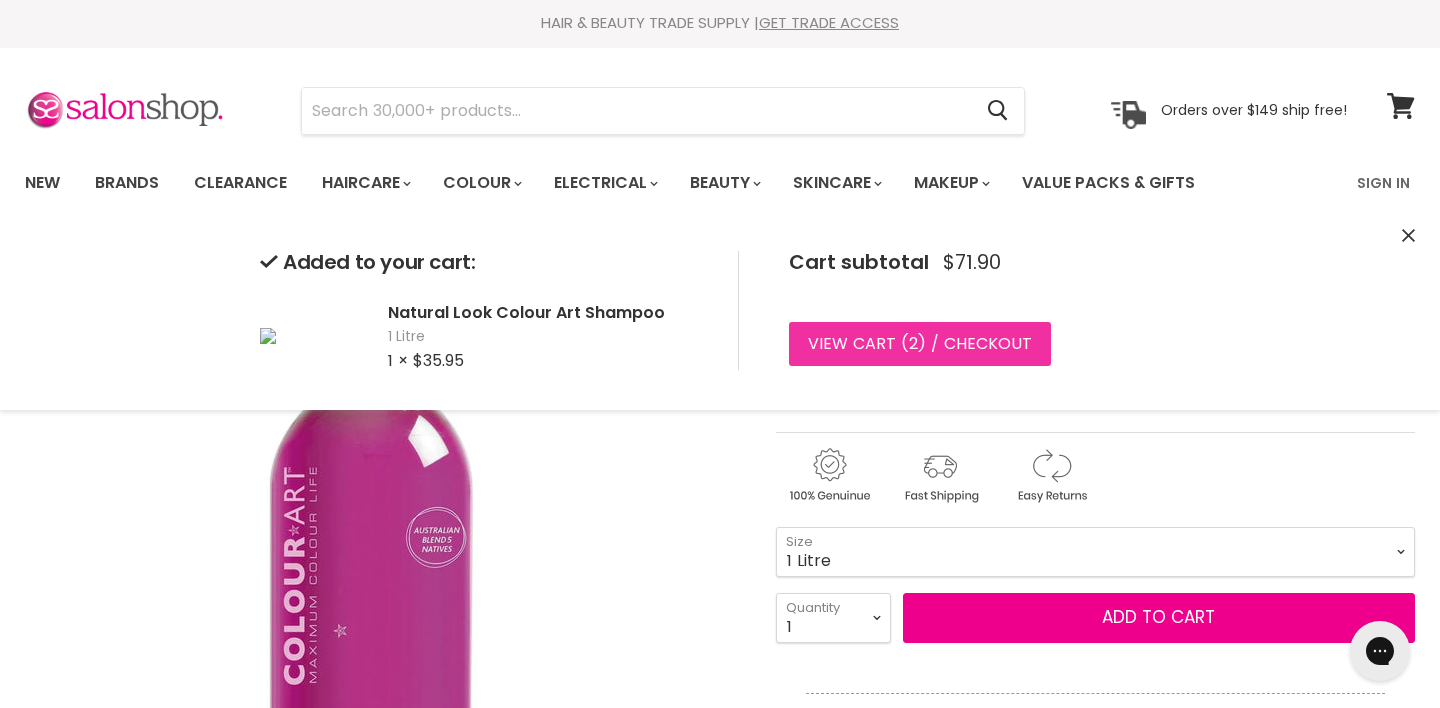 click on "View cart ( 2 )  /  Checkout" at bounding box center [920, 344] 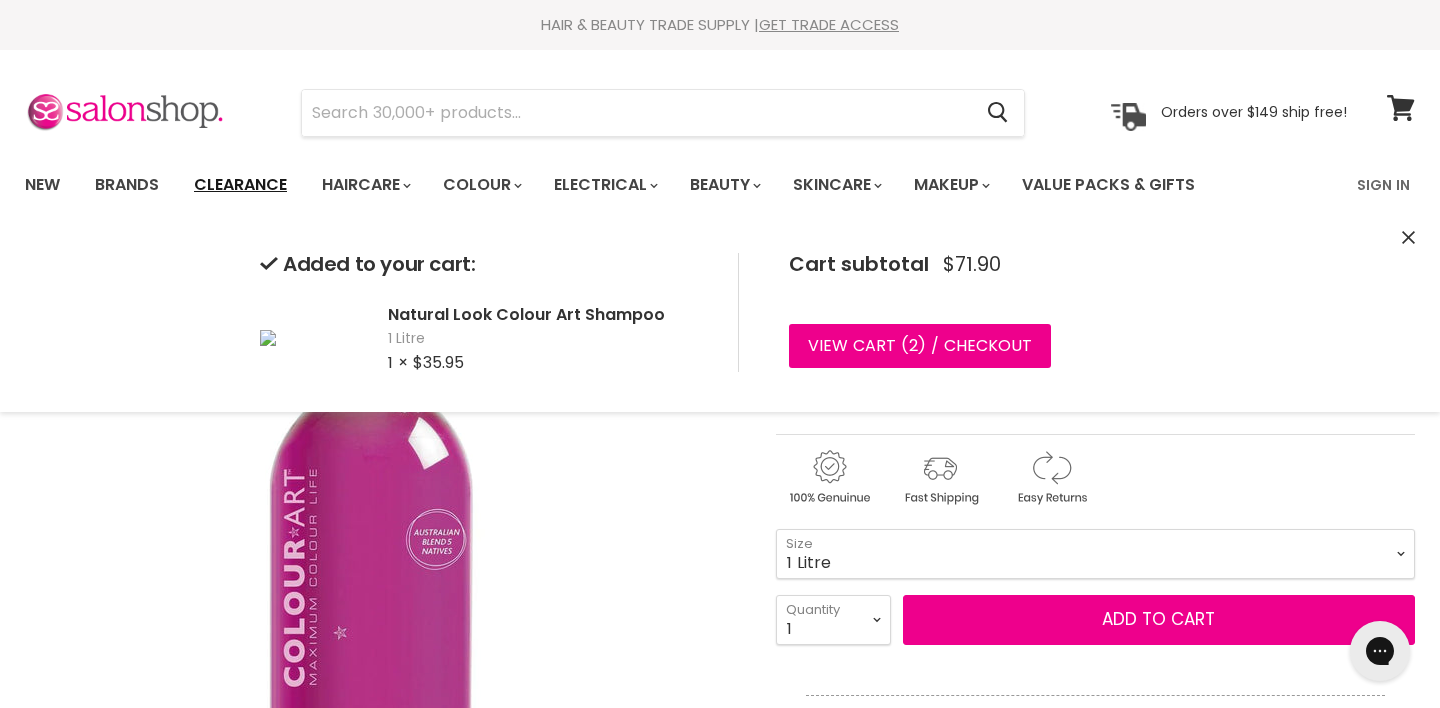 scroll, scrollTop: 0, scrollLeft: 0, axis: both 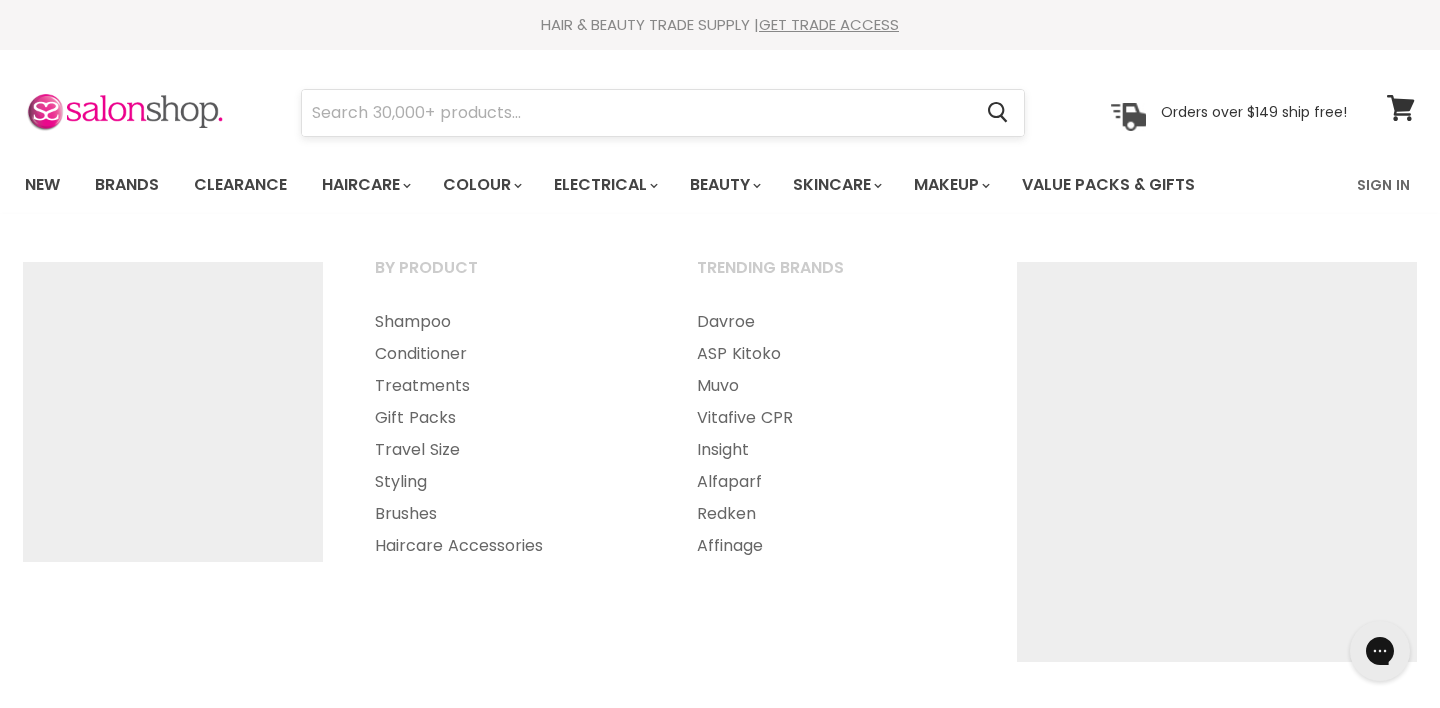 click on "Cancel" at bounding box center [663, 113] 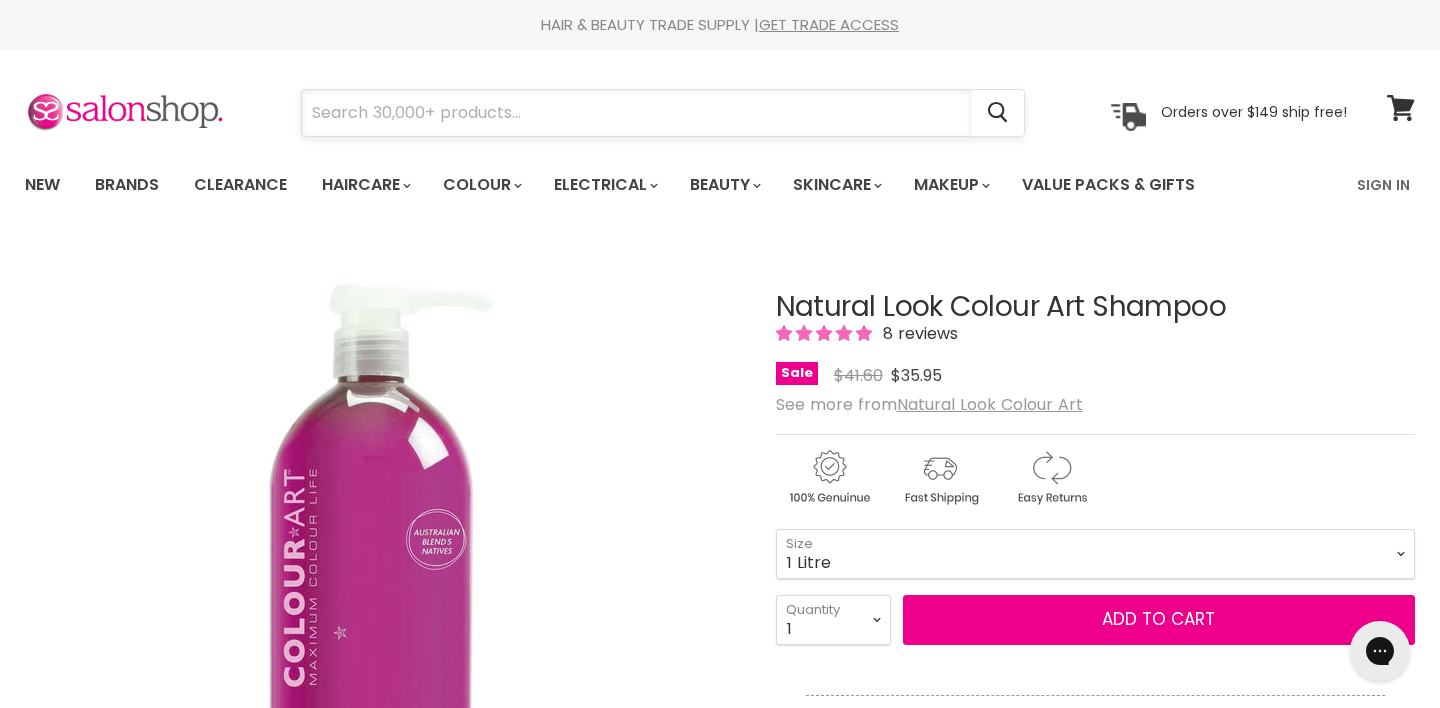 click at bounding box center (636, 113) 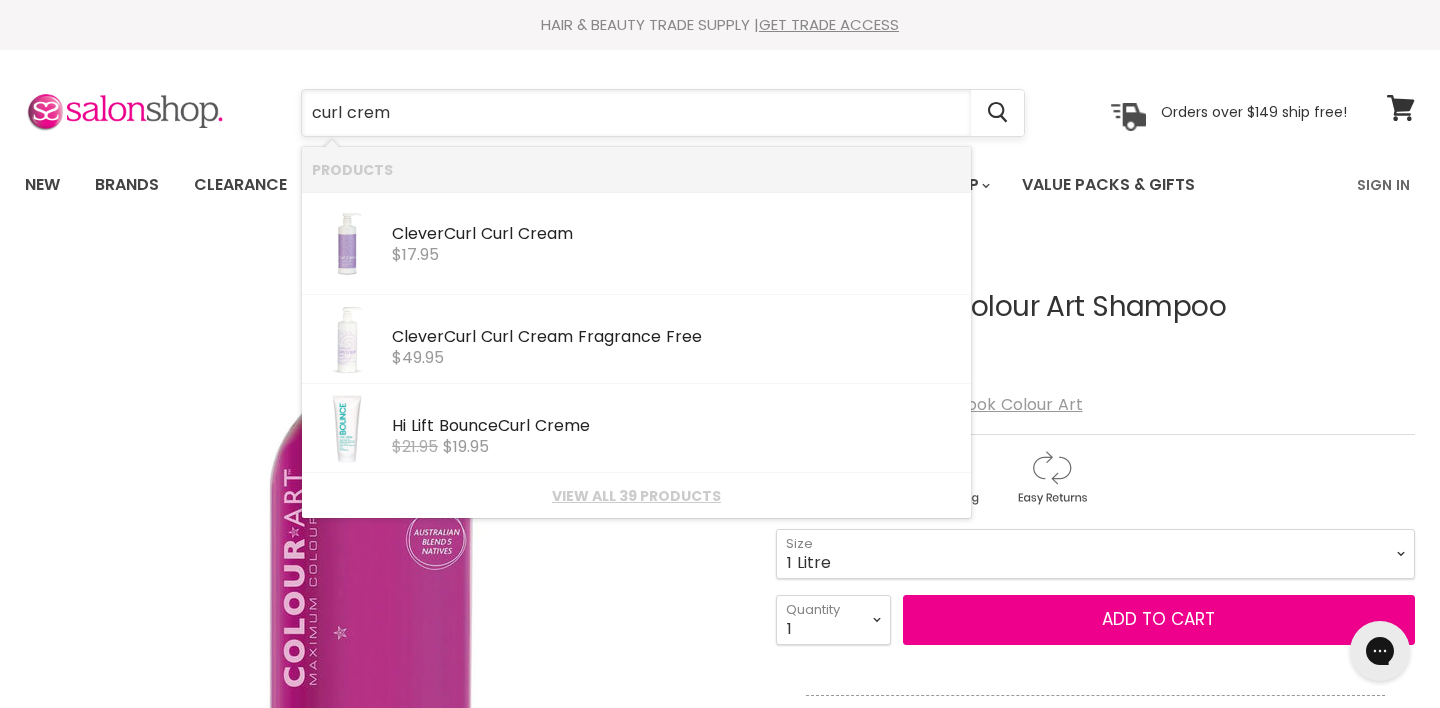 type on "curl creme" 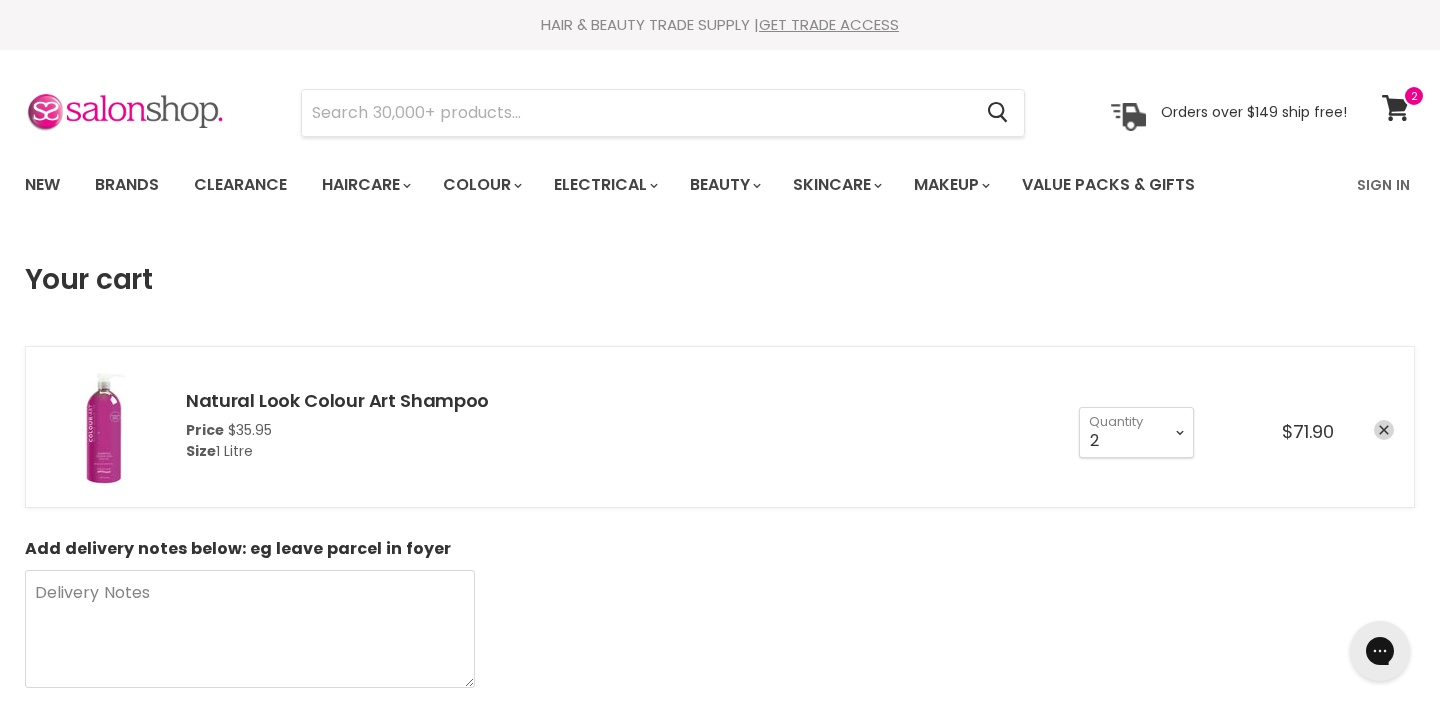 scroll, scrollTop: 0, scrollLeft: 0, axis: both 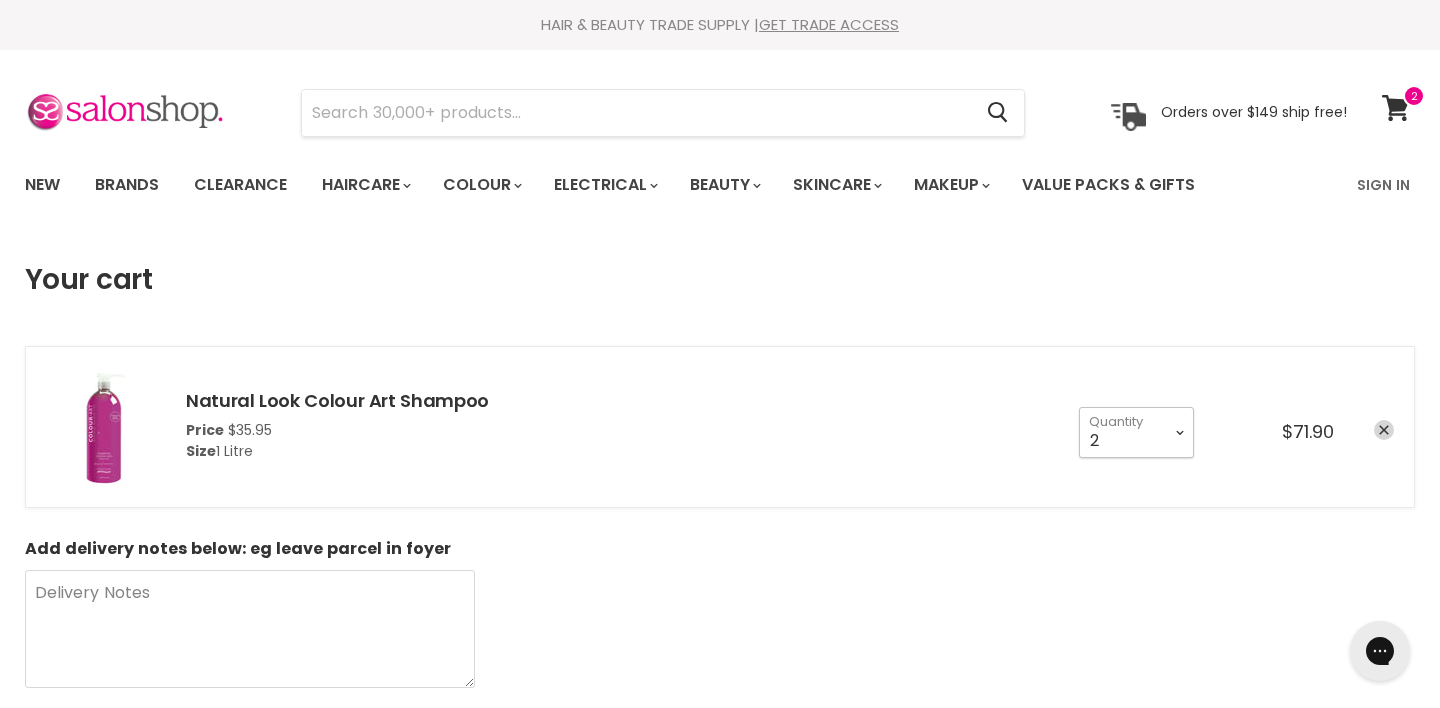 select on "1" 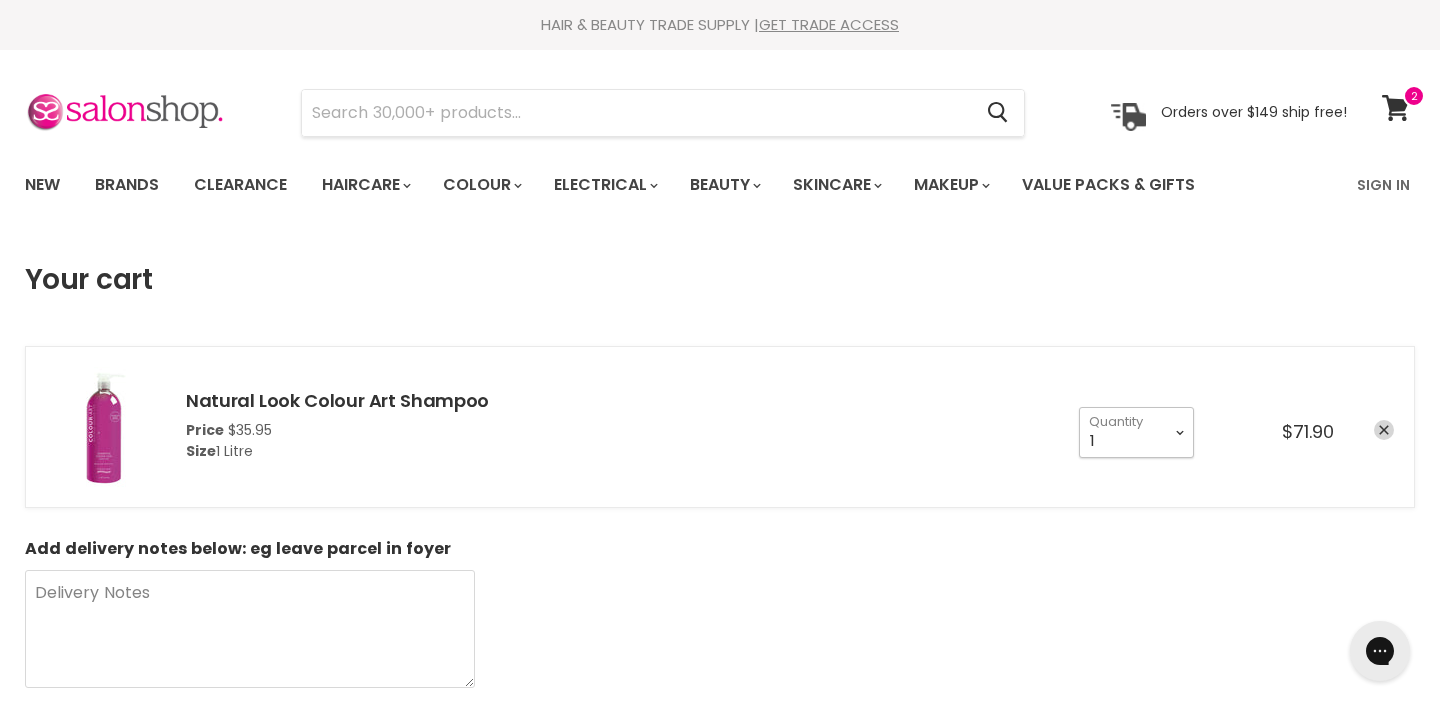 type on "1" 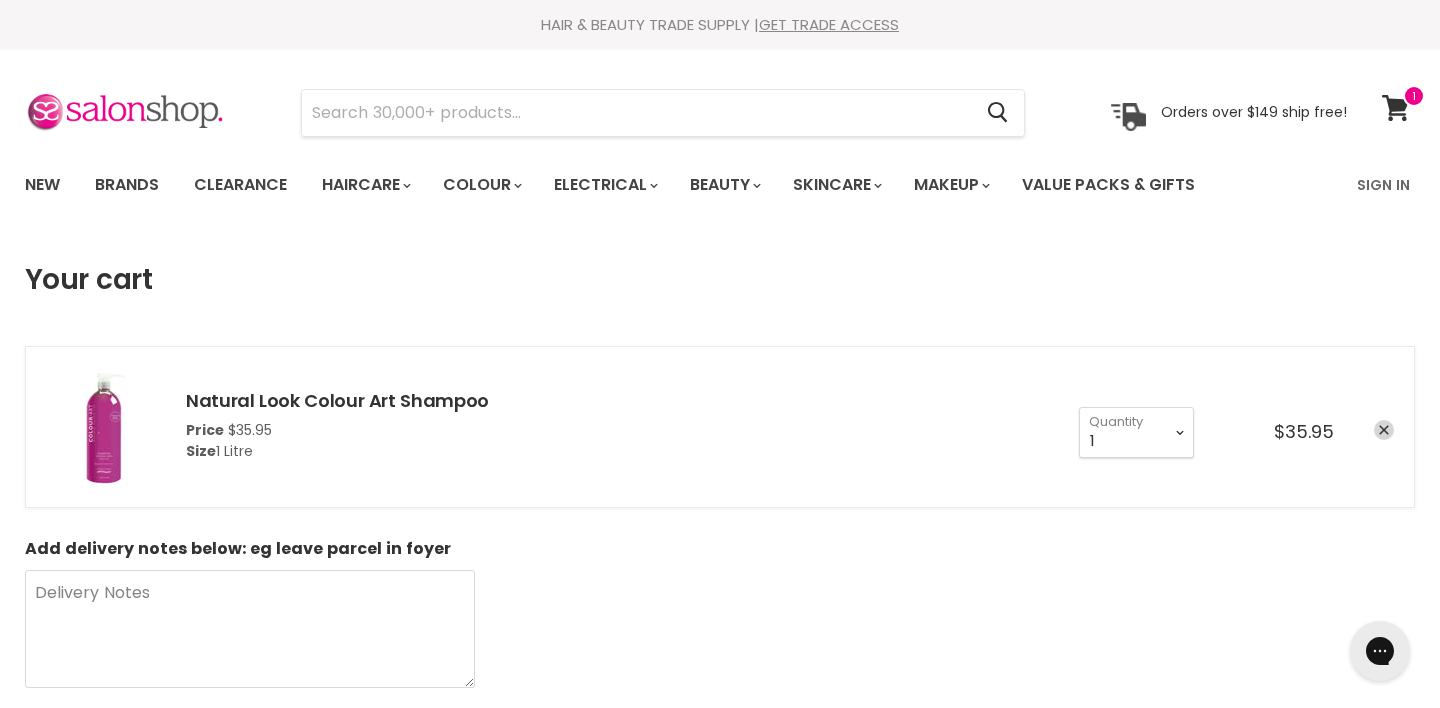 scroll, scrollTop: 0, scrollLeft: 0, axis: both 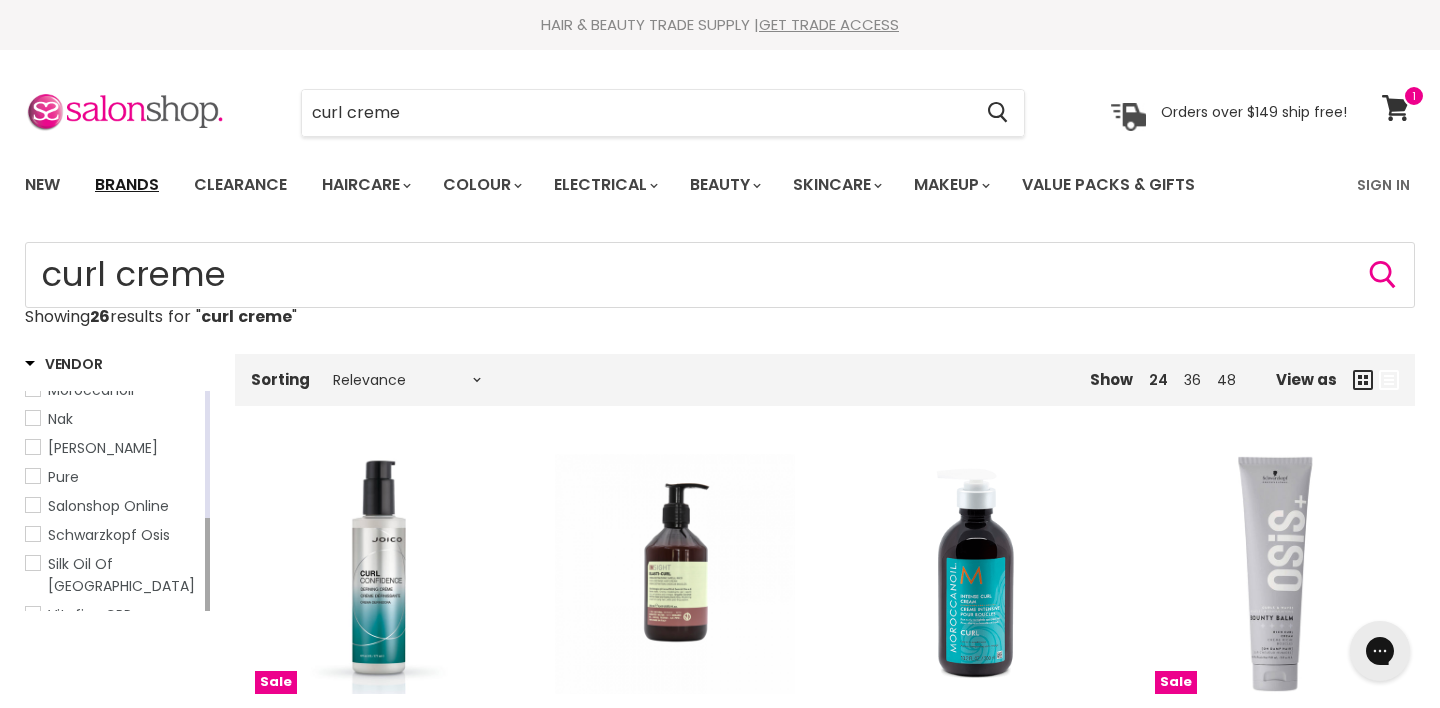 click on "Brands" at bounding box center [127, 185] 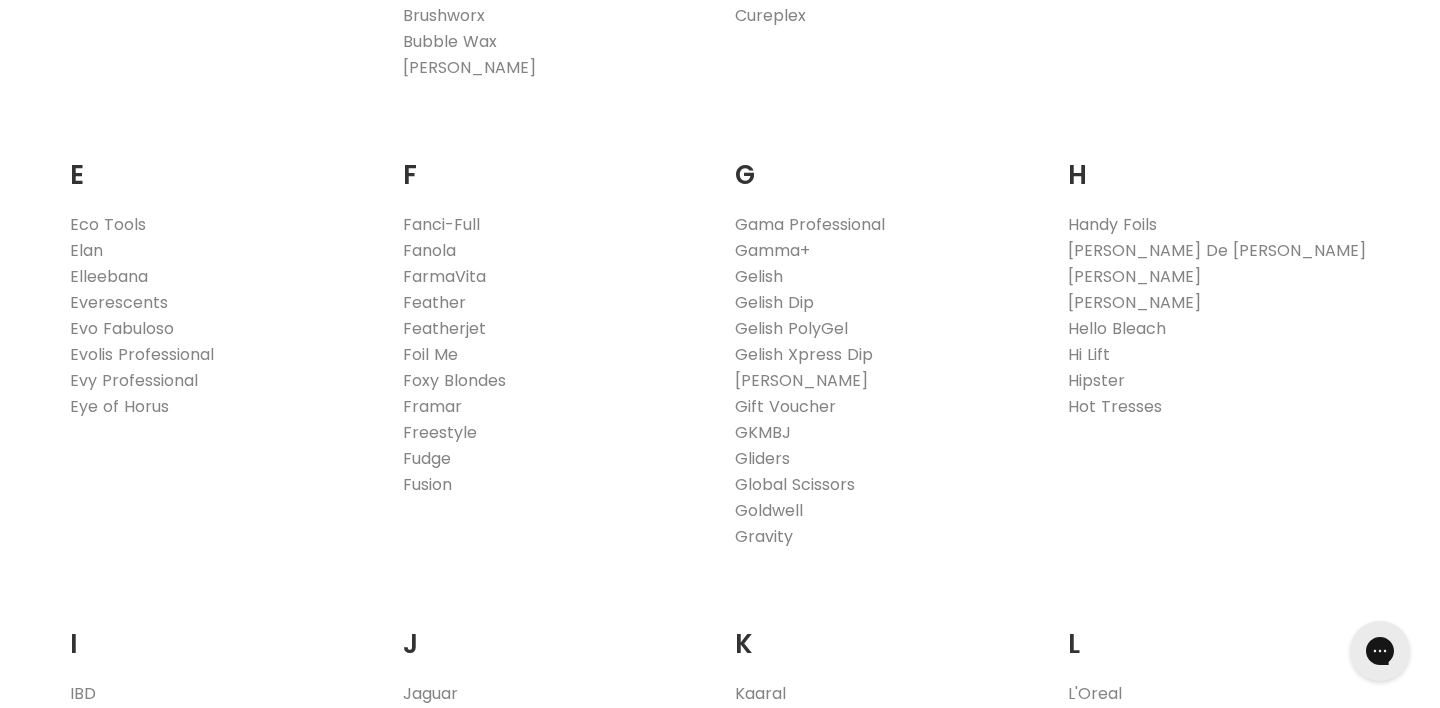 scroll, scrollTop: 0, scrollLeft: 0, axis: both 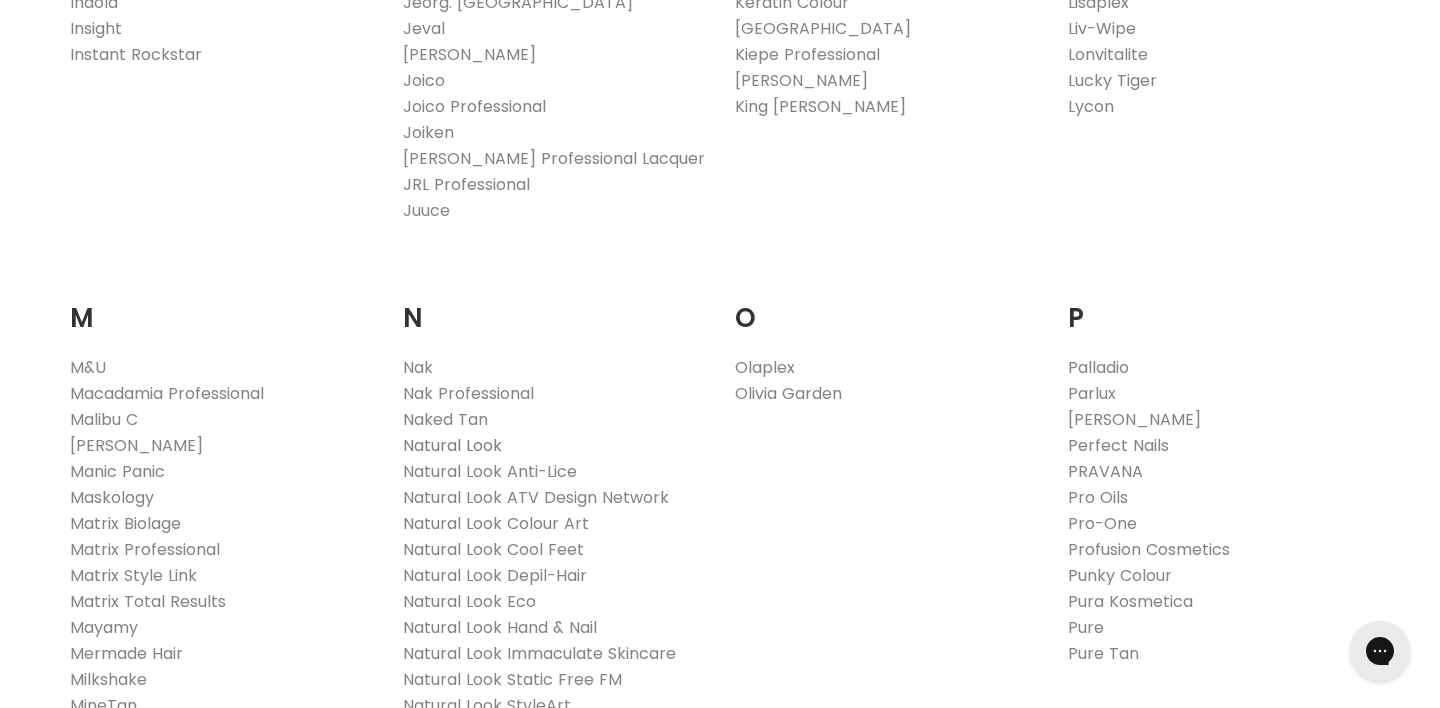 click on "Natural Look" at bounding box center [452, 445] 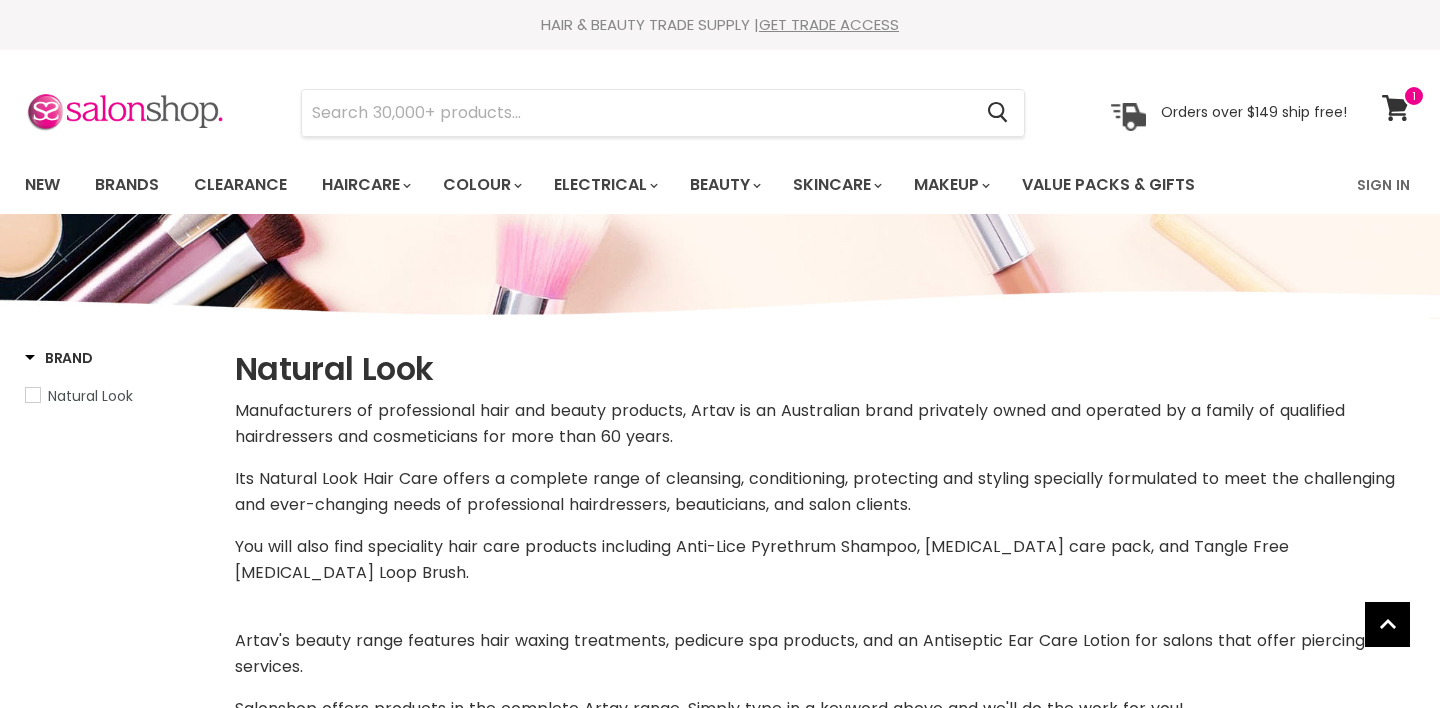 select on "manual" 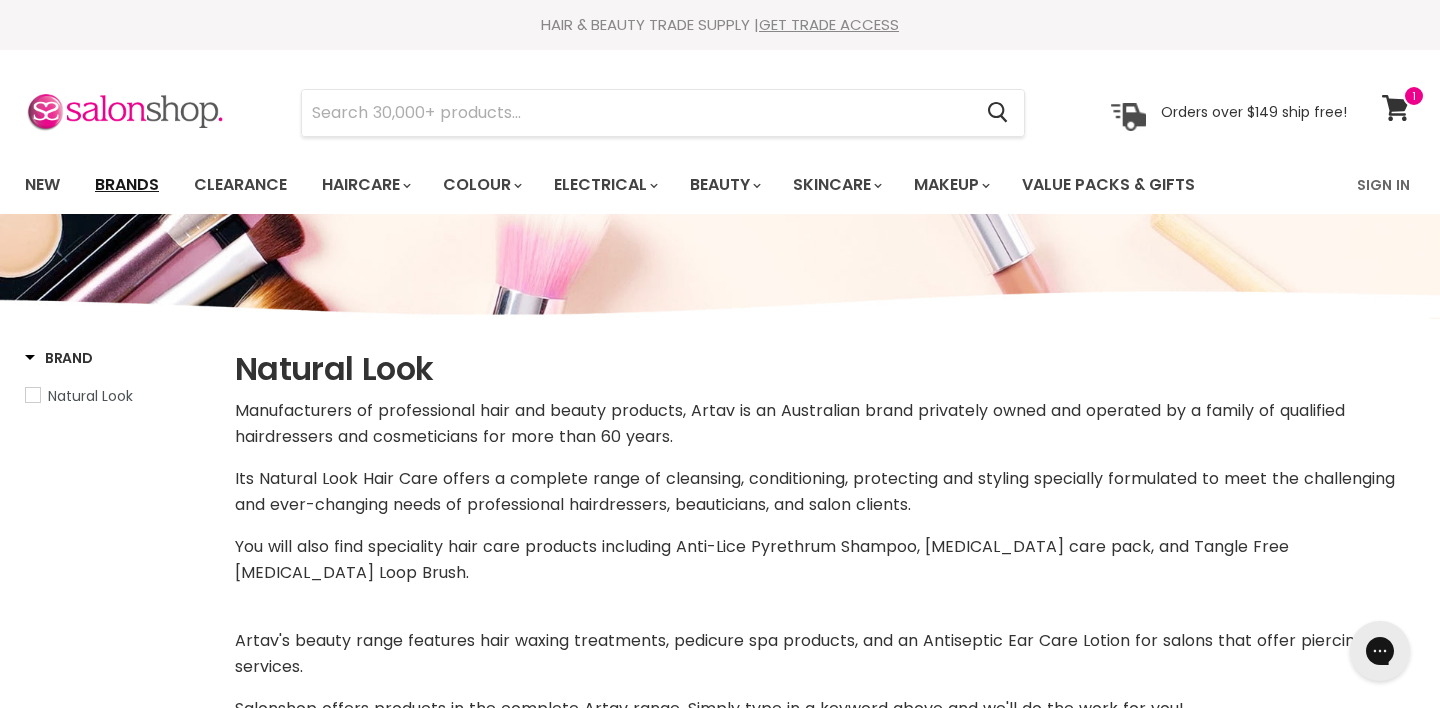 scroll, scrollTop: 0, scrollLeft: 0, axis: both 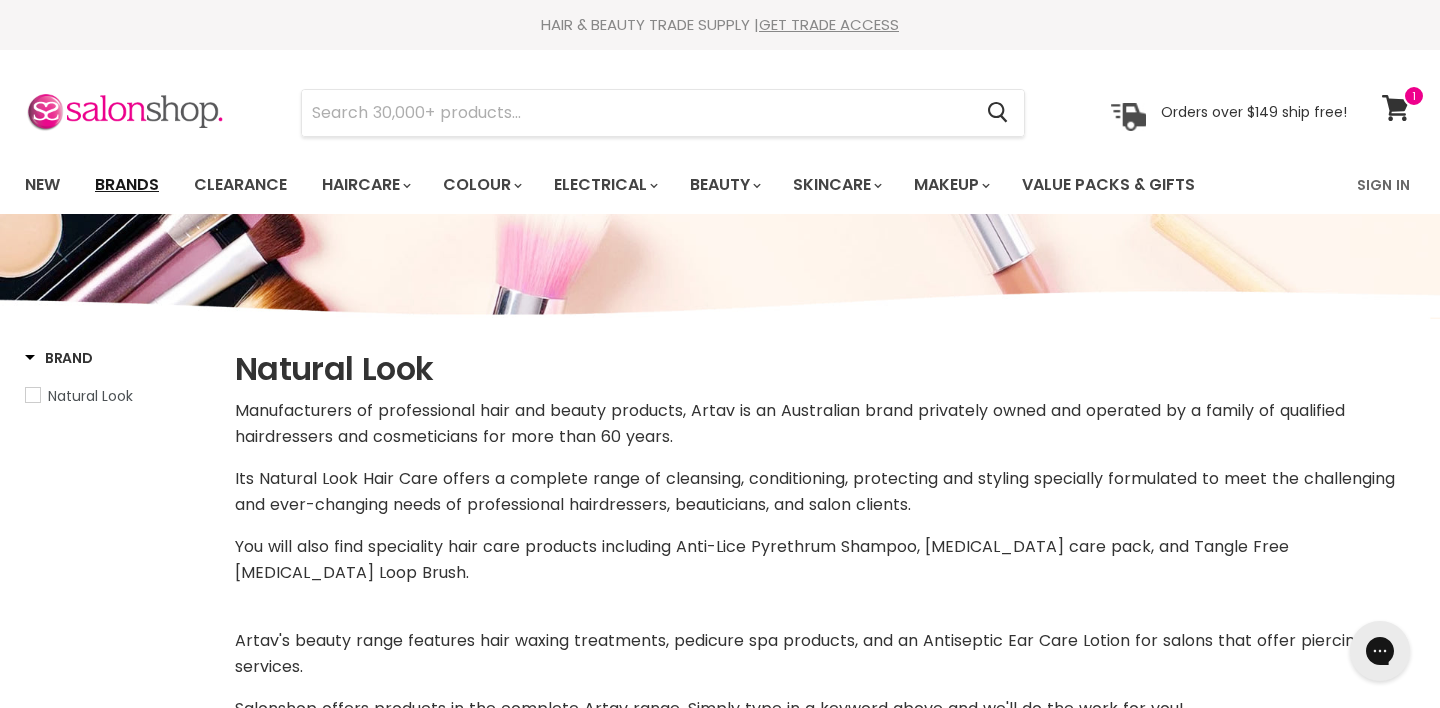 click on "Brands" at bounding box center [127, 185] 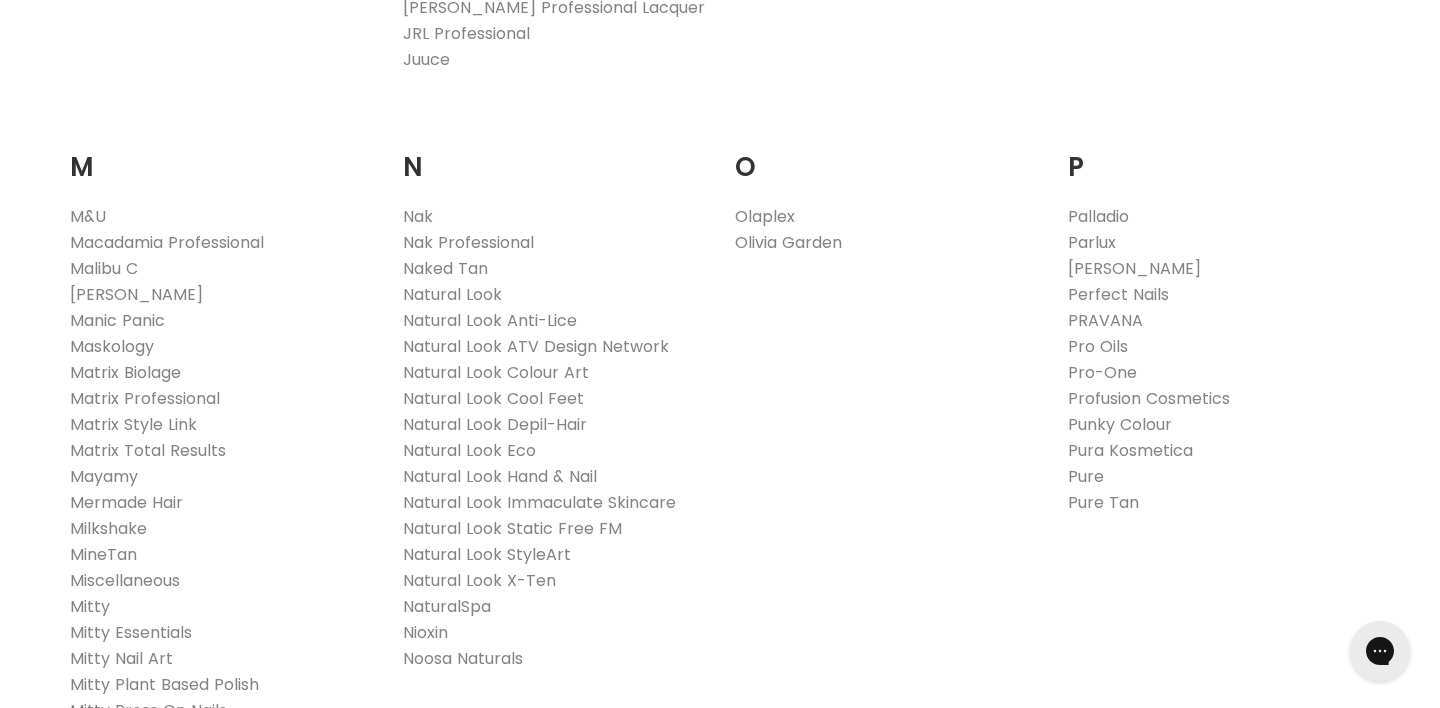 scroll, scrollTop: 0, scrollLeft: 0, axis: both 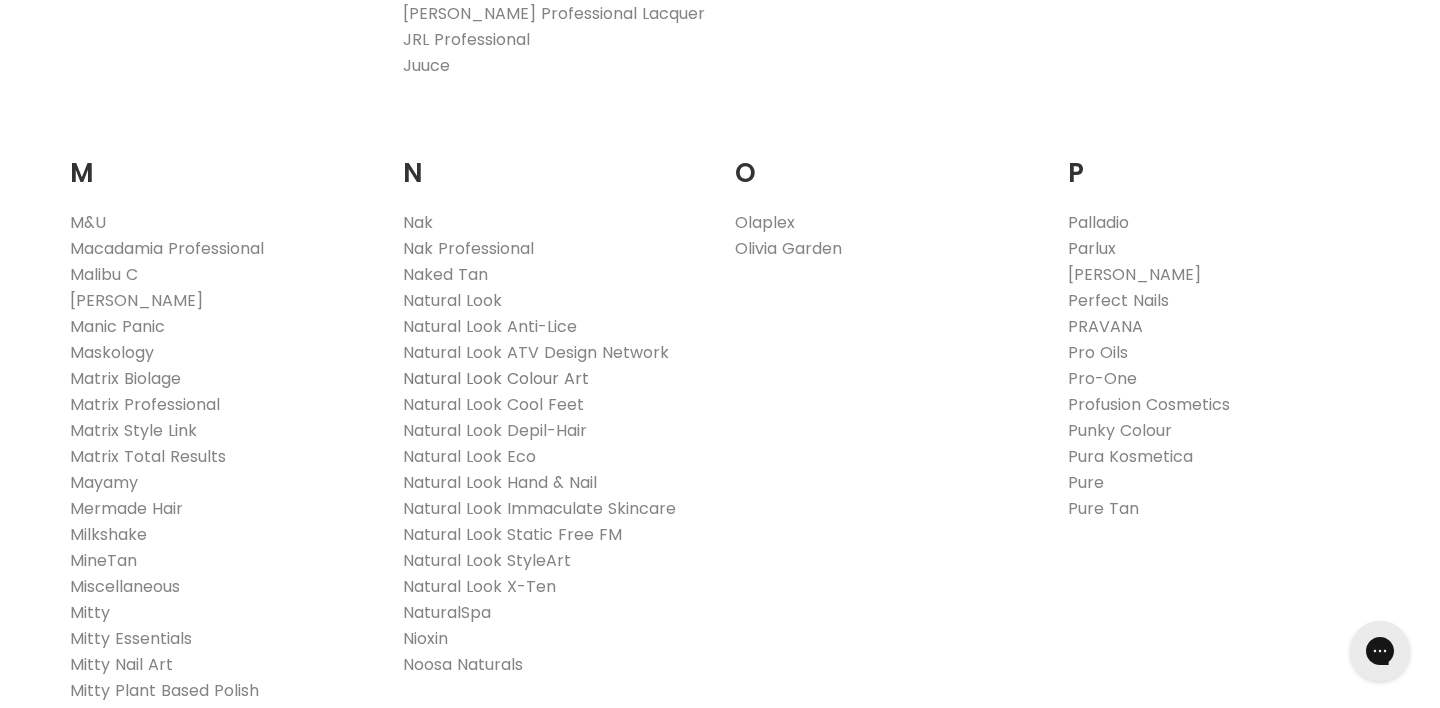 click on "Natural Look Colour Art" at bounding box center [496, 378] 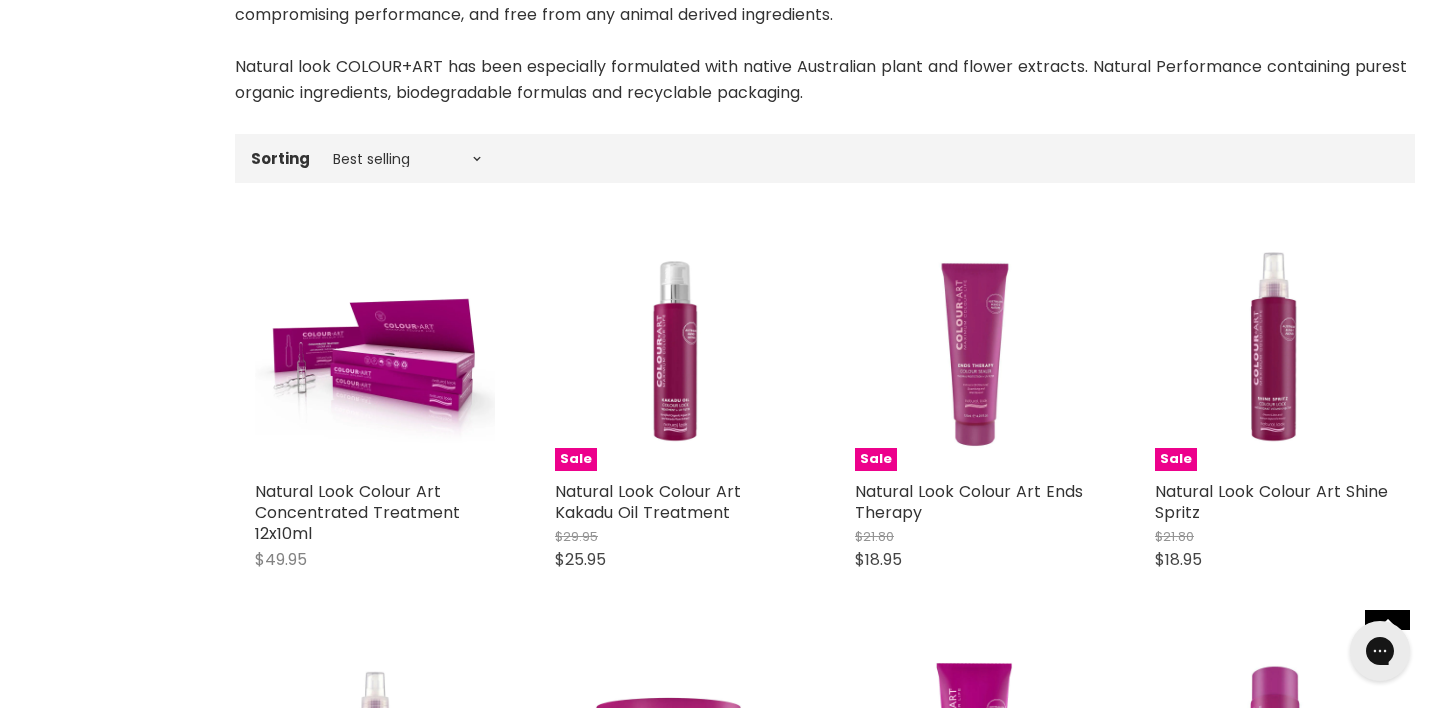 scroll, scrollTop: 0, scrollLeft: 0, axis: both 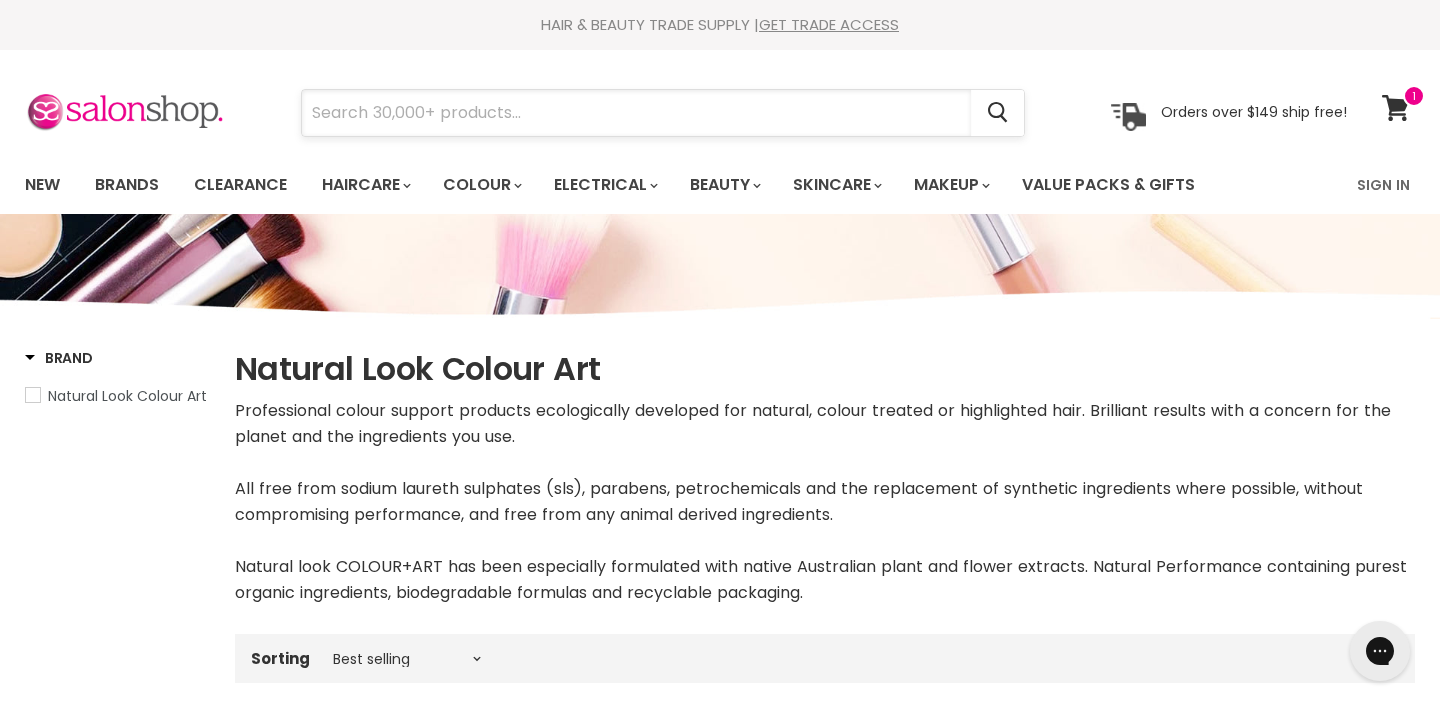 click at bounding box center (636, 113) 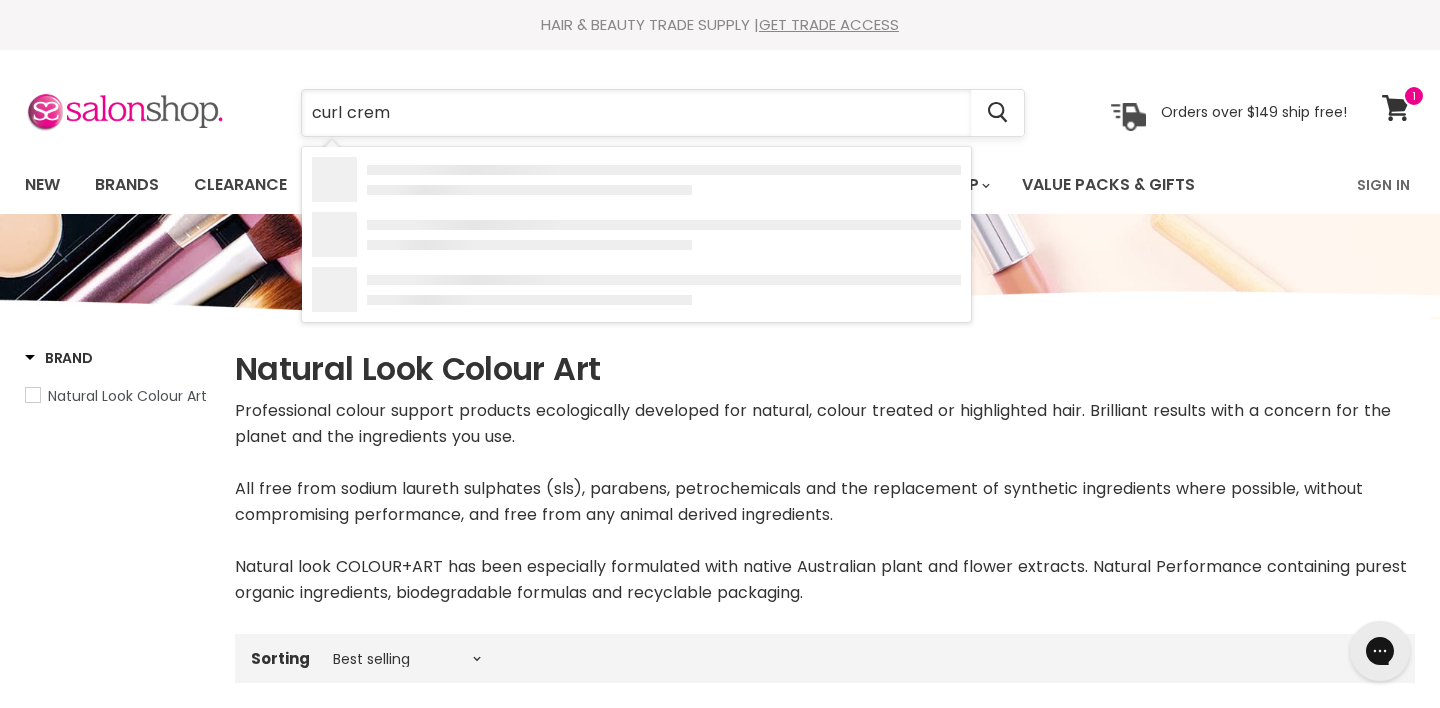 type on "curl creme" 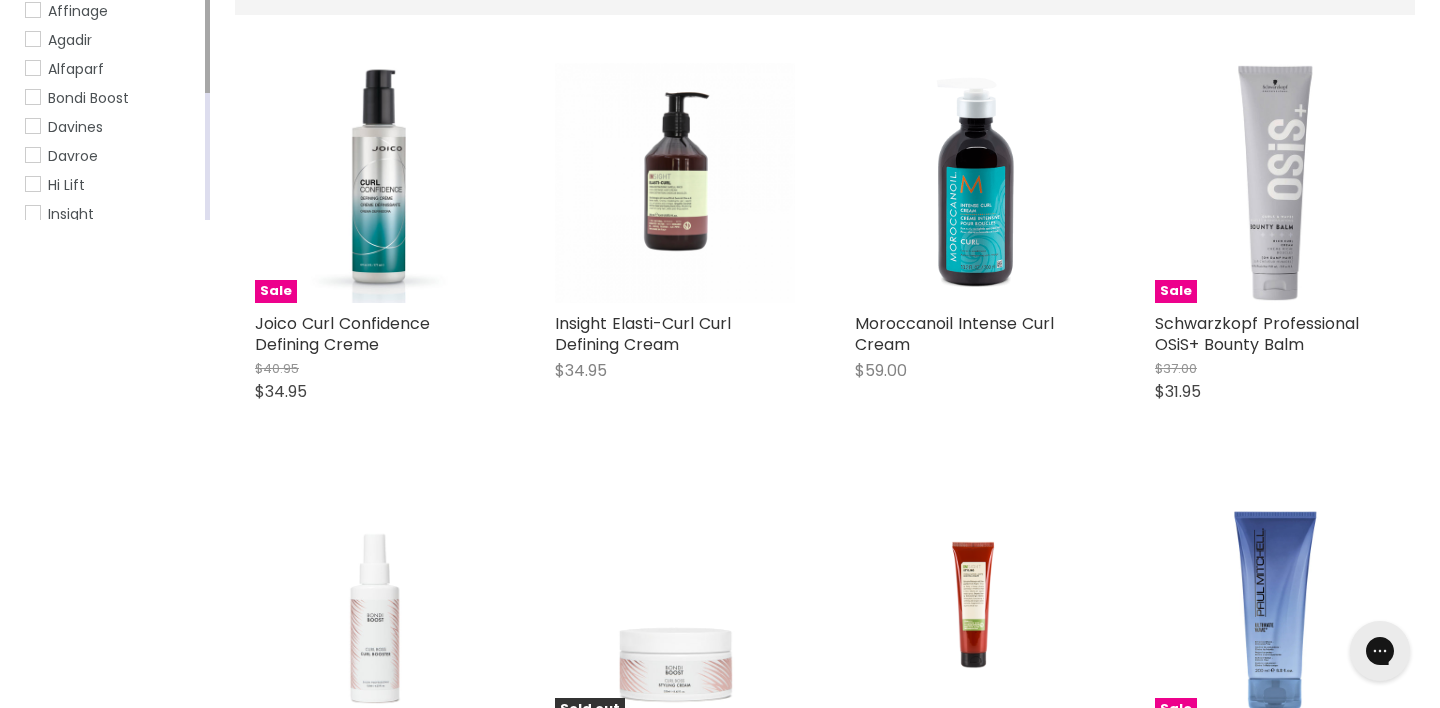 scroll, scrollTop: 0, scrollLeft: 0, axis: both 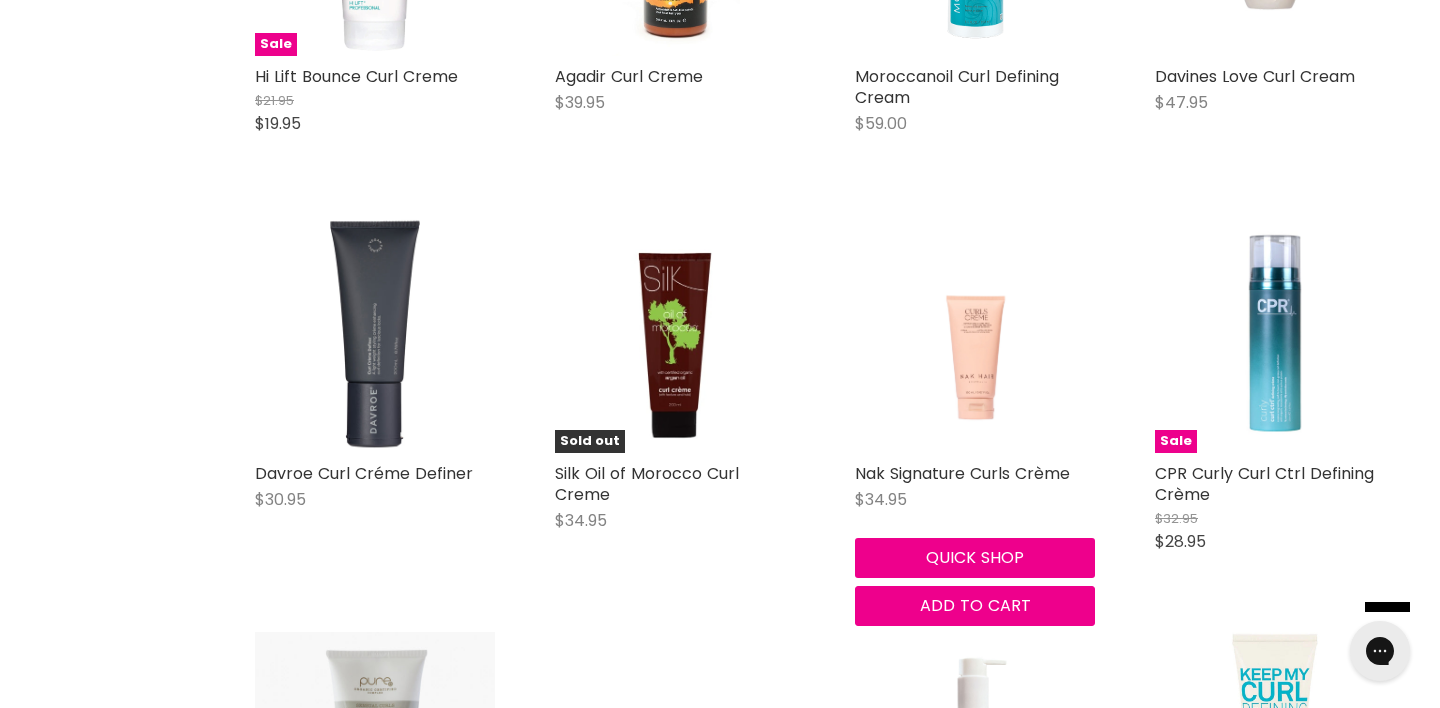 click at bounding box center [975, 333] 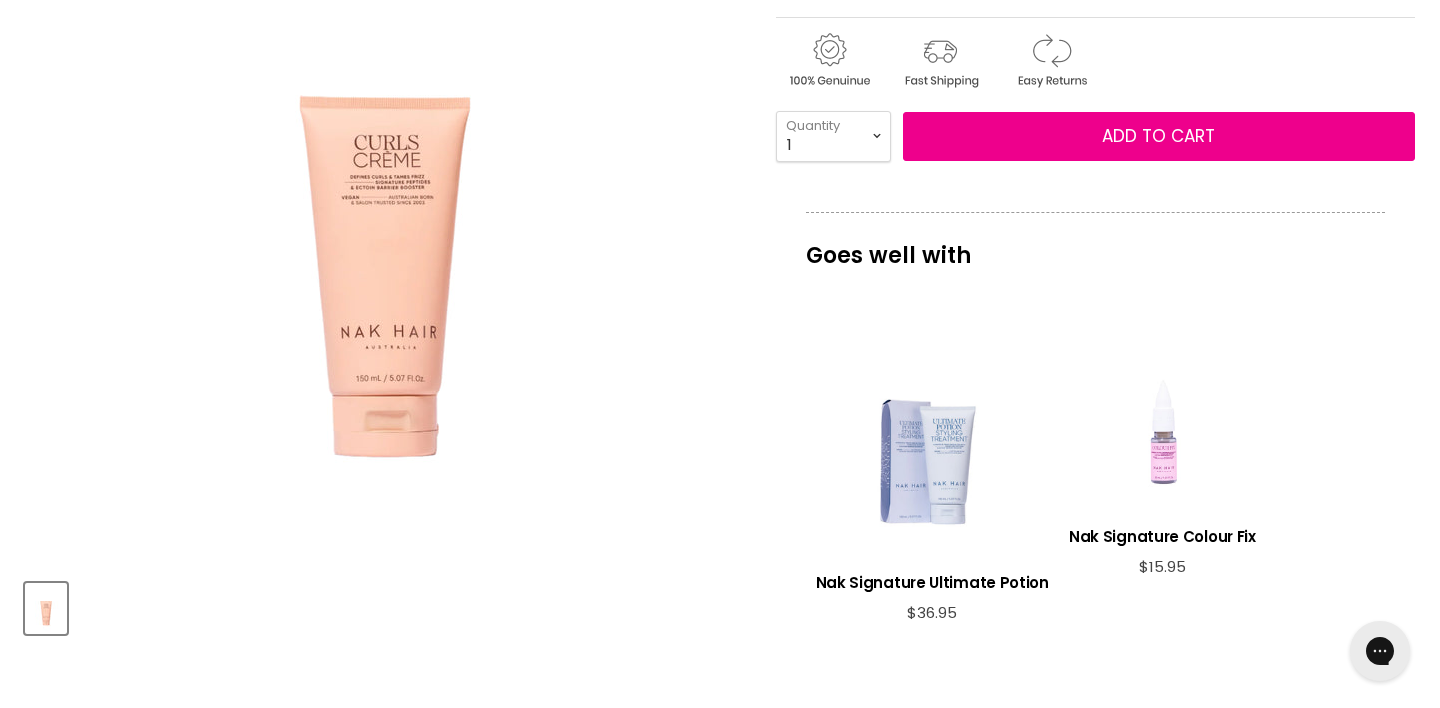 scroll, scrollTop: 0, scrollLeft: 0, axis: both 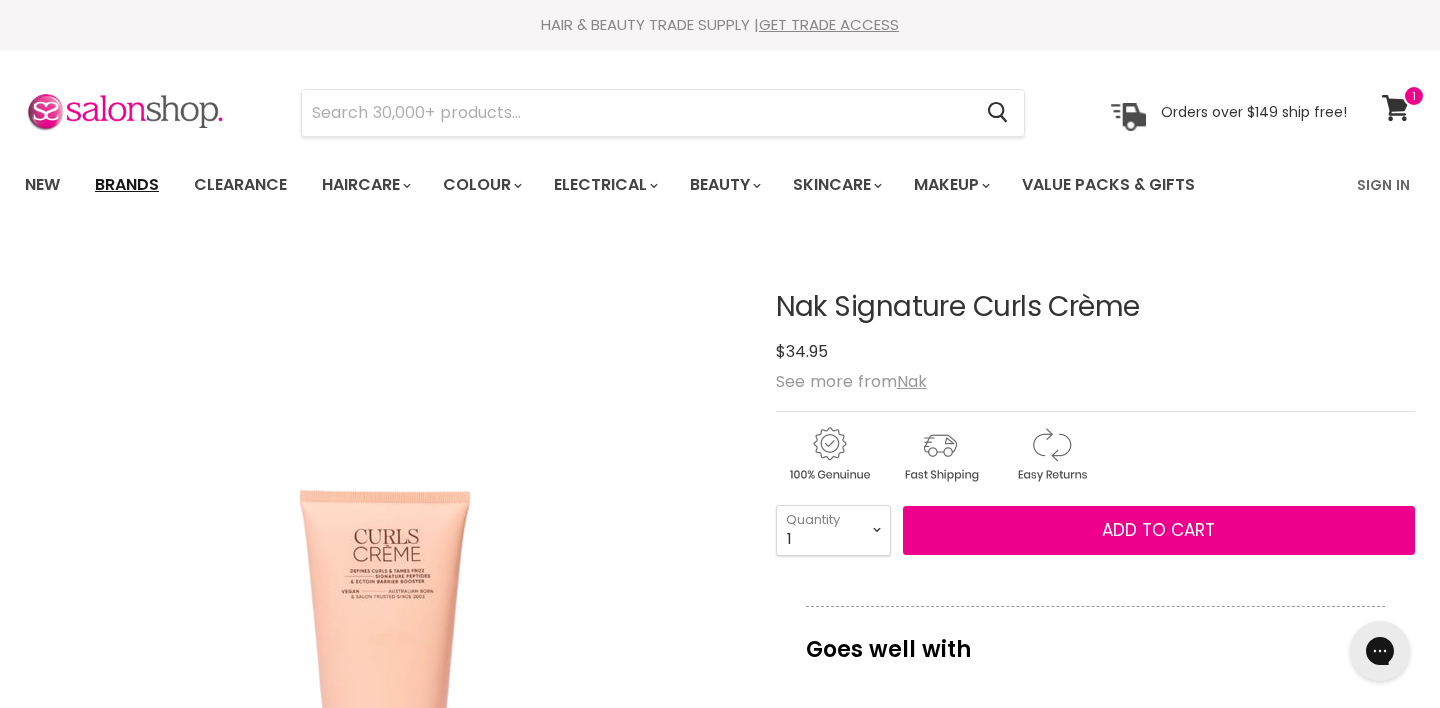click on "Brands" at bounding box center (127, 185) 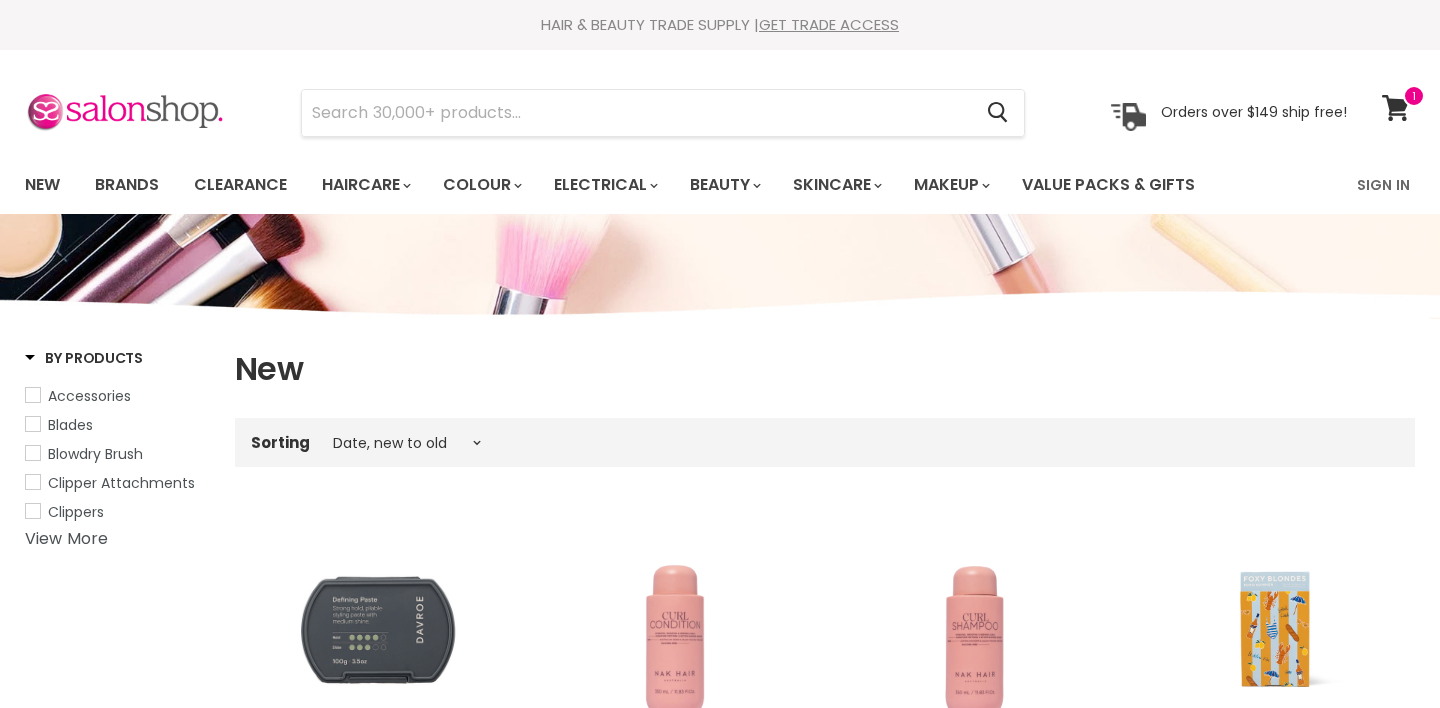select on "created-descending" 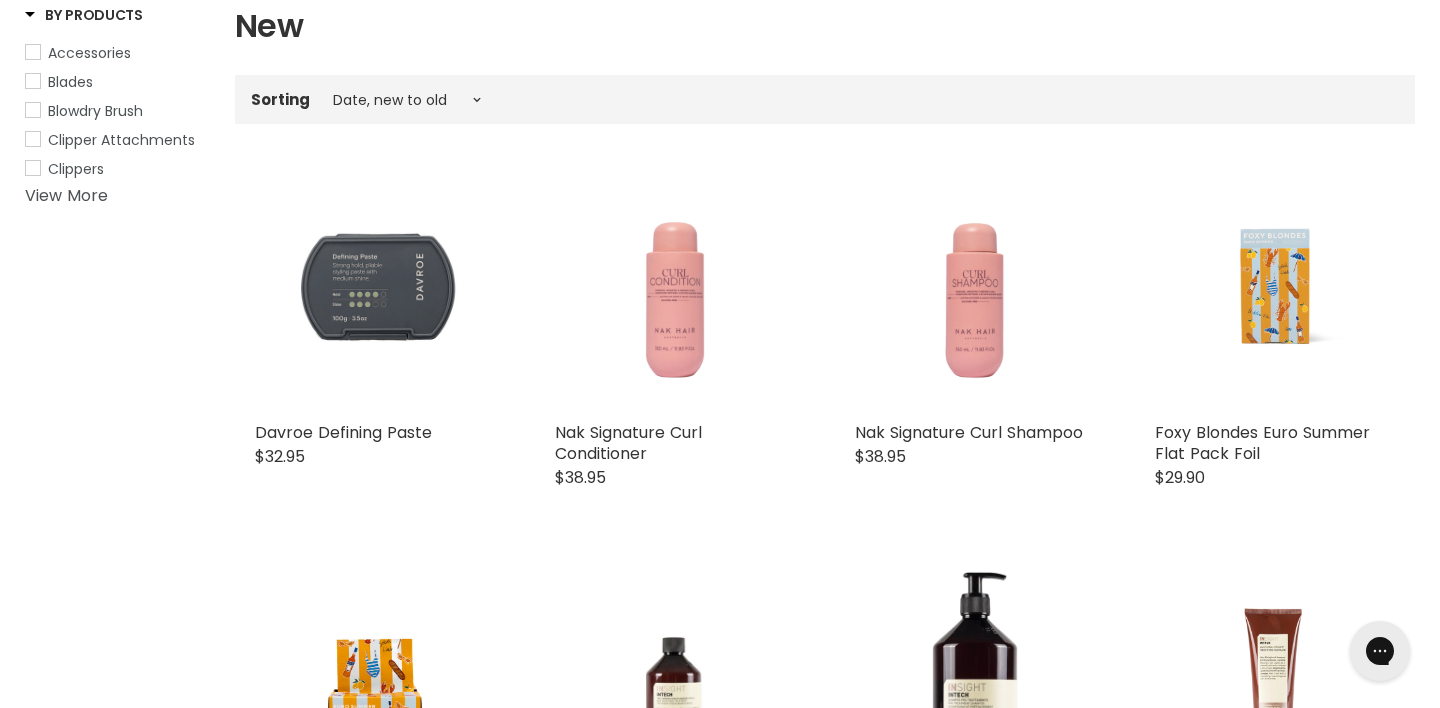 scroll, scrollTop: 0, scrollLeft: 0, axis: both 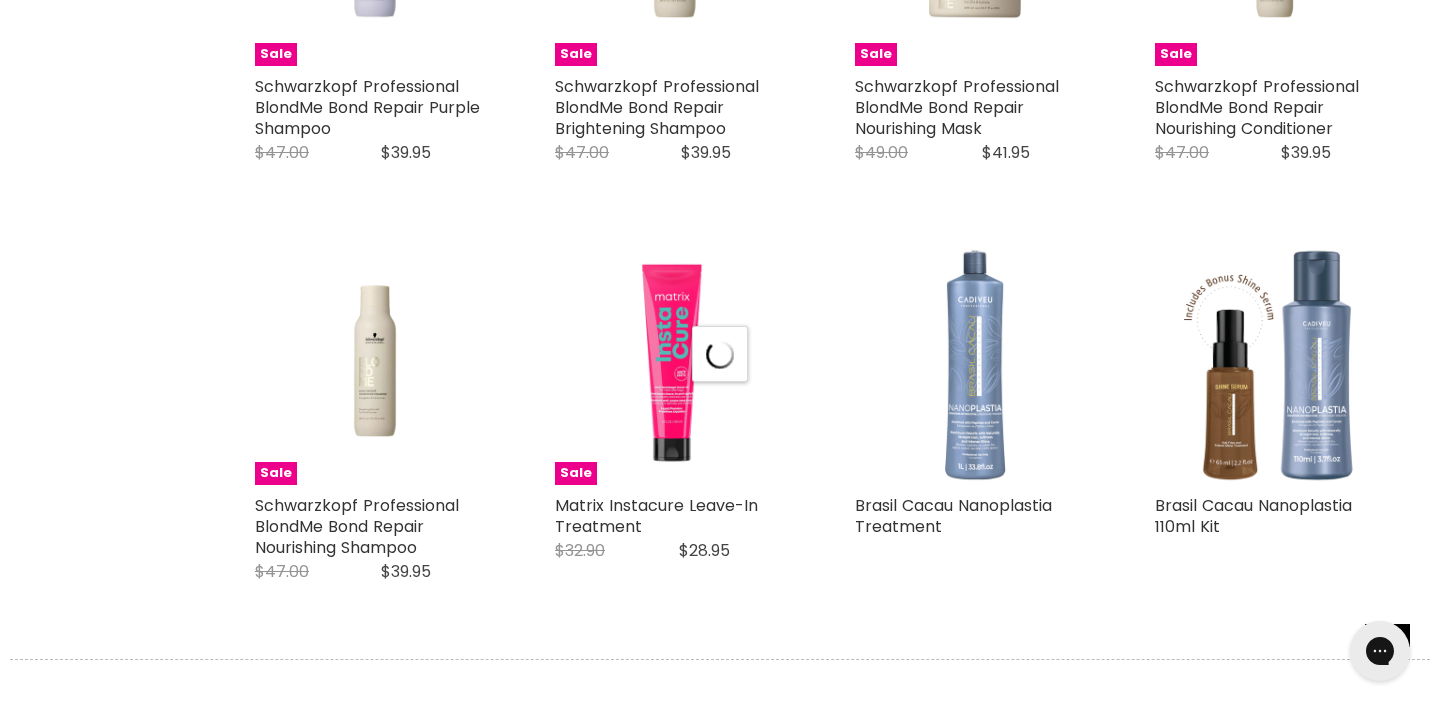 select on "created-descending" 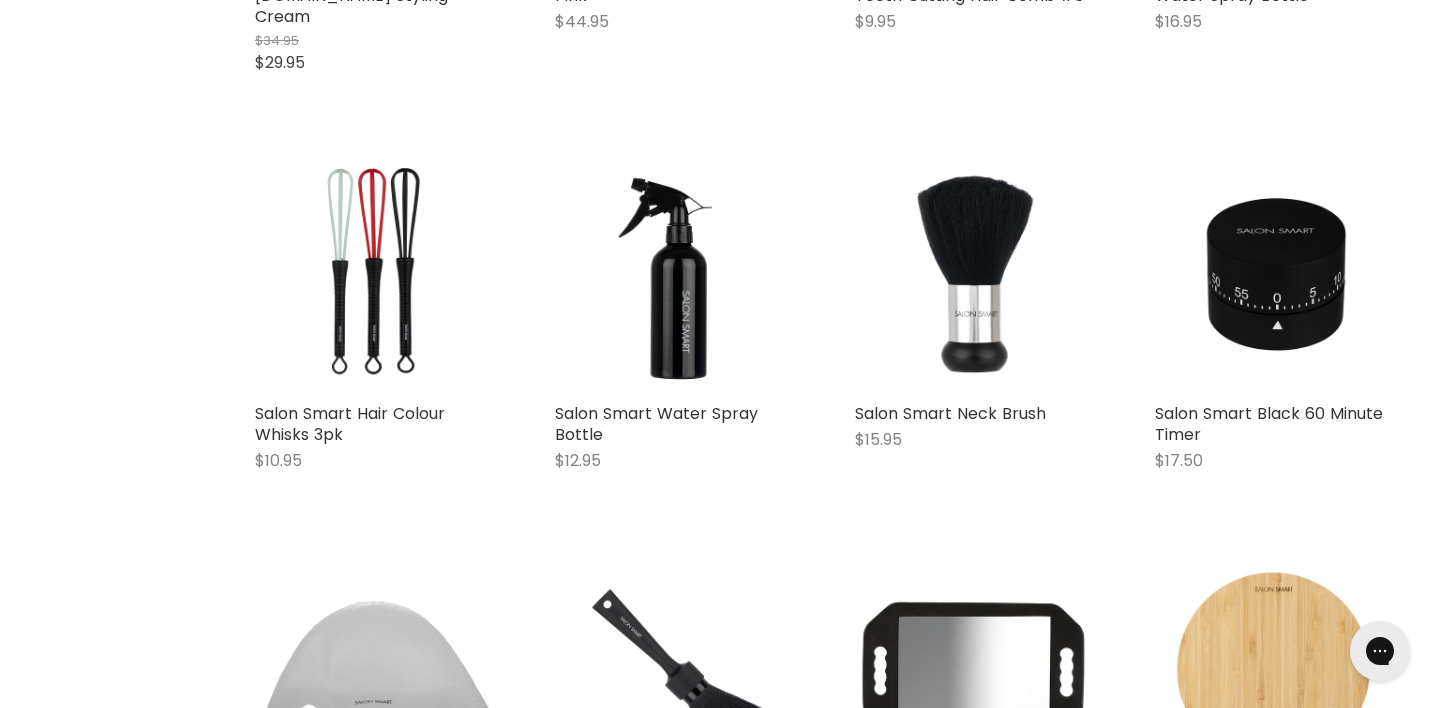 scroll, scrollTop: 9069, scrollLeft: 0, axis: vertical 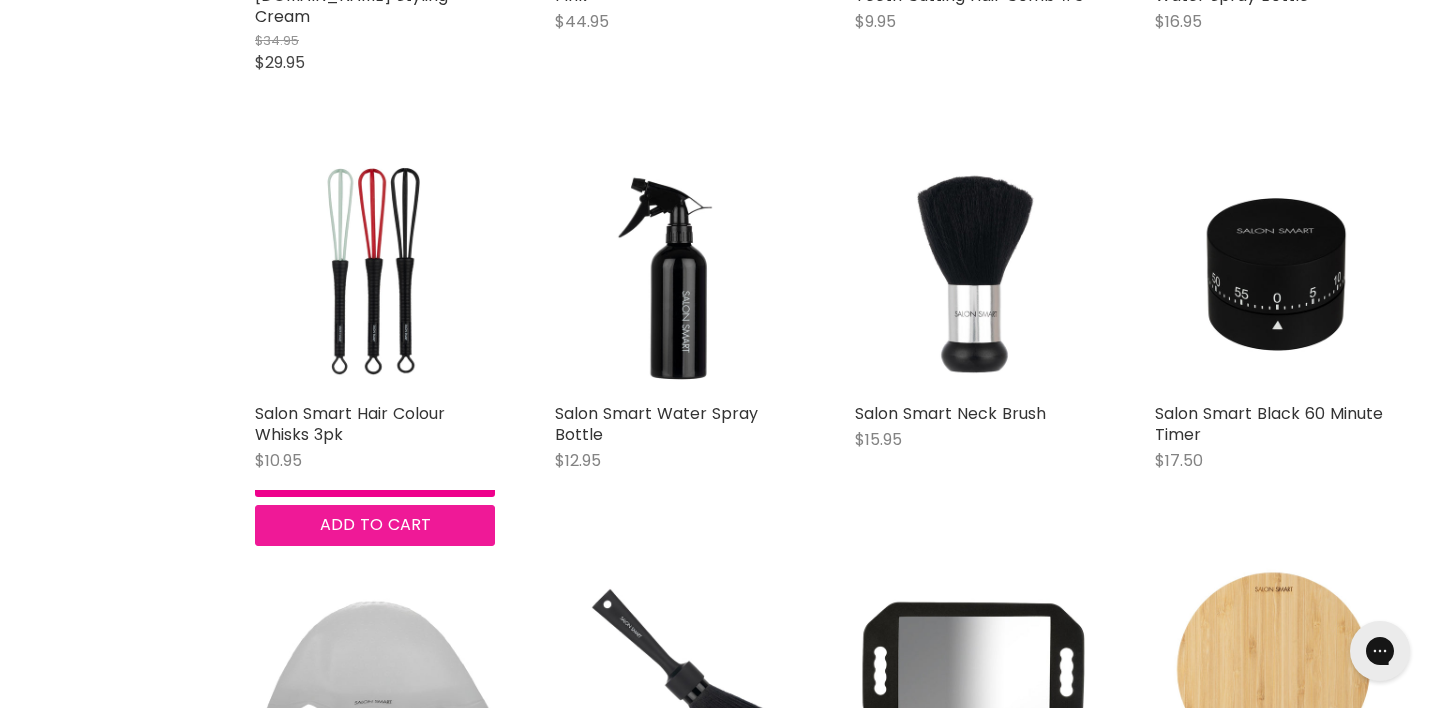 click on "Add to cart" at bounding box center (375, 524) 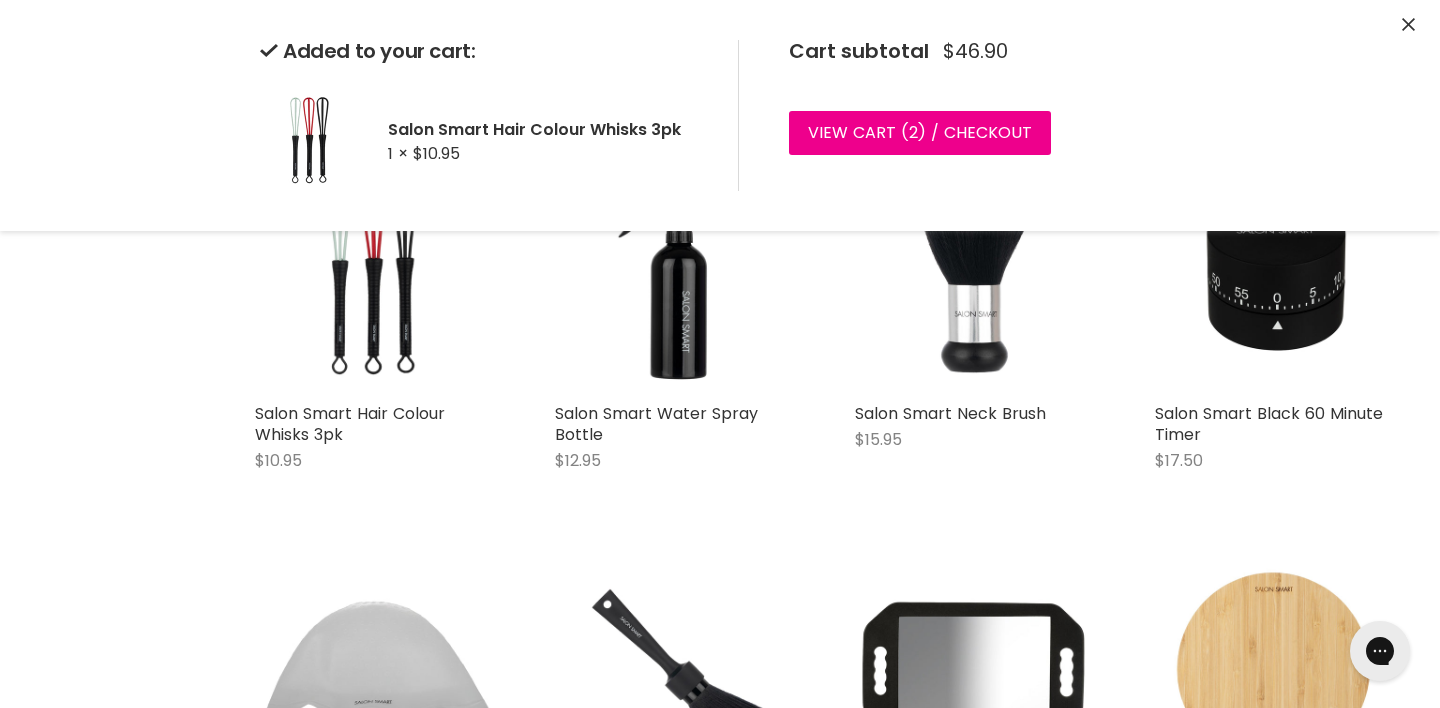 scroll, scrollTop: 9178, scrollLeft: 1, axis: both 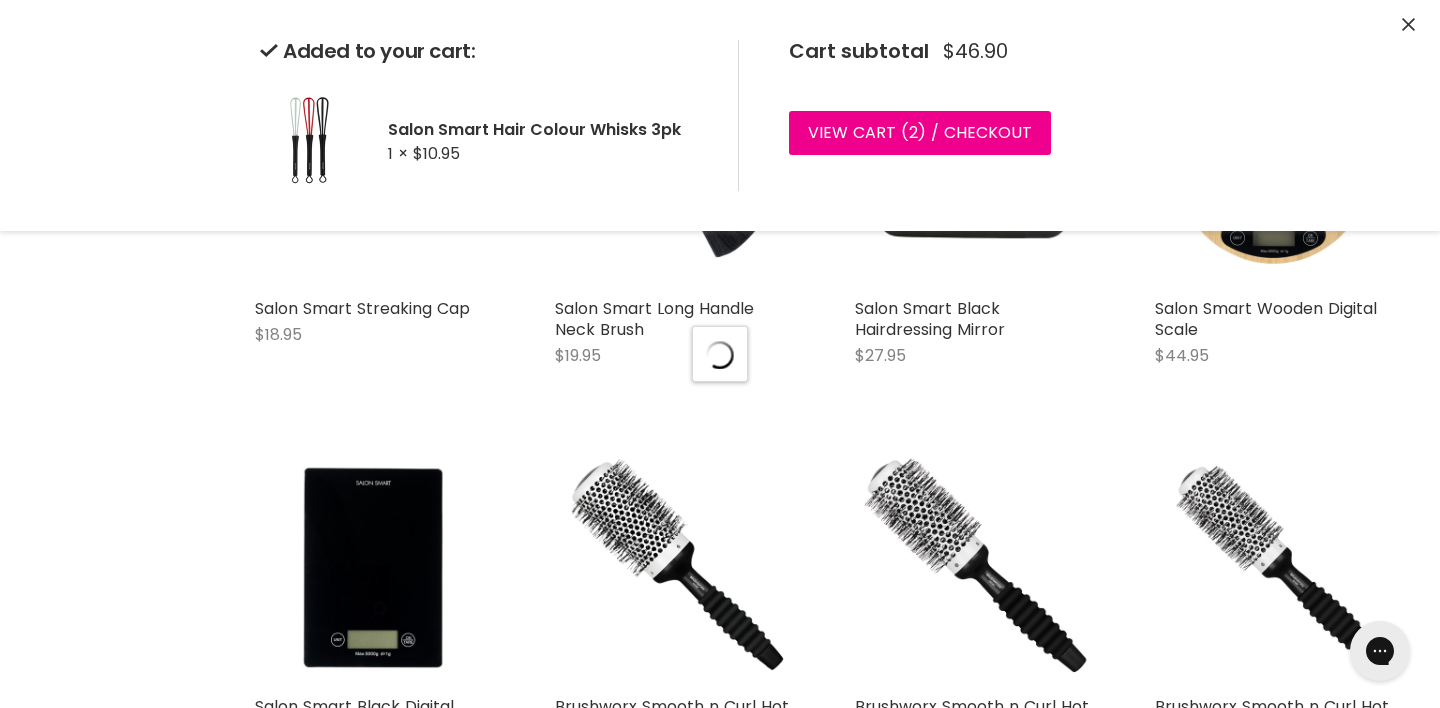 select on "created-descending" 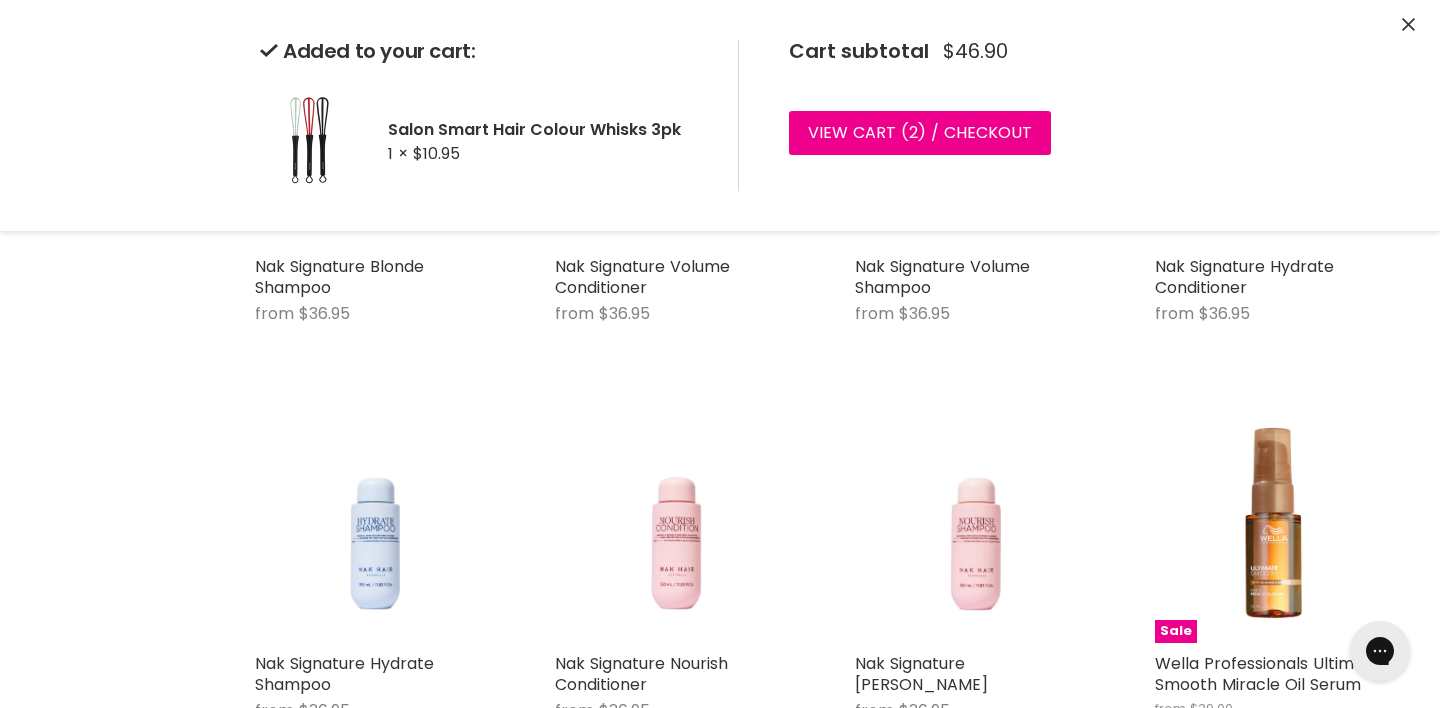 scroll, scrollTop: 14031, scrollLeft: 0, axis: vertical 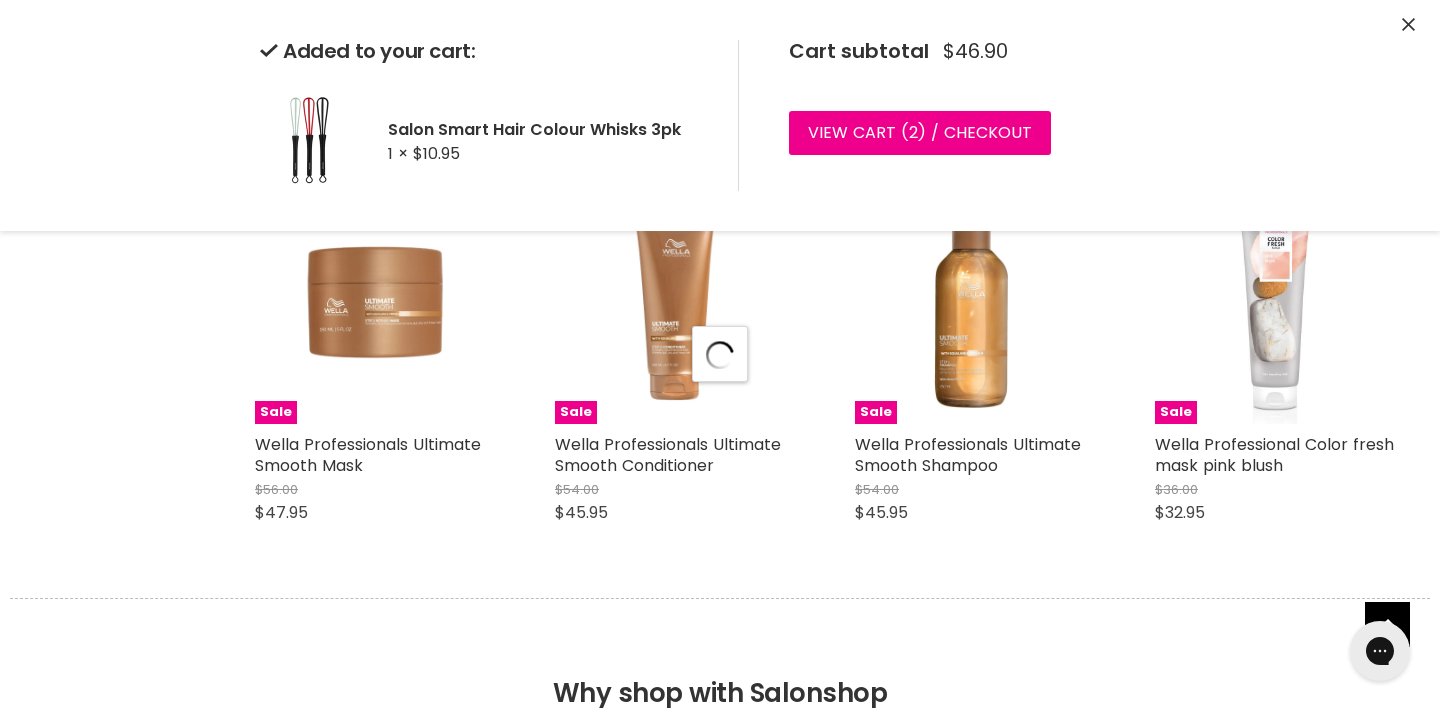 select on "created-descending" 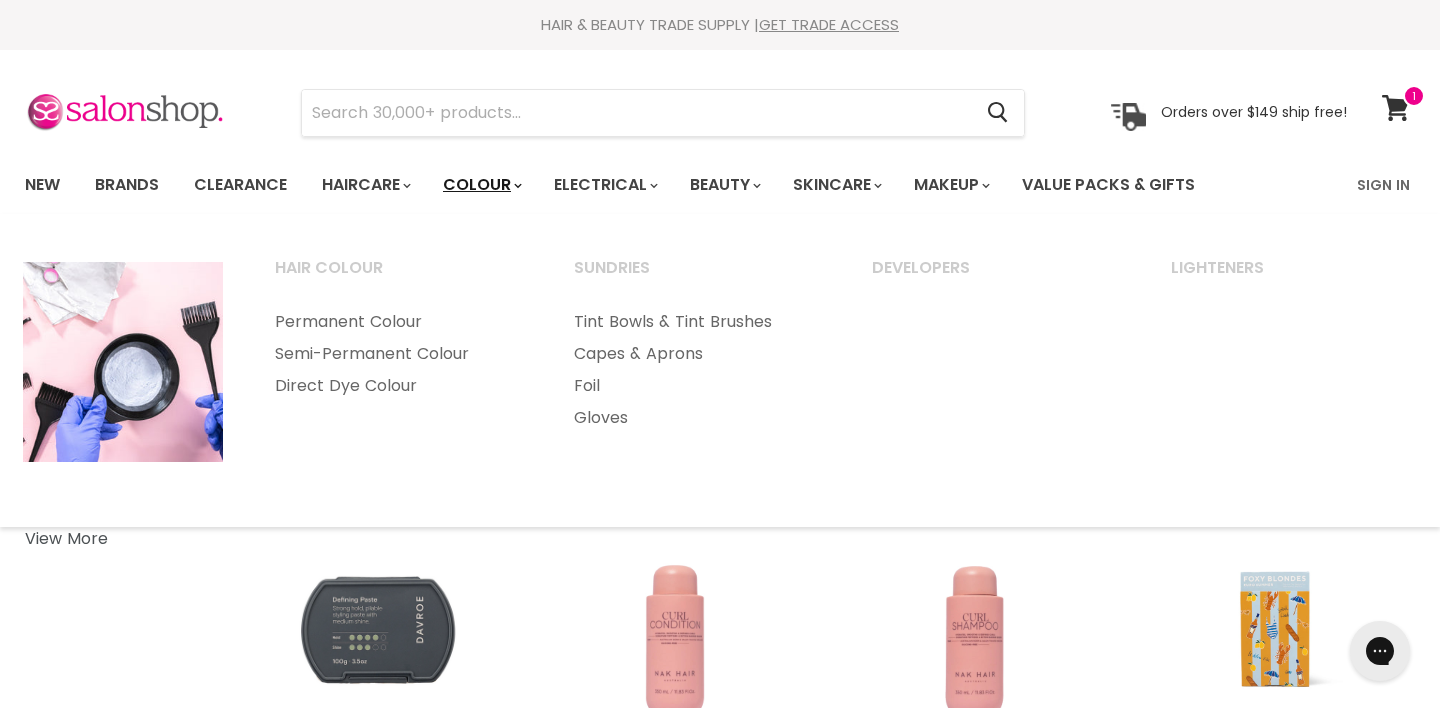 scroll, scrollTop: -9, scrollLeft: 2, axis: both 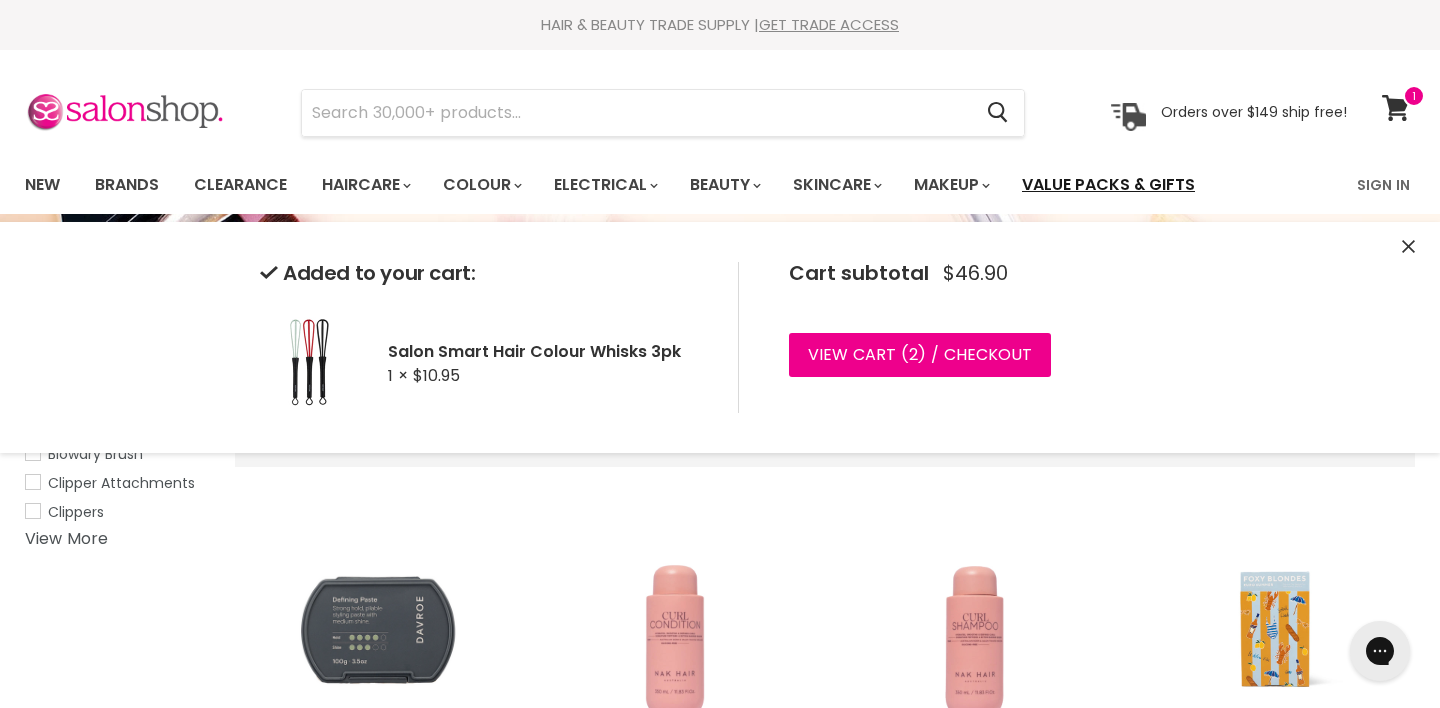 click on "Value Packs & Gifts" at bounding box center (1108, 185) 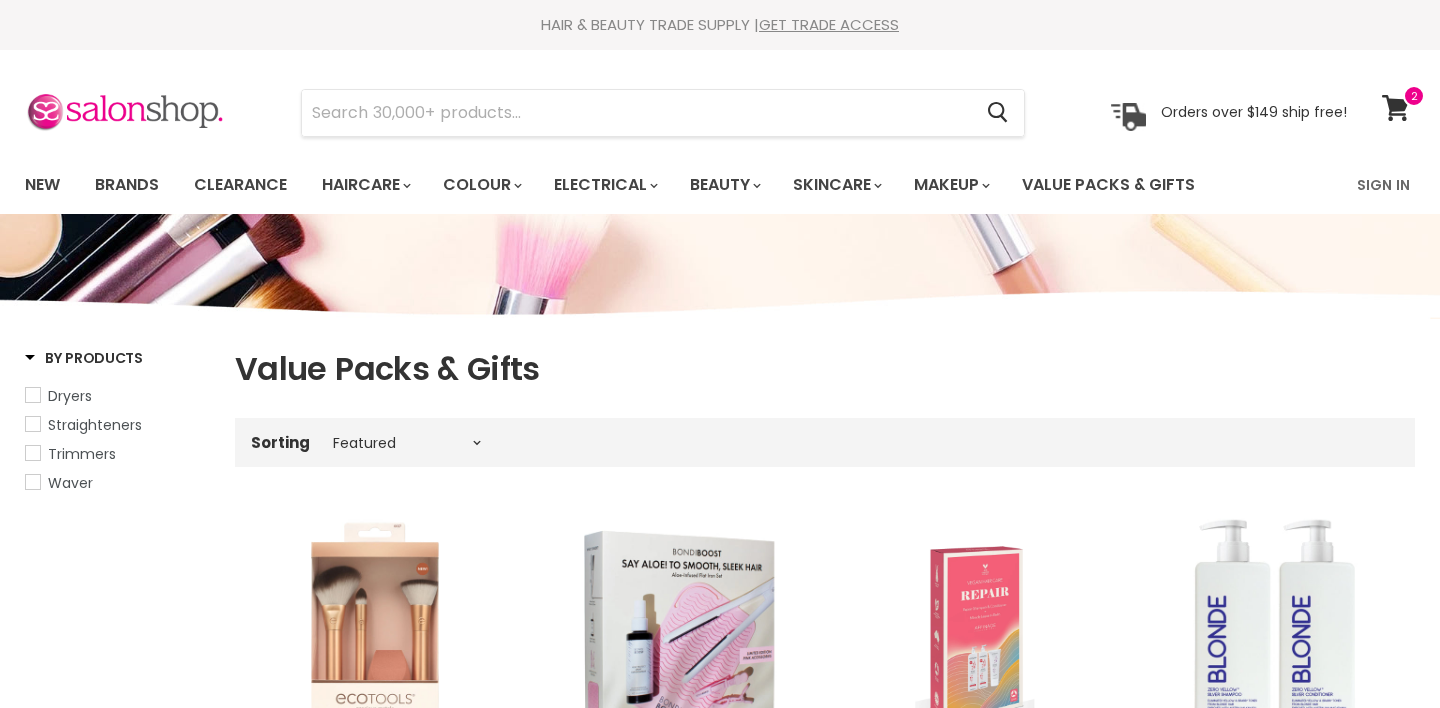 select on "manual" 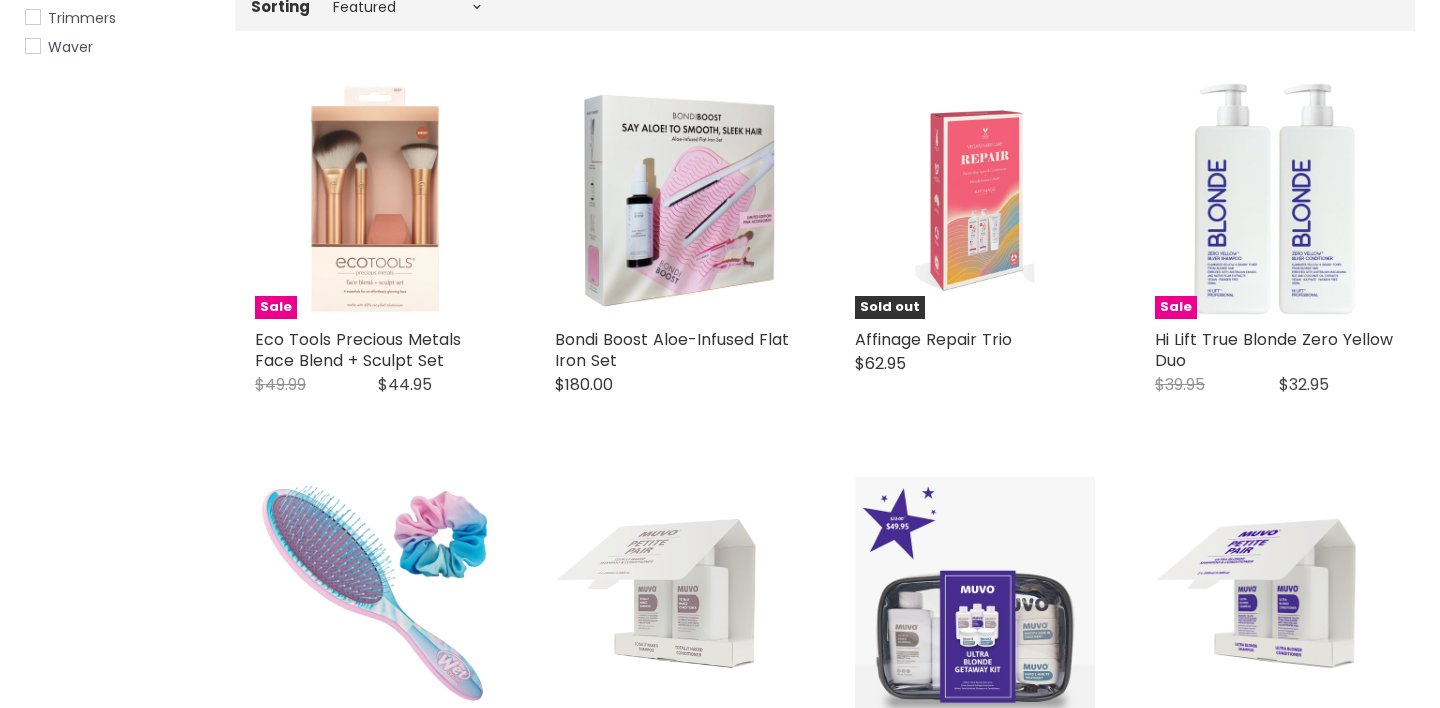 scroll, scrollTop: 436, scrollLeft: 0, axis: vertical 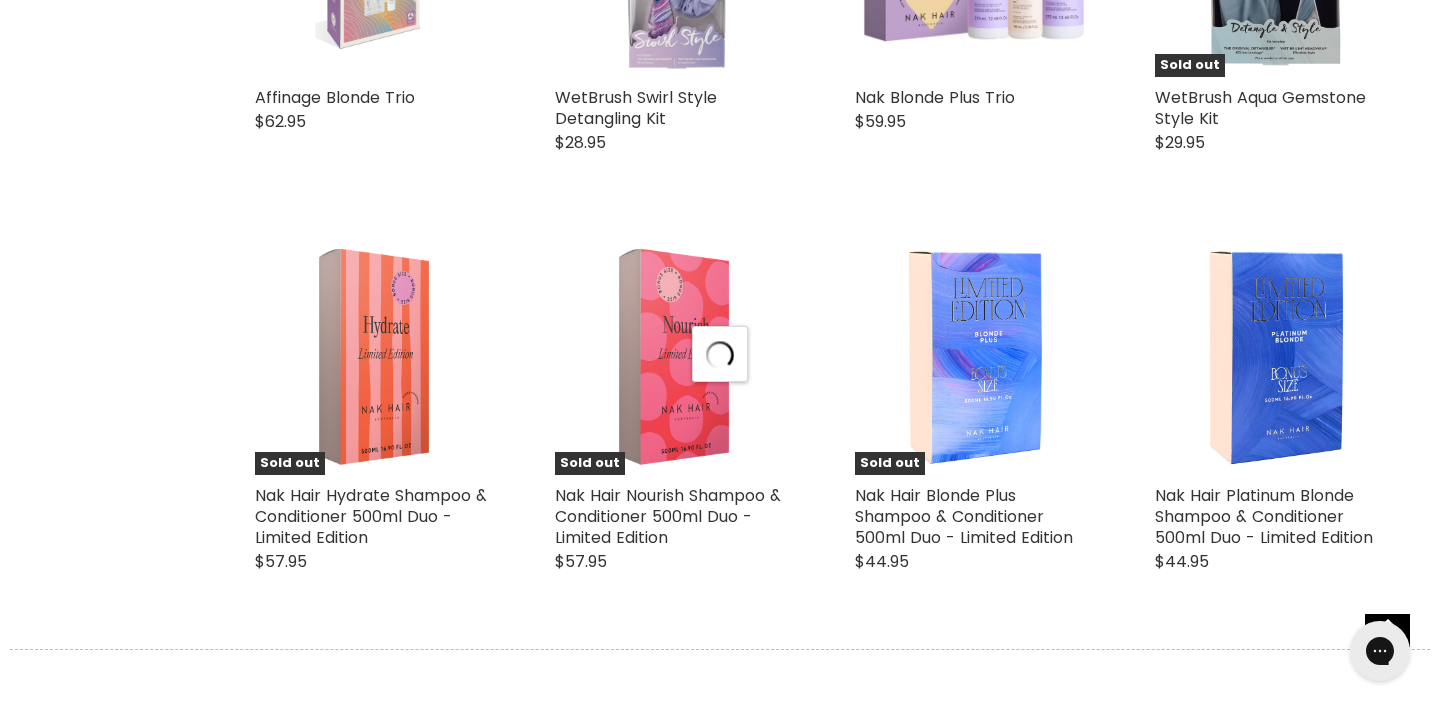 select on "manual" 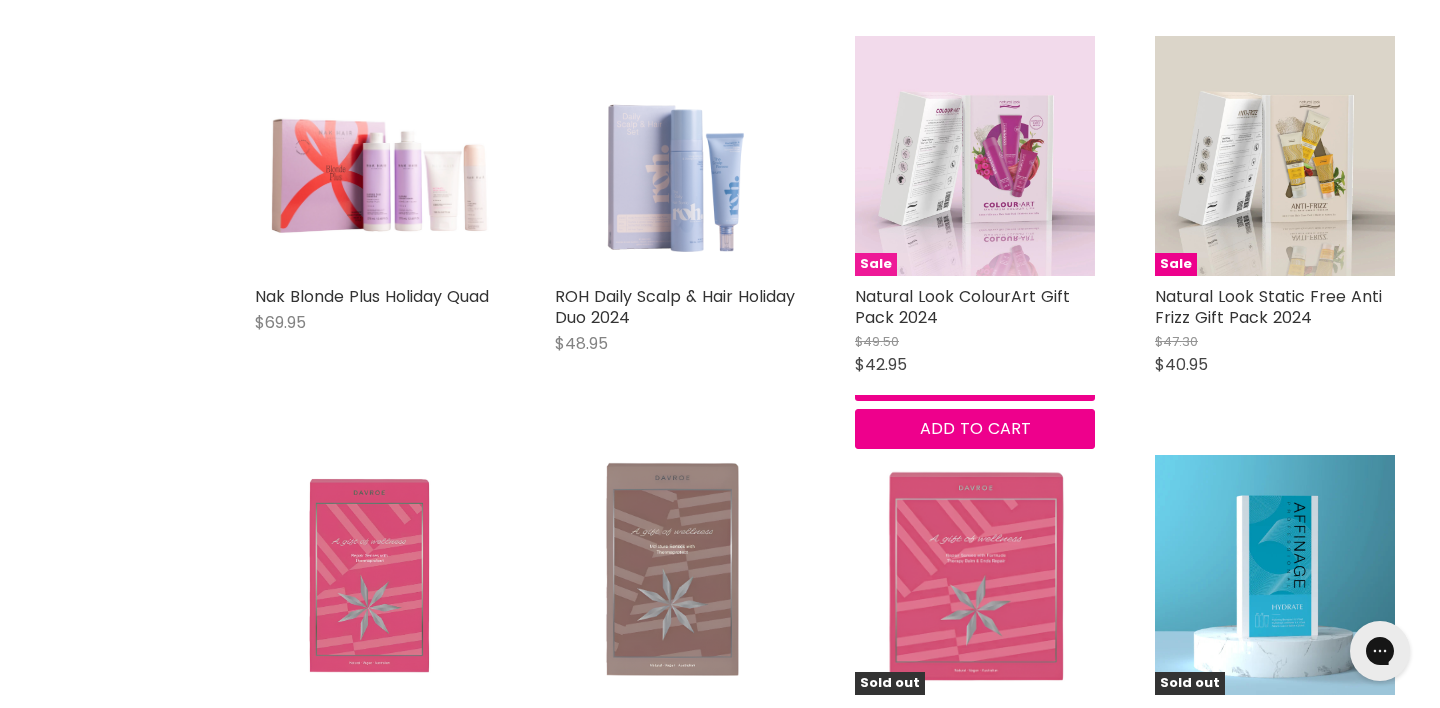 scroll, scrollTop: 9302, scrollLeft: 1, axis: both 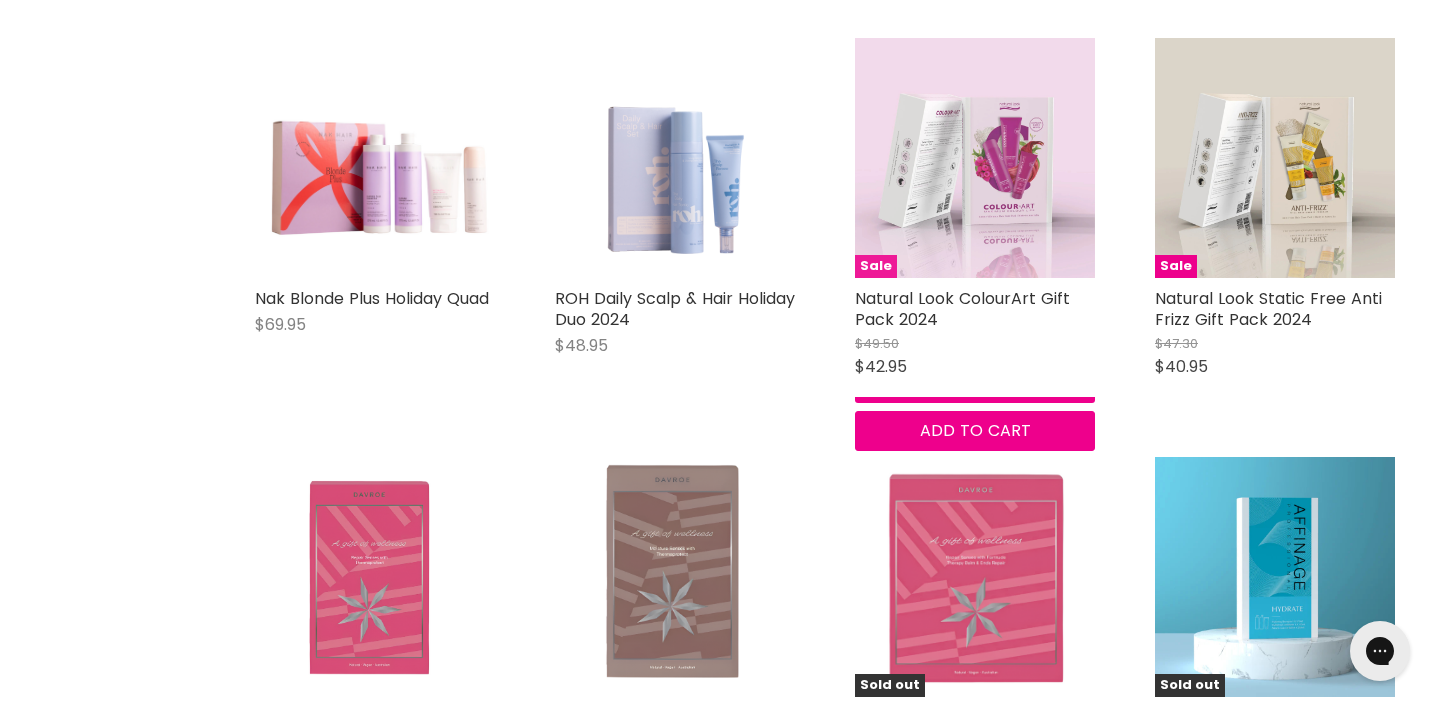 click at bounding box center [975, 158] 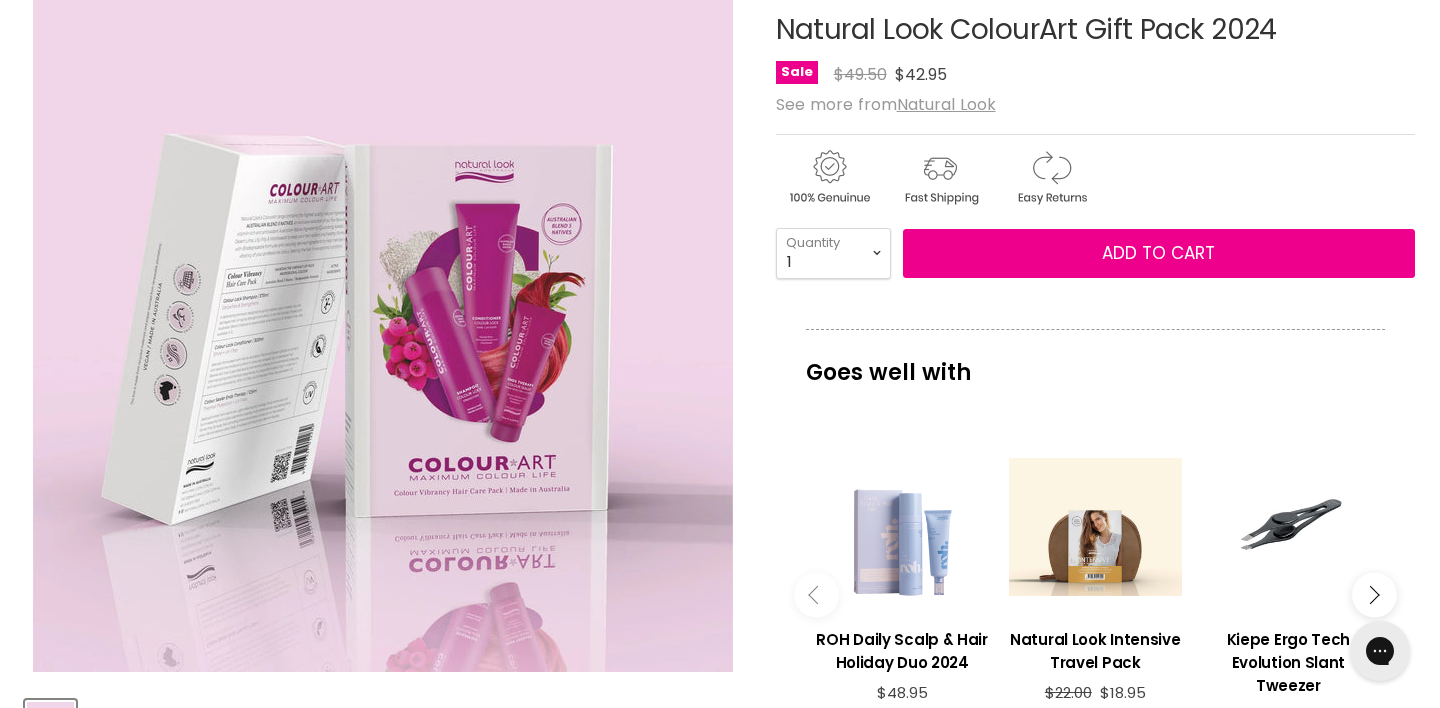 scroll, scrollTop: 0, scrollLeft: 0, axis: both 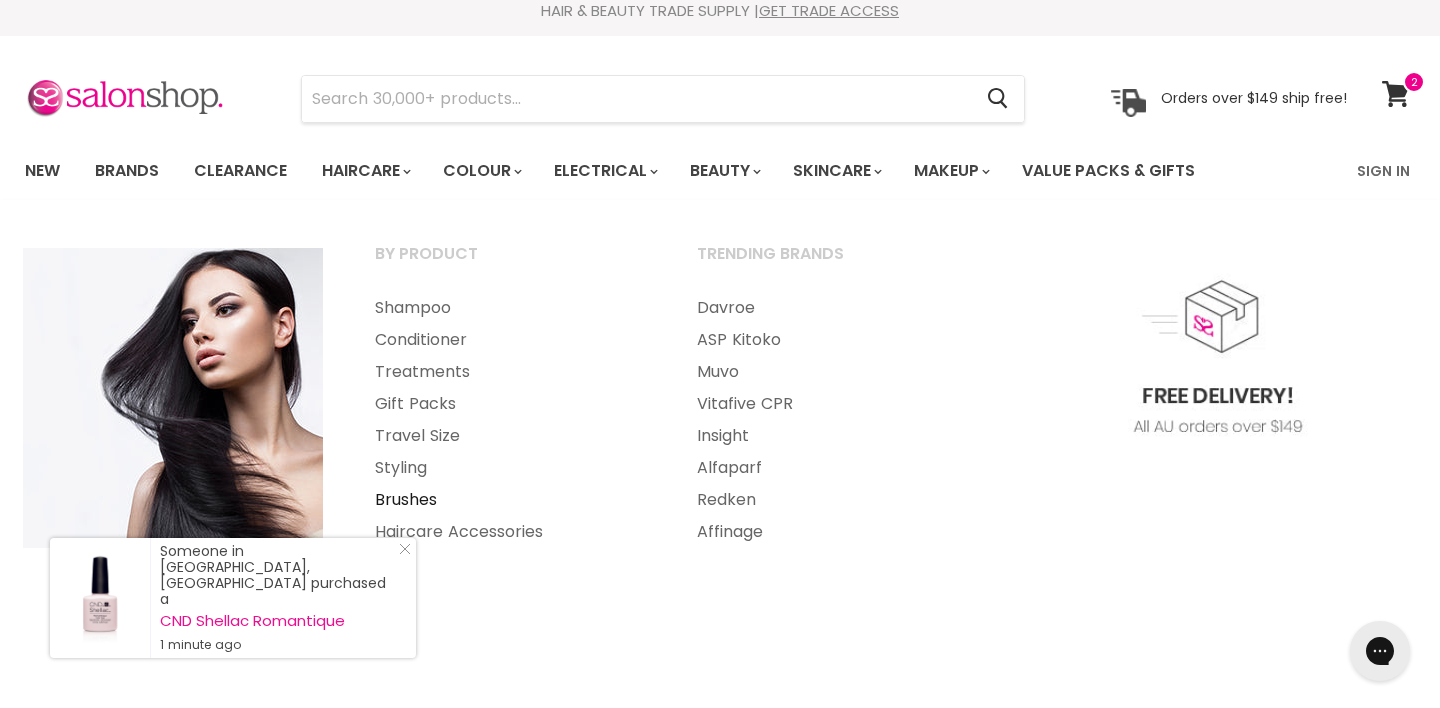 drag, startPoint x: 736, startPoint y: 534, endPoint x: 502, endPoint y: 486, distance: 238.87234 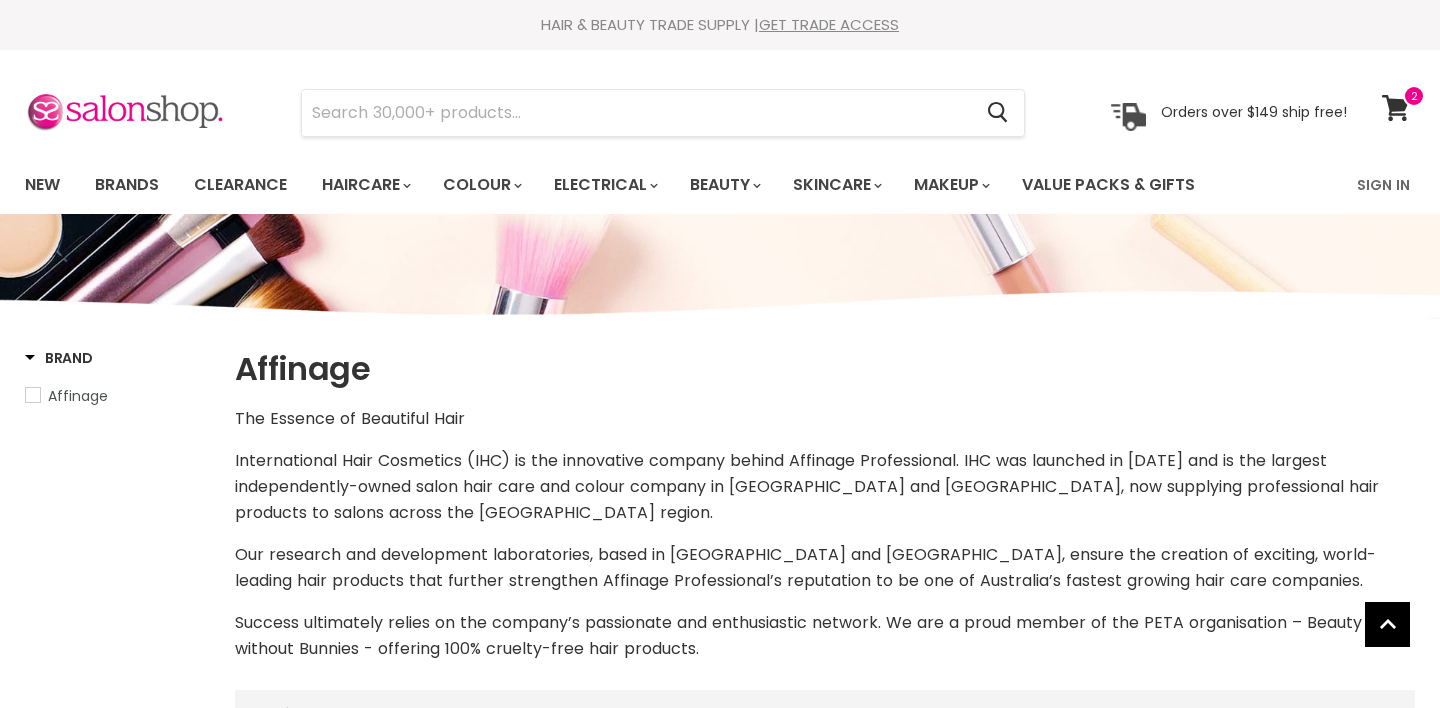 select on "manual" 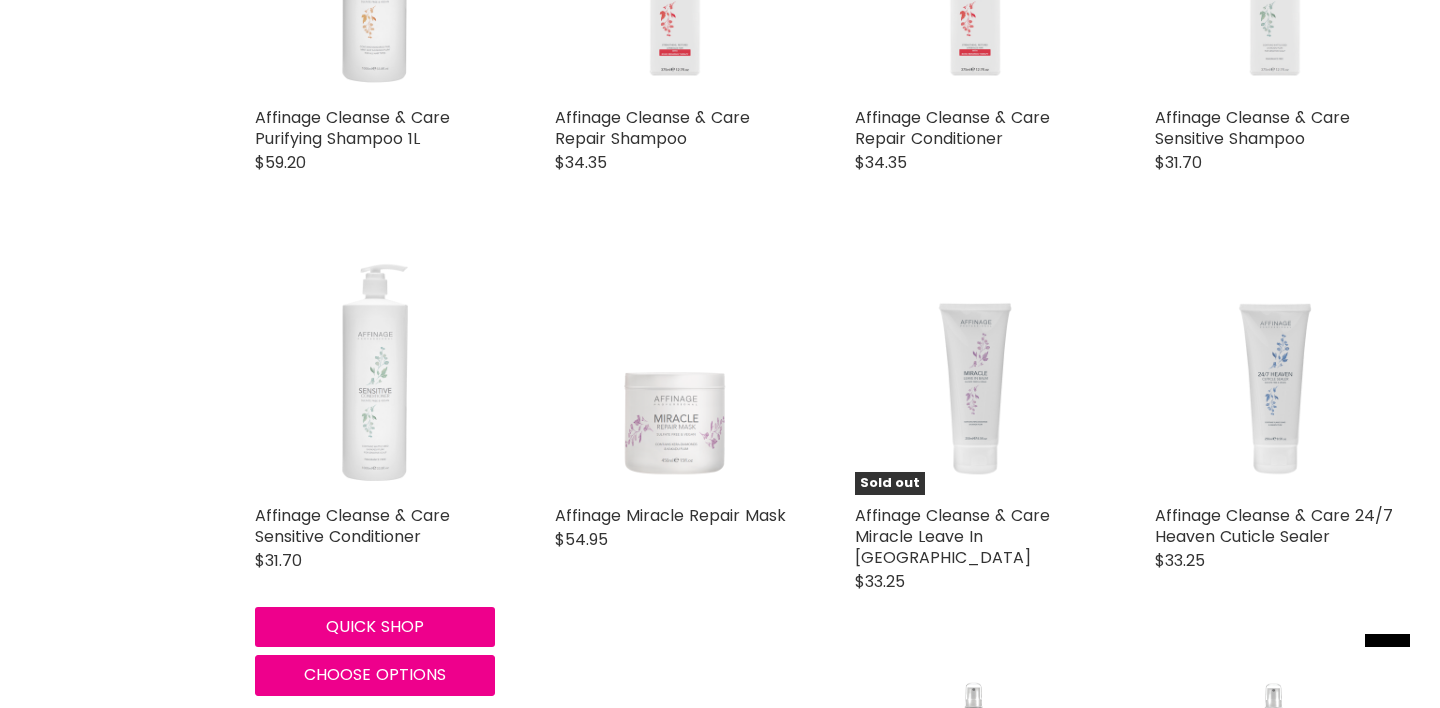 scroll, scrollTop: 1343, scrollLeft: 0, axis: vertical 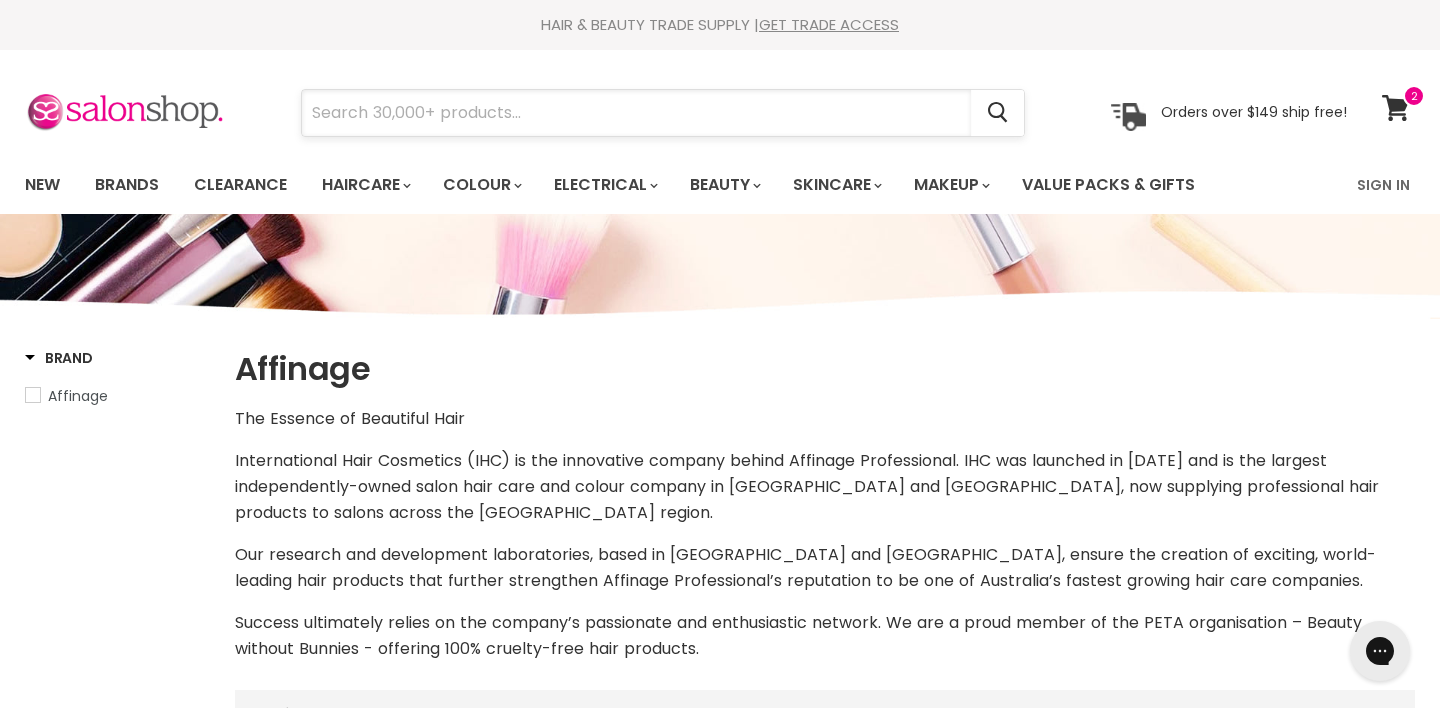 click at bounding box center (636, 113) 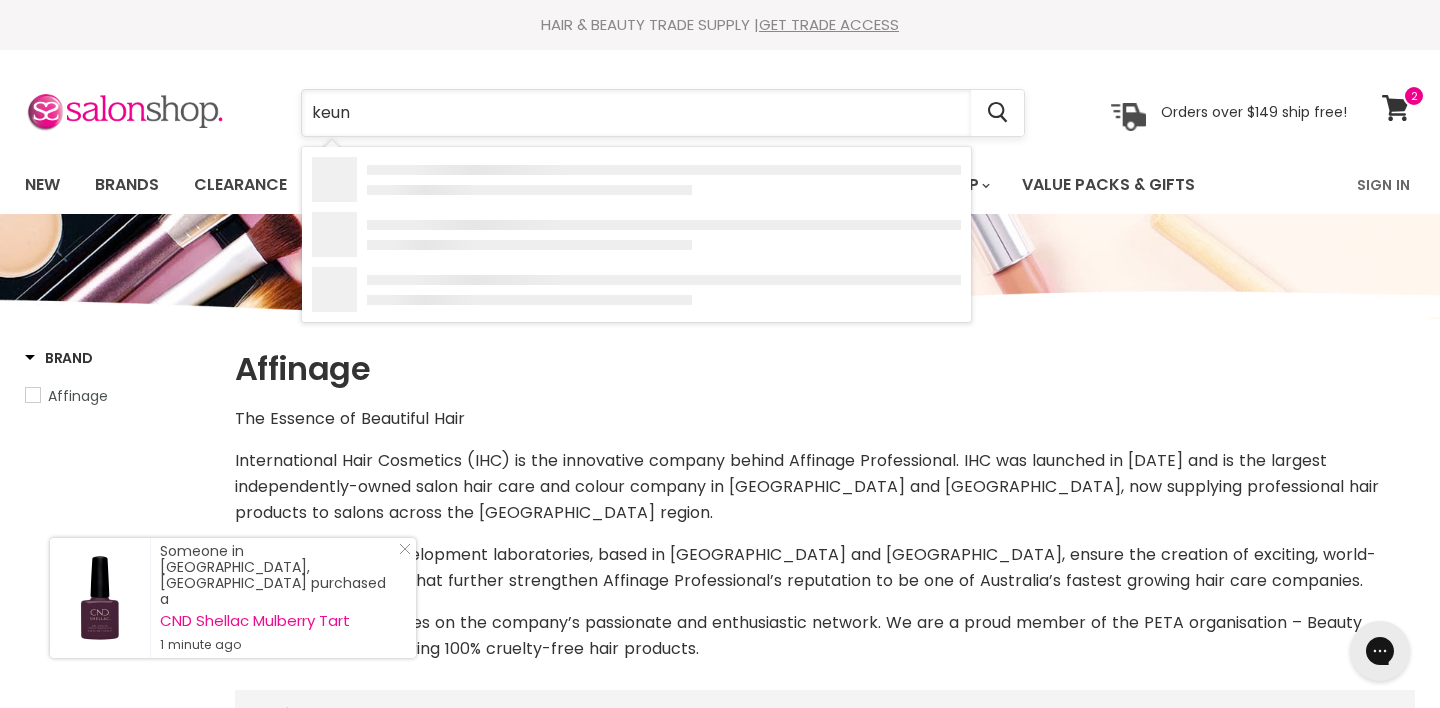type on "keune" 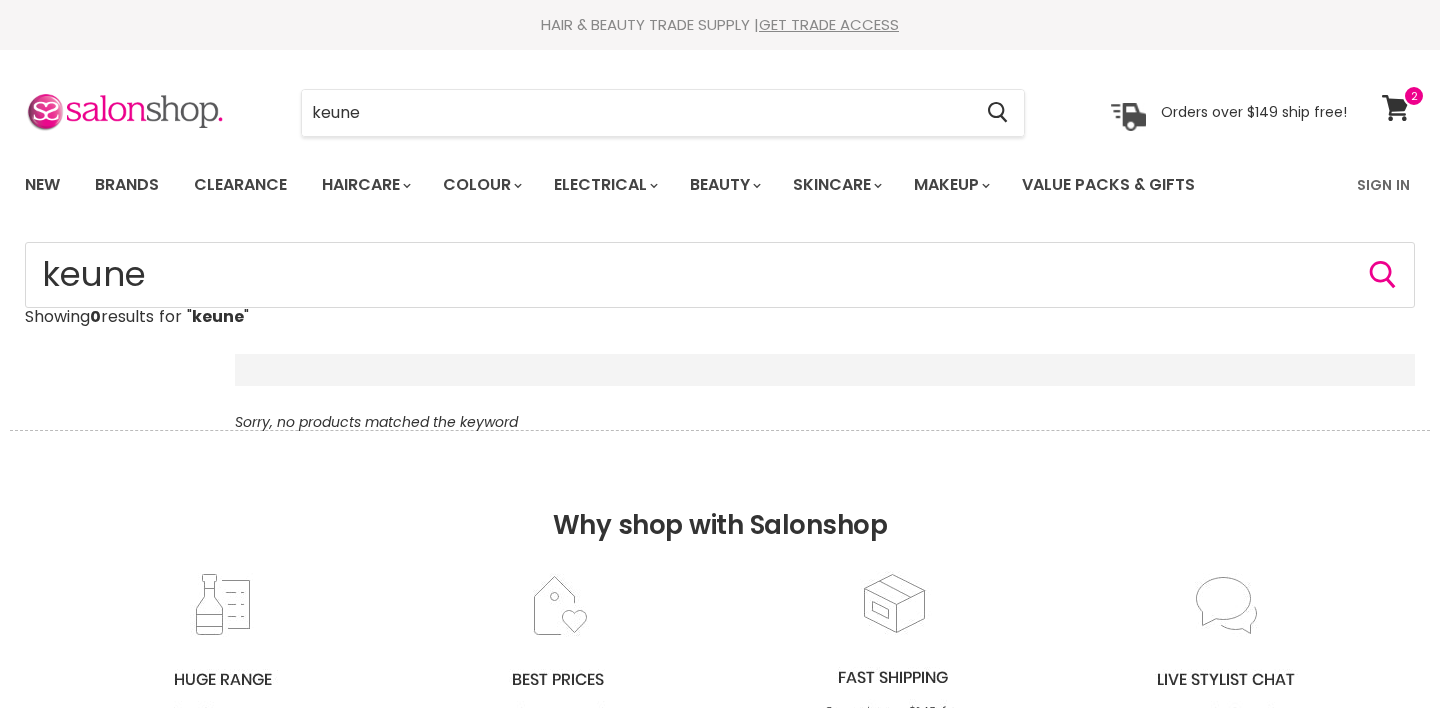 scroll, scrollTop: 0, scrollLeft: 0, axis: both 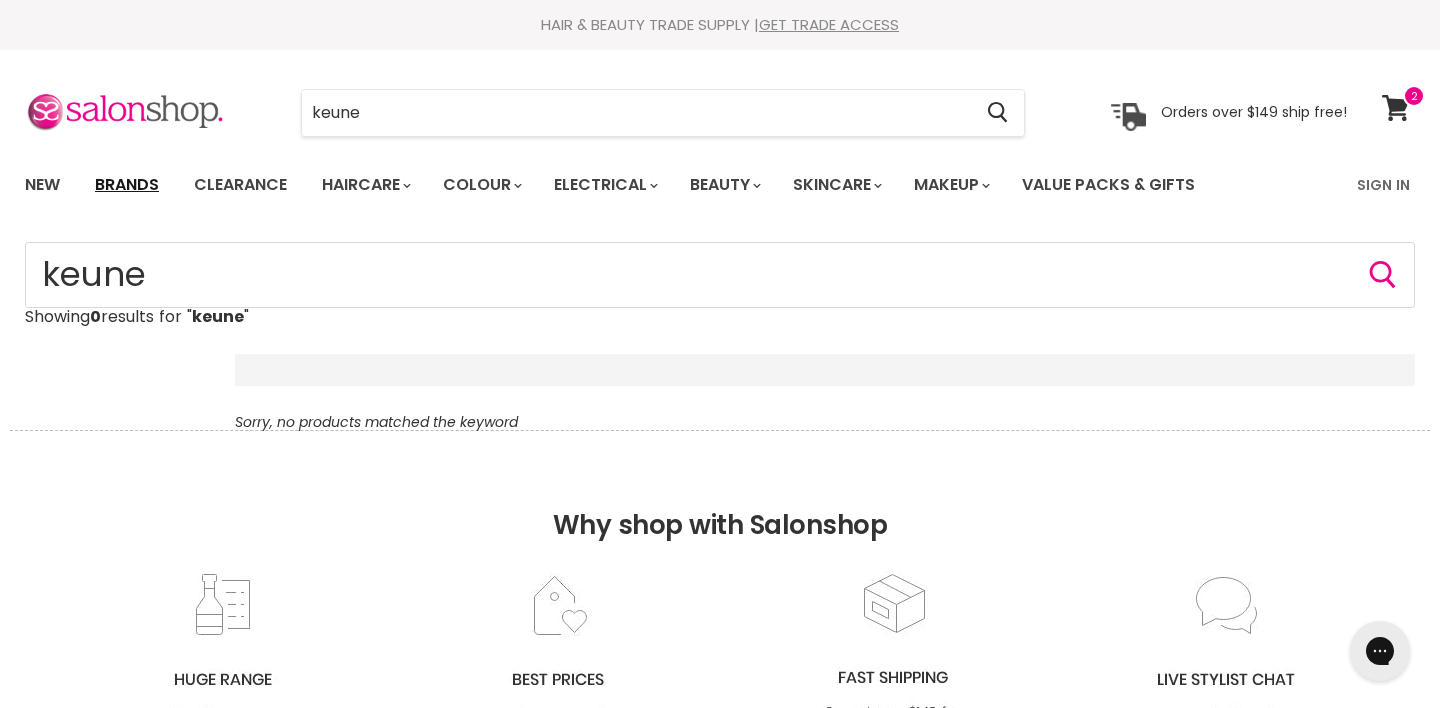 click on "Brands" at bounding box center [127, 185] 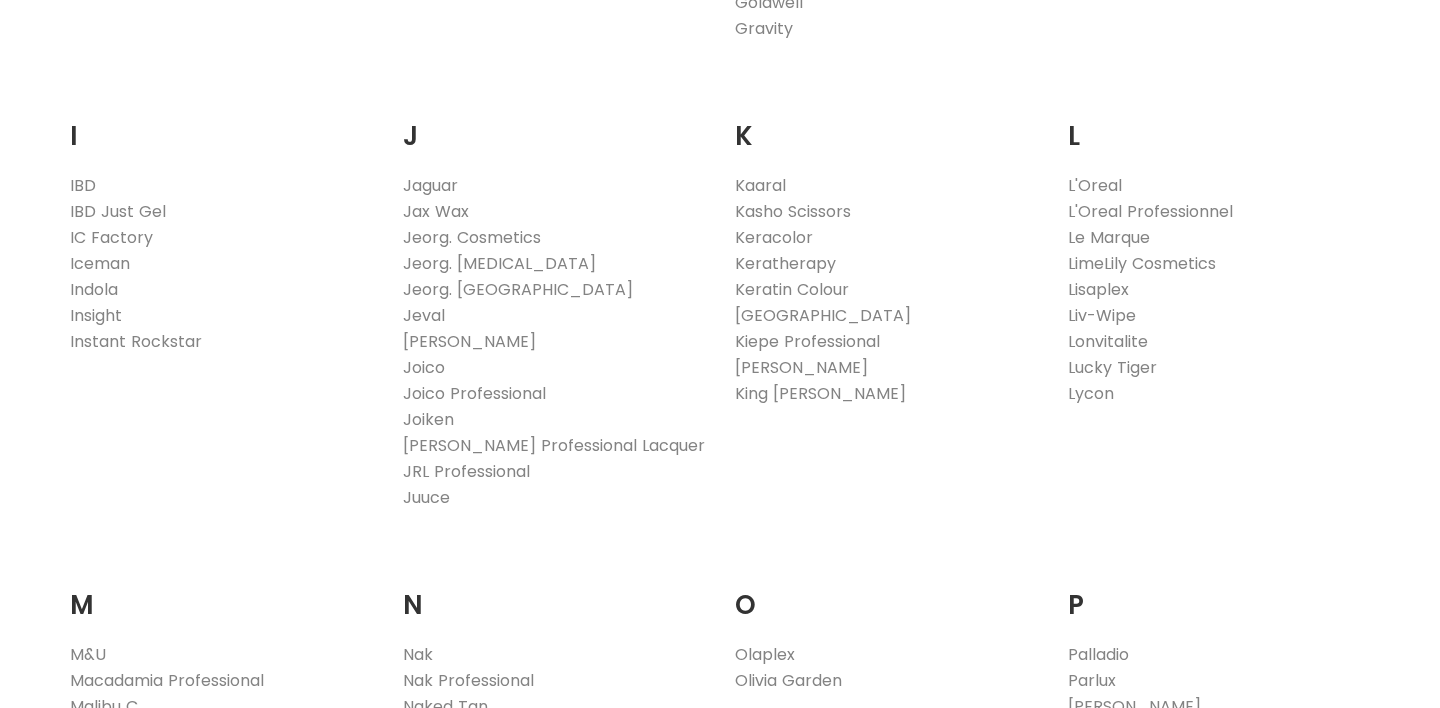 scroll, scrollTop: 0, scrollLeft: 0, axis: both 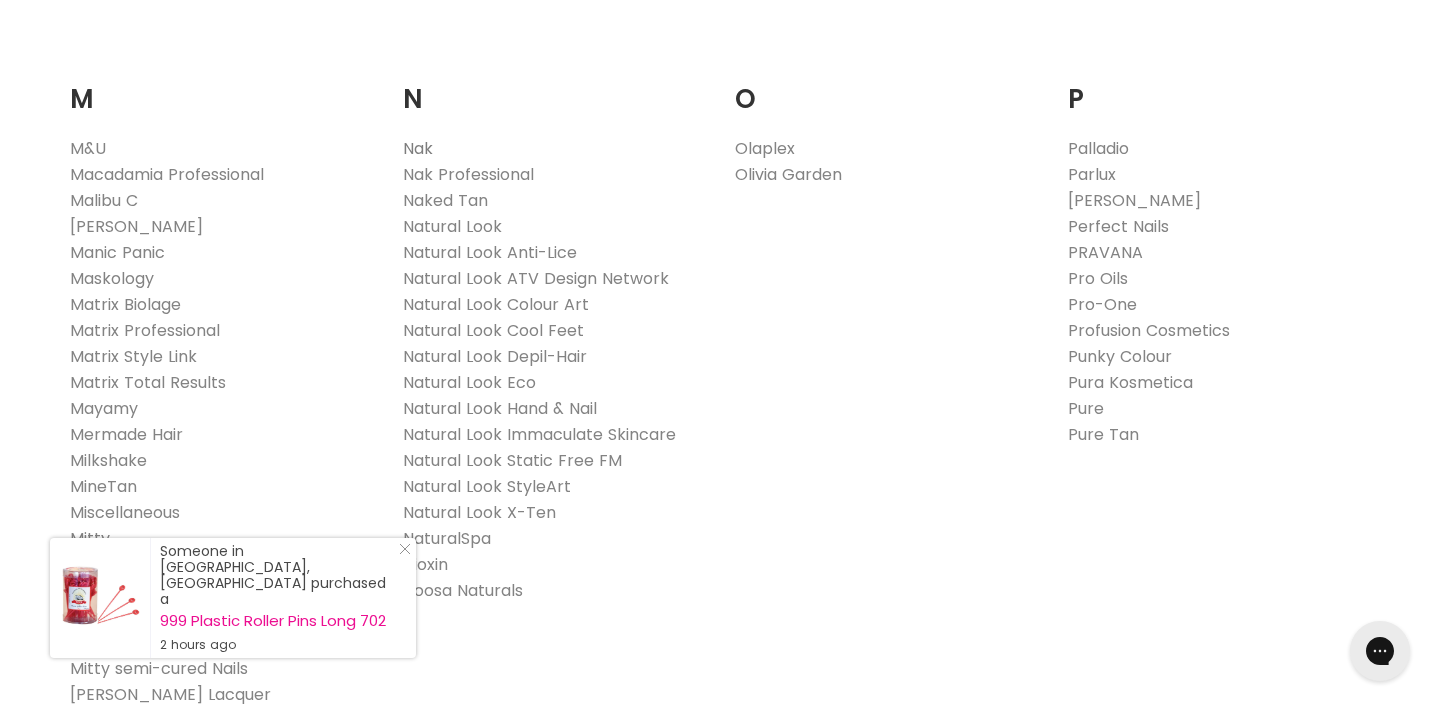 click on "Nak" at bounding box center (418, 148) 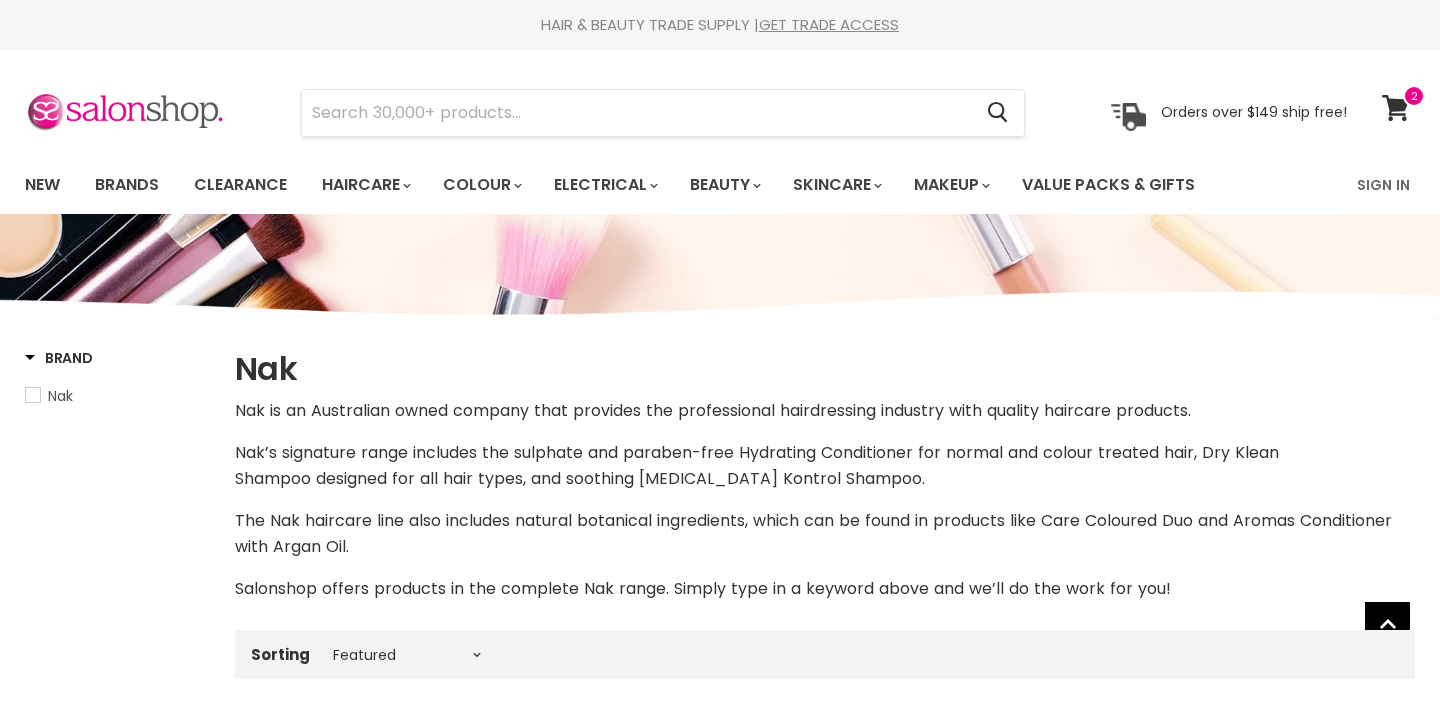 select on "manual" 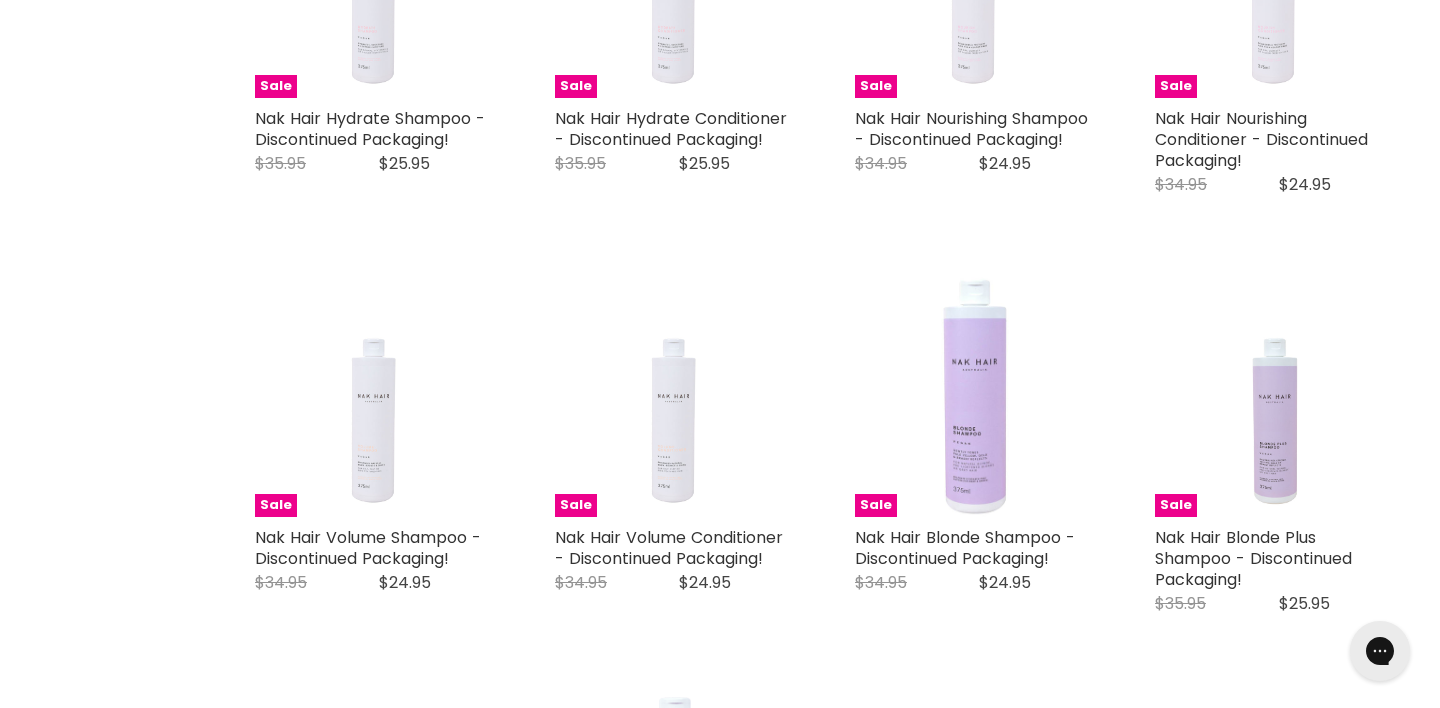 scroll, scrollTop: 0, scrollLeft: 0, axis: both 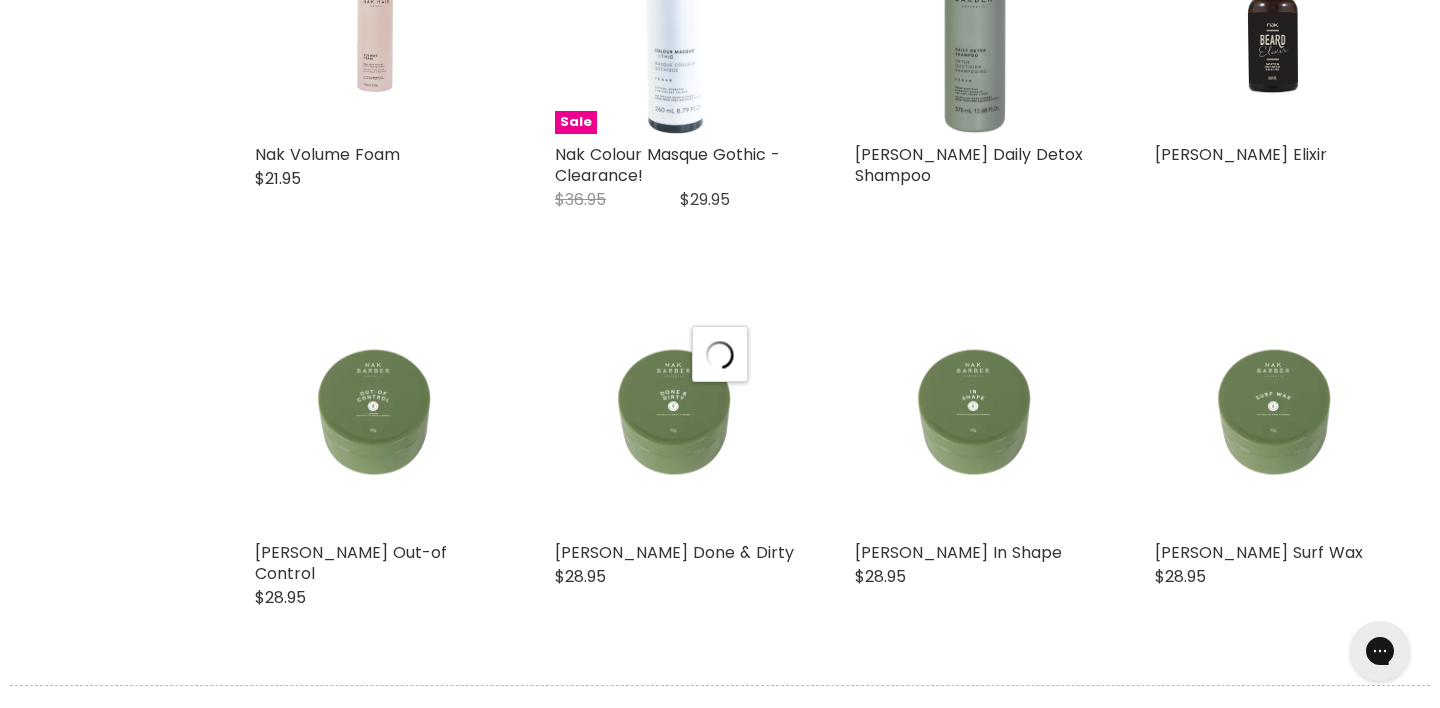 select on "manual" 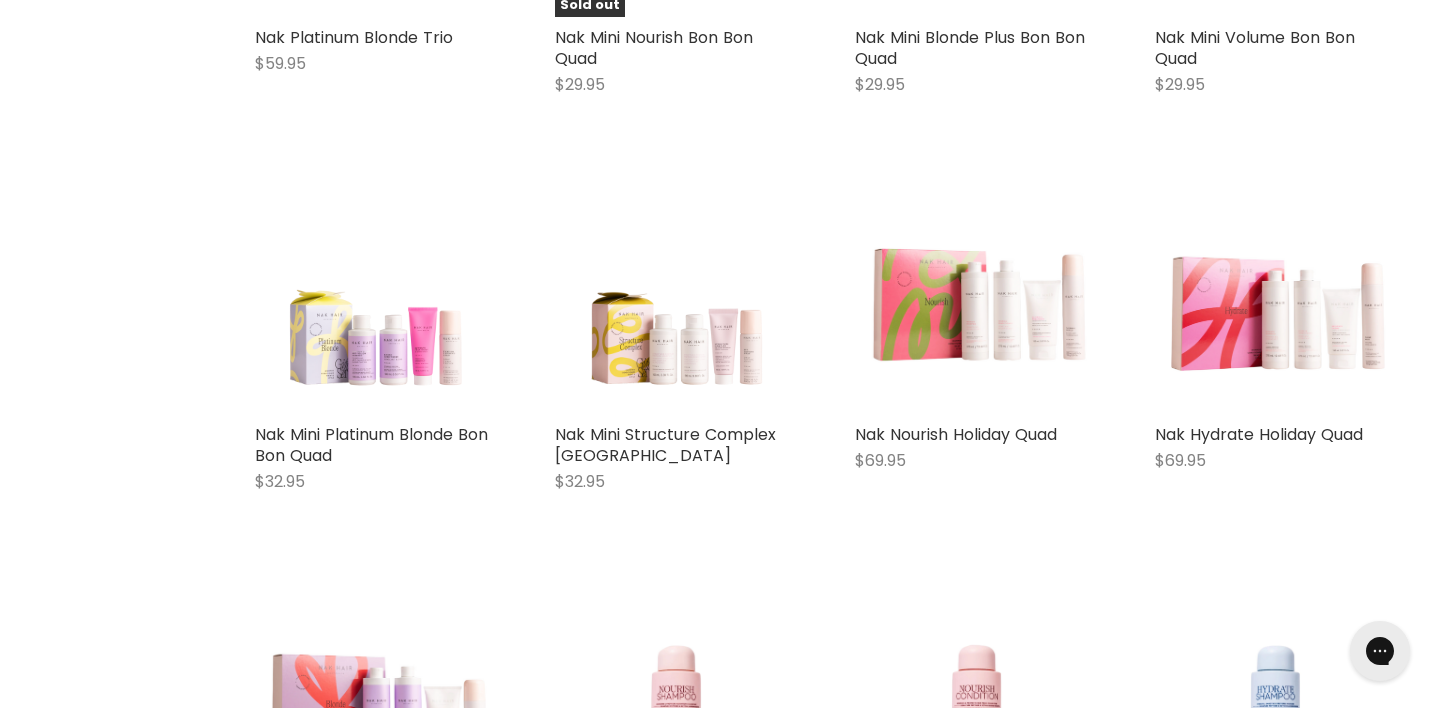 scroll, scrollTop: 9135, scrollLeft: 0, axis: vertical 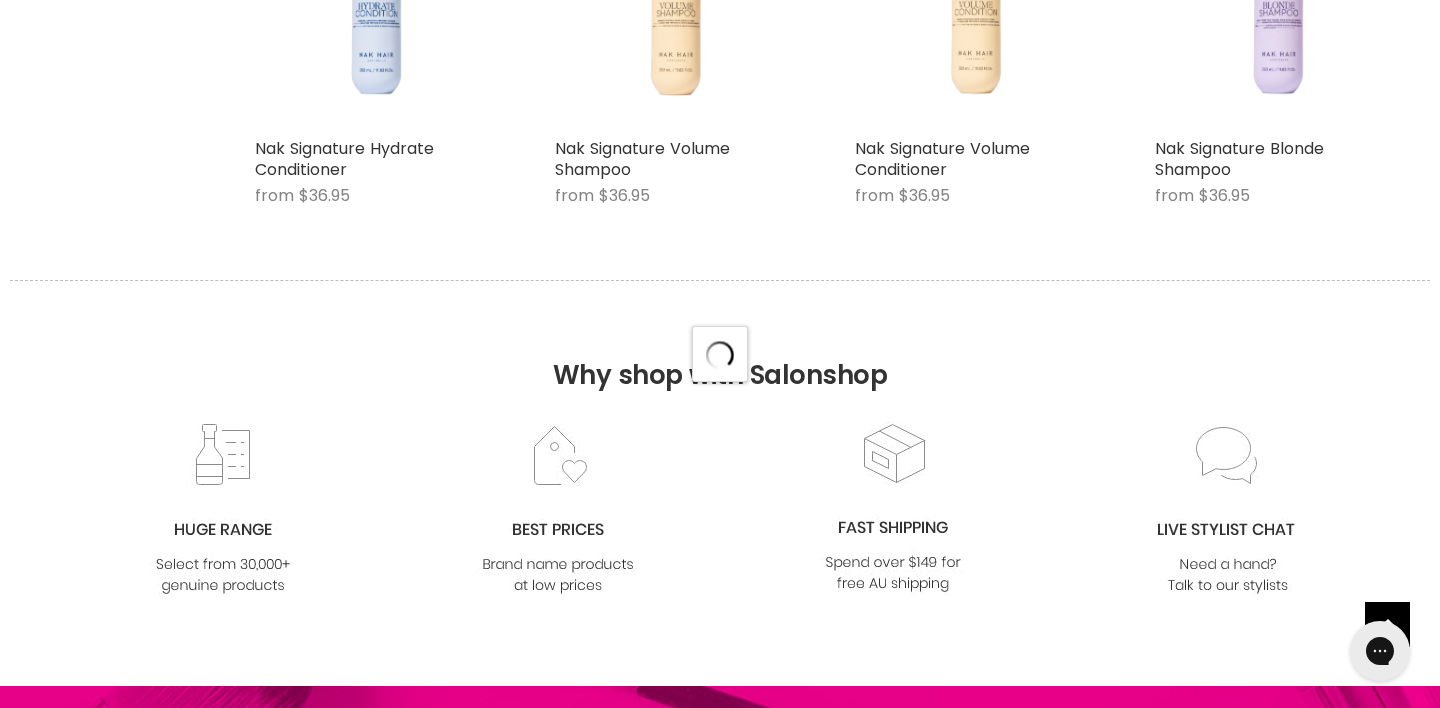 select on "manual" 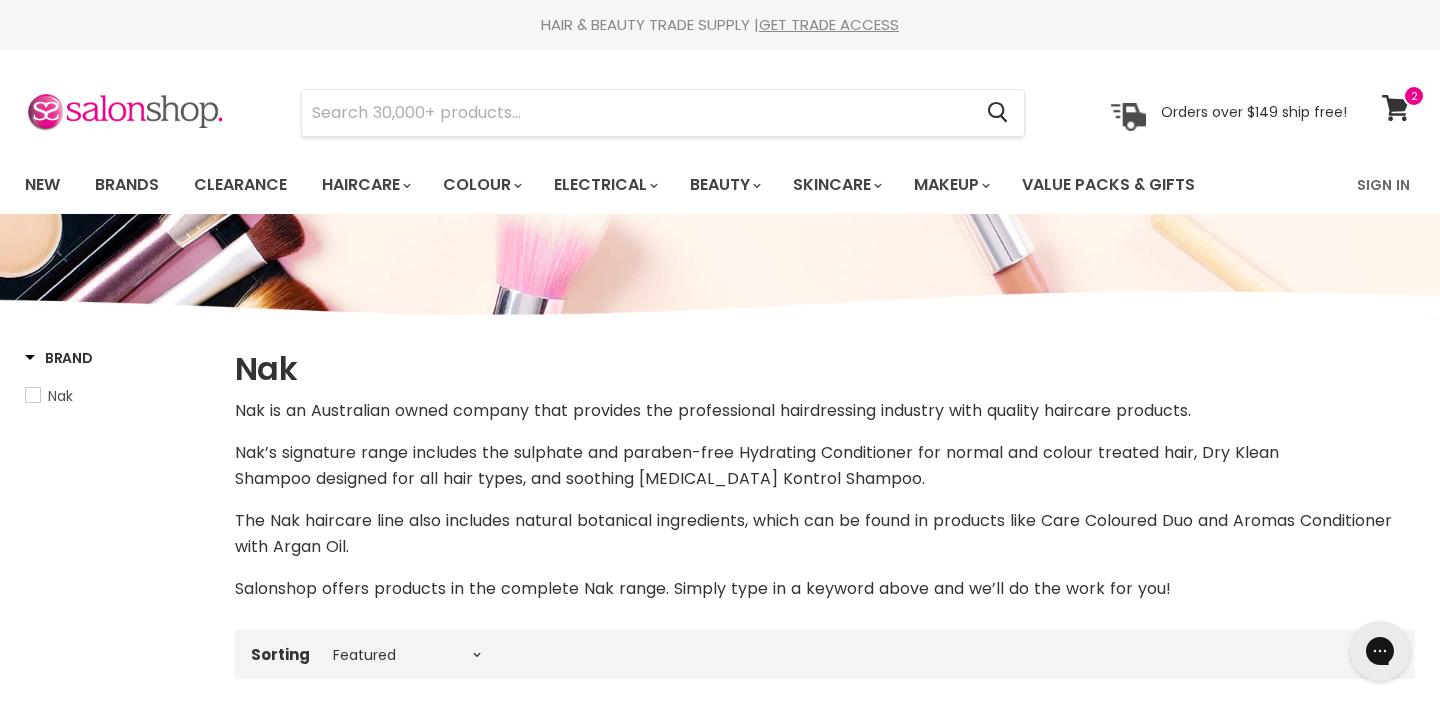 scroll, scrollTop: 0, scrollLeft: 0, axis: both 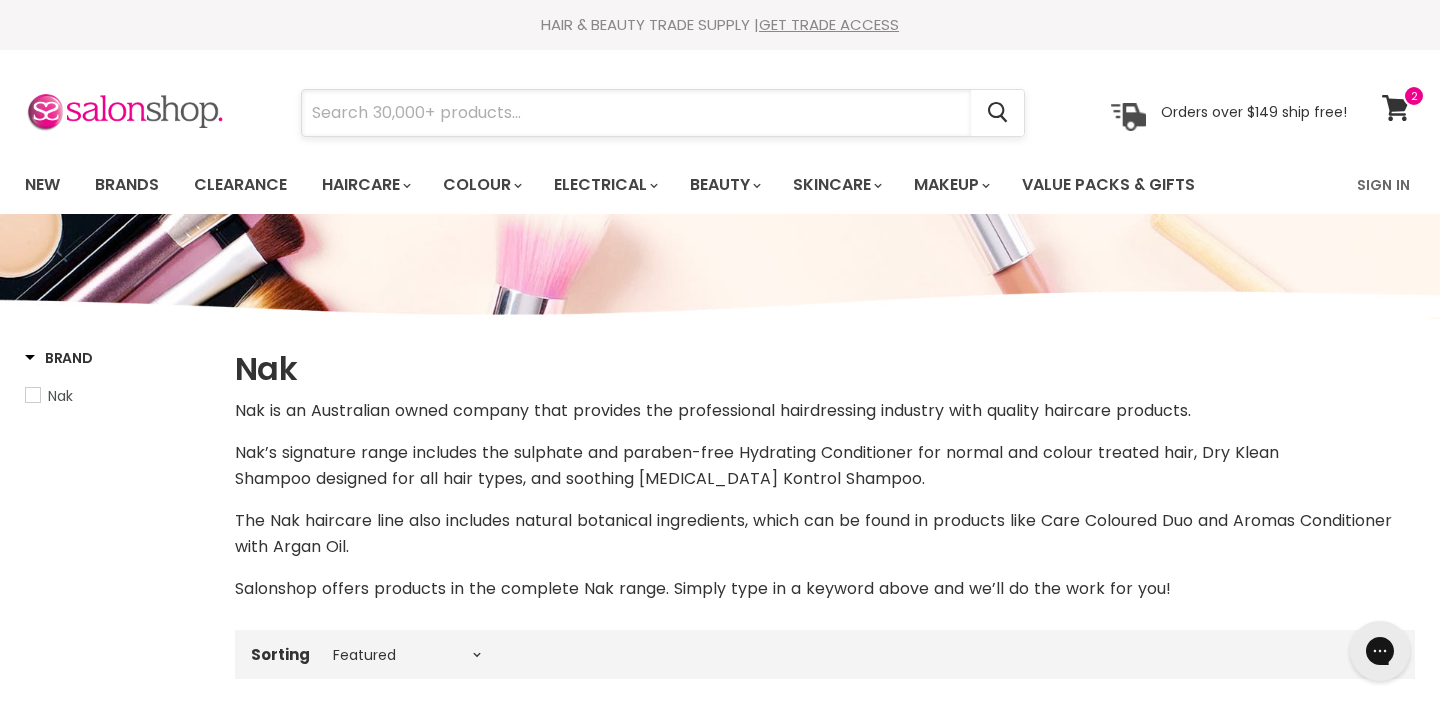 click at bounding box center (636, 113) 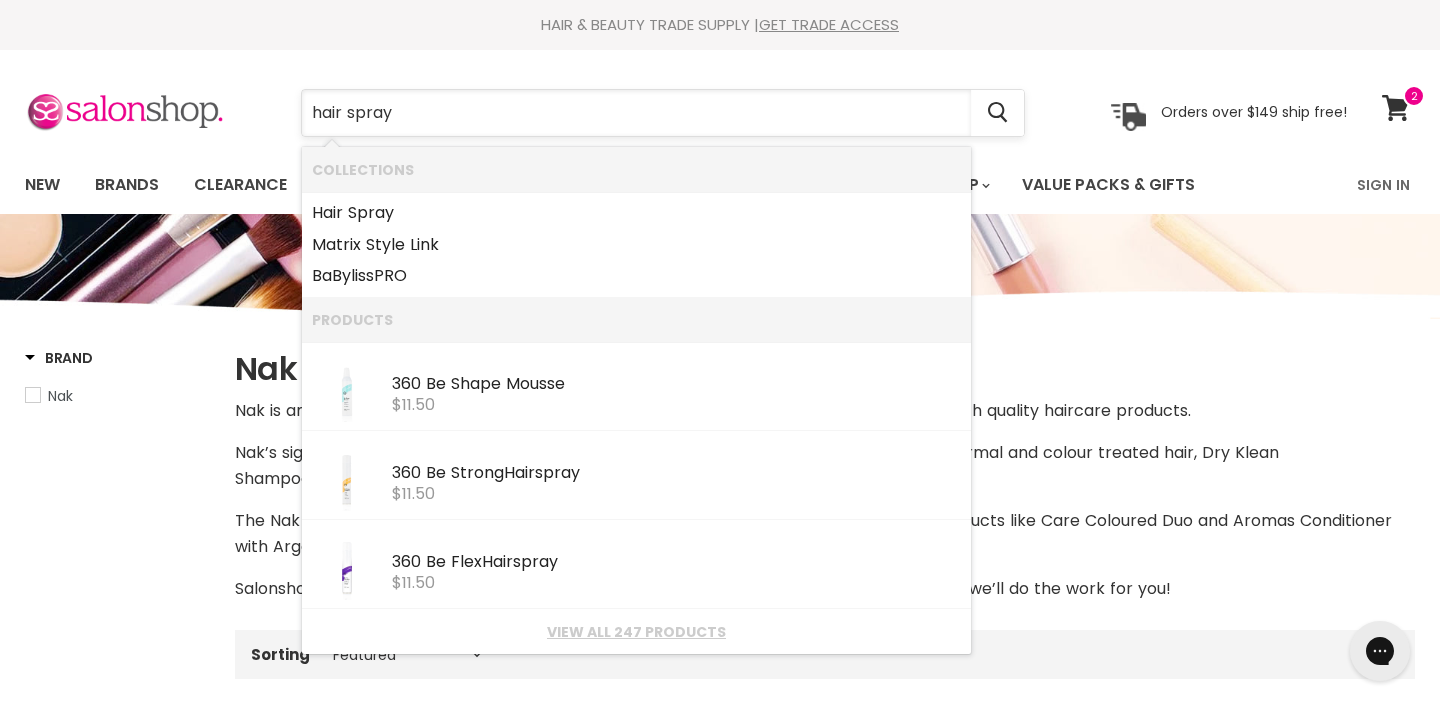 type on "hair spray" 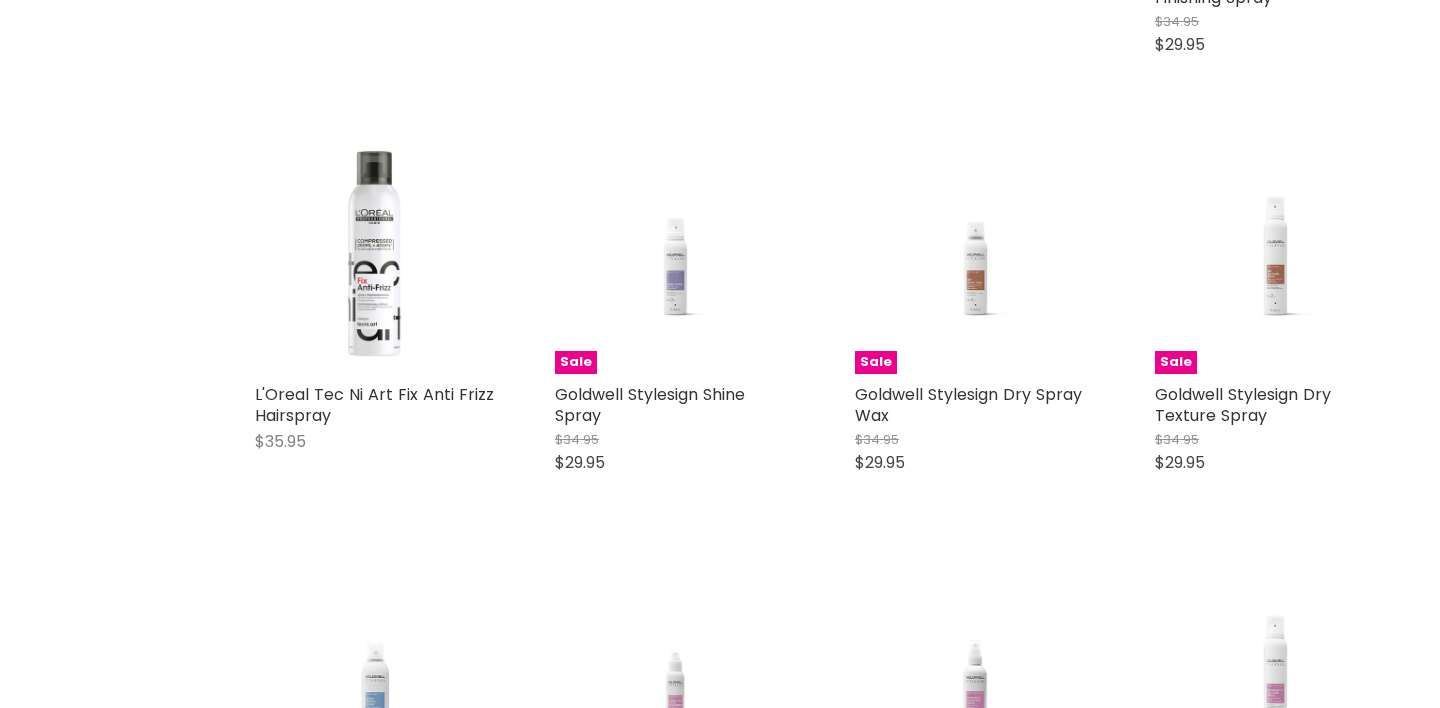 scroll, scrollTop: 740, scrollLeft: 0, axis: vertical 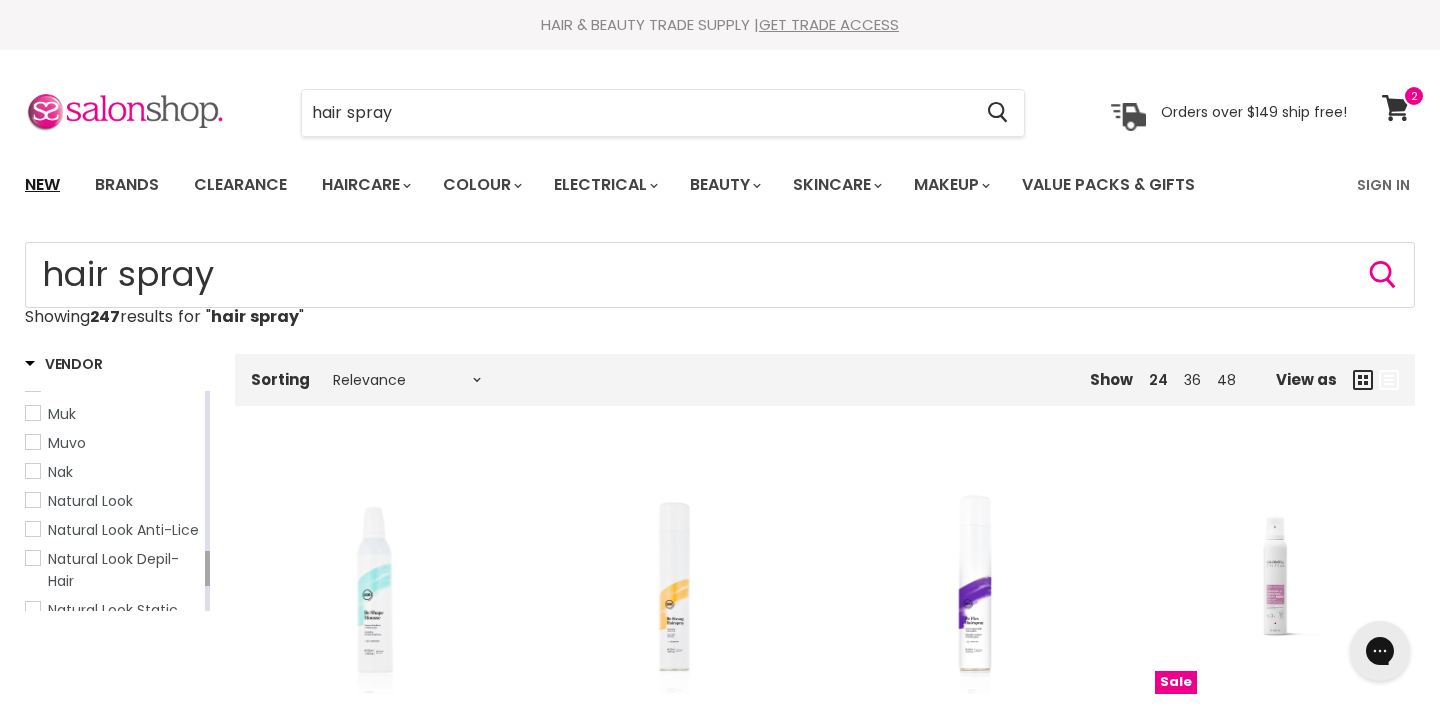 click on "New" at bounding box center (42, 185) 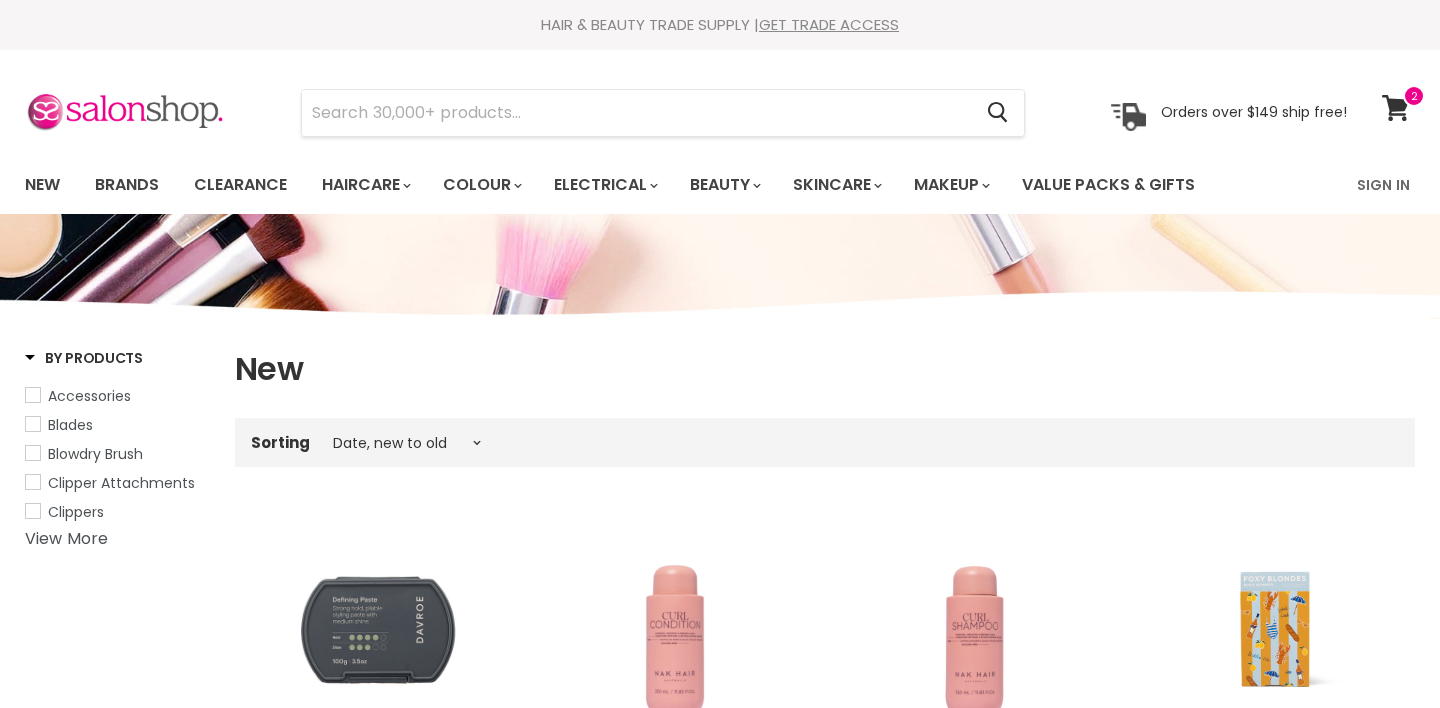 select on "created-descending" 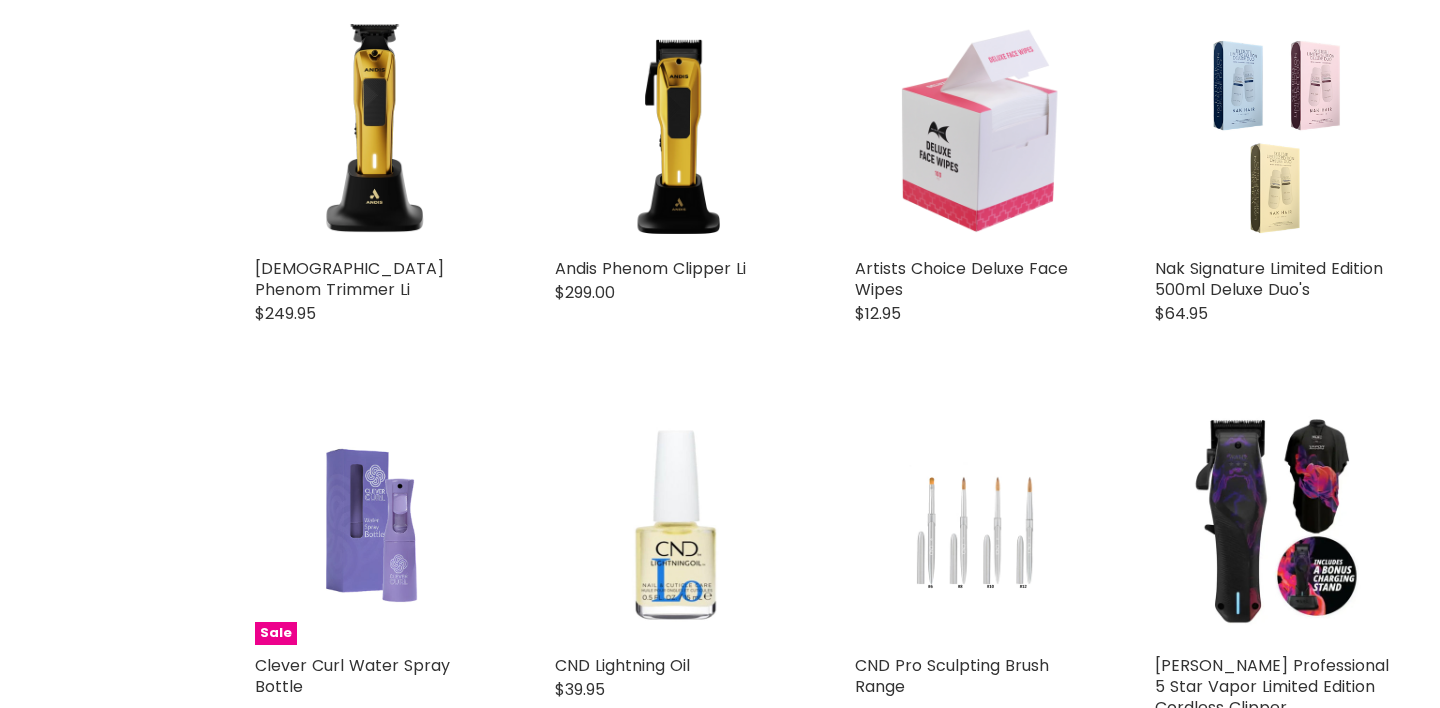 scroll, scrollTop: 2866, scrollLeft: 0, axis: vertical 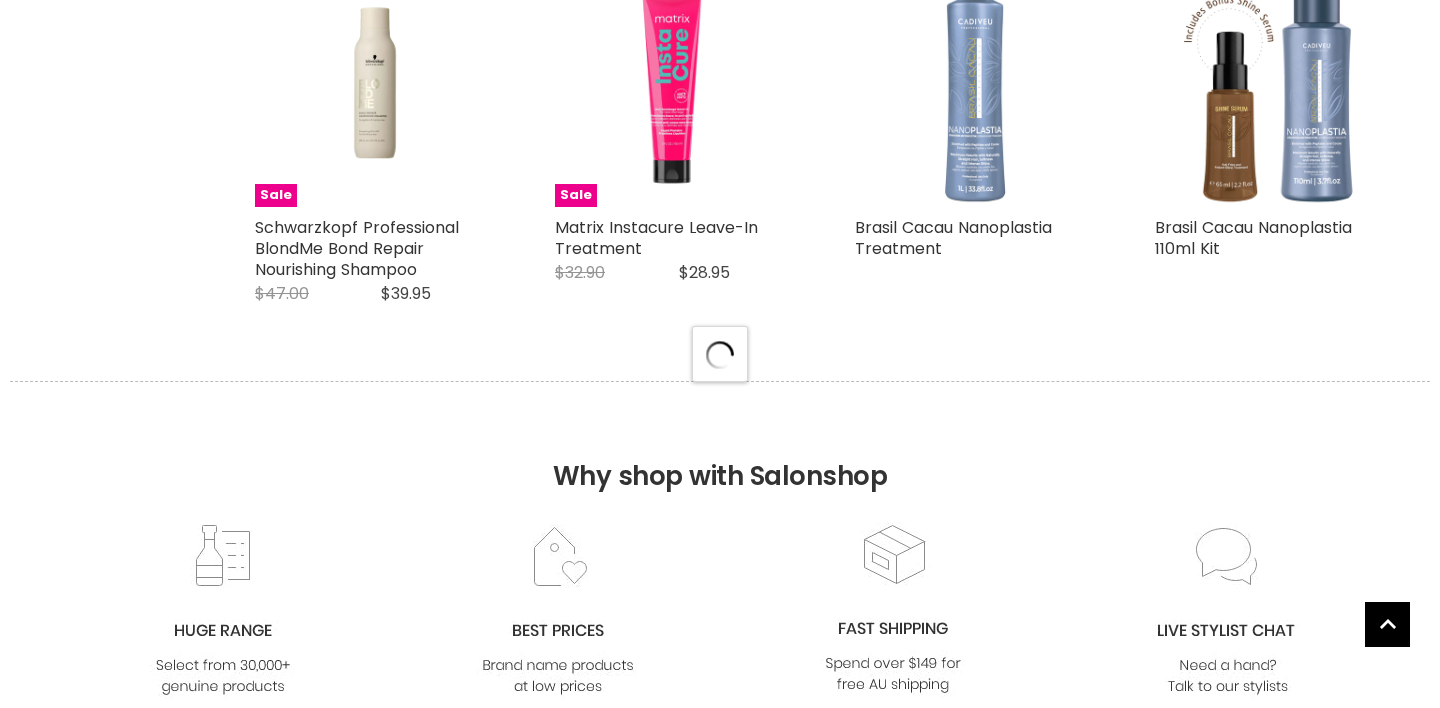 select on "created-descending" 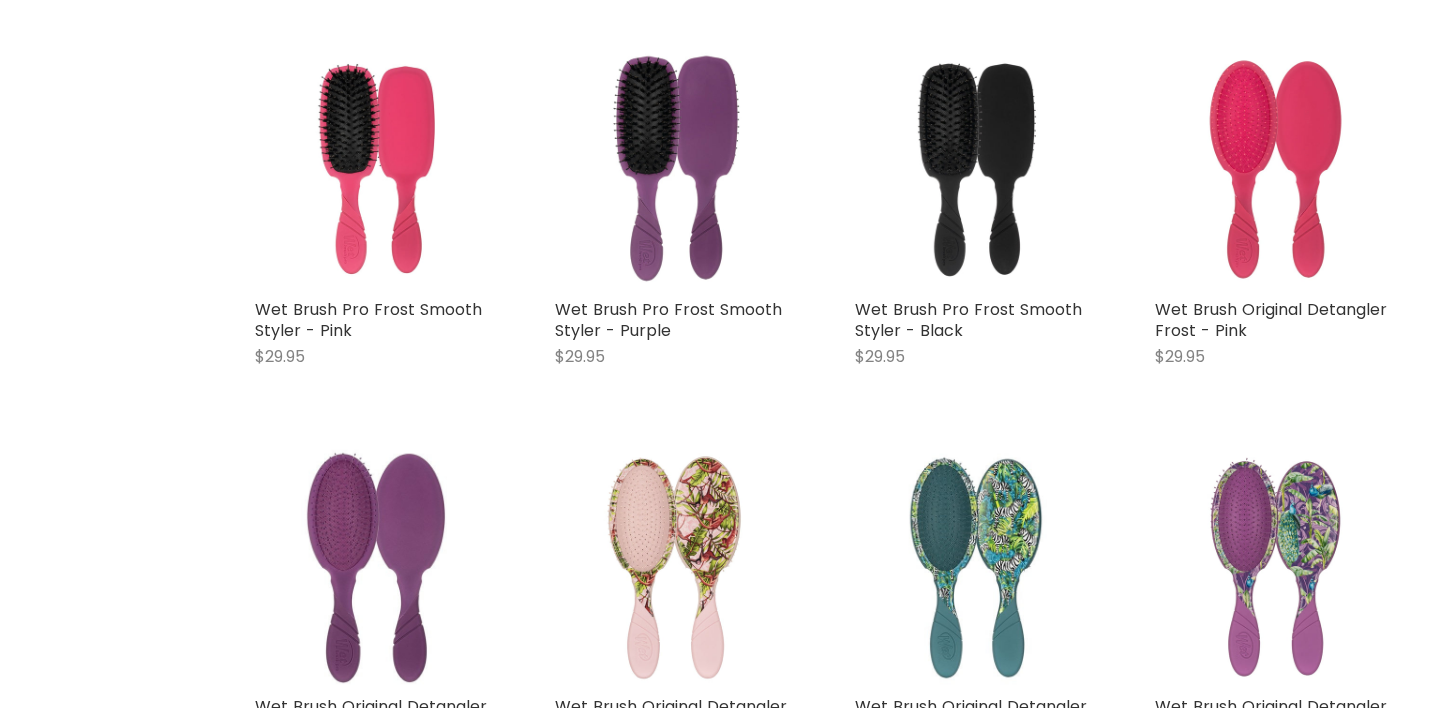 scroll, scrollTop: 5872, scrollLeft: 0, axis: vertical 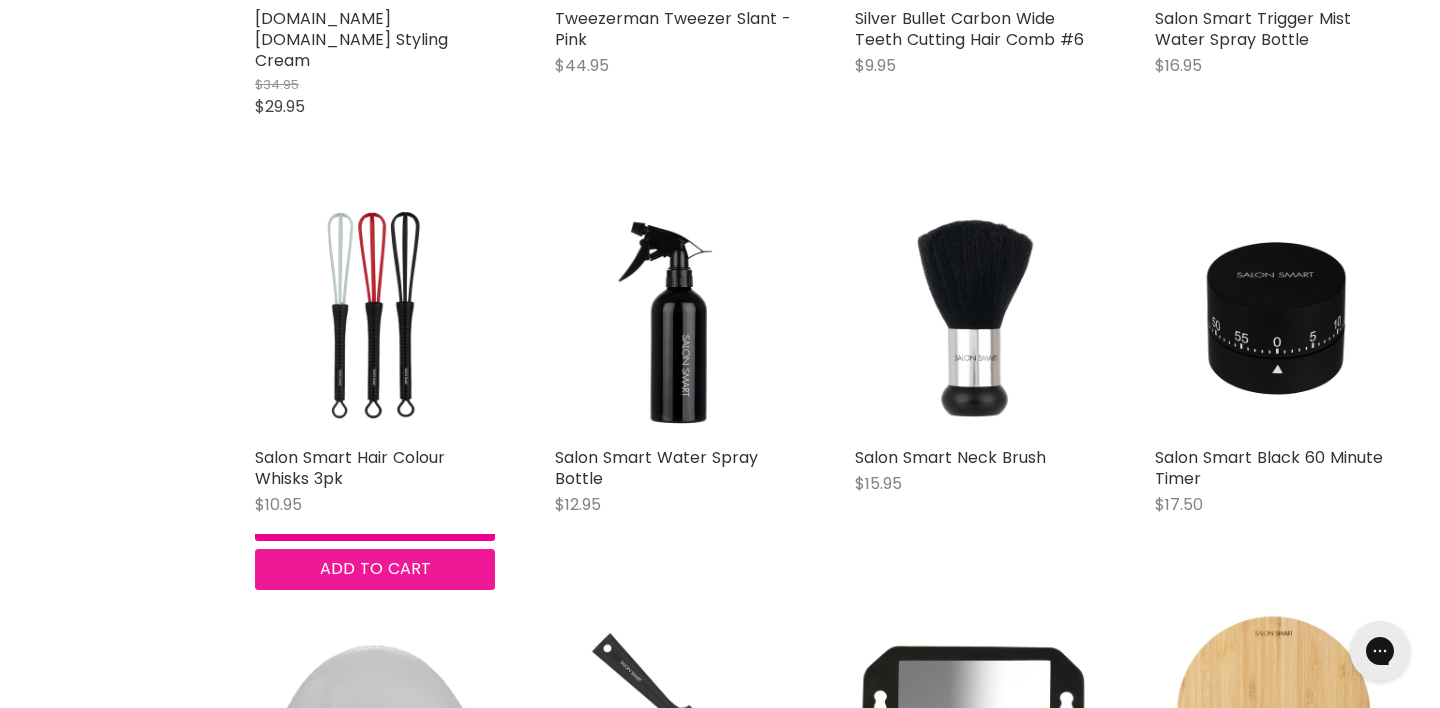 click on "Add to cart" at bounding box center [375, 568] 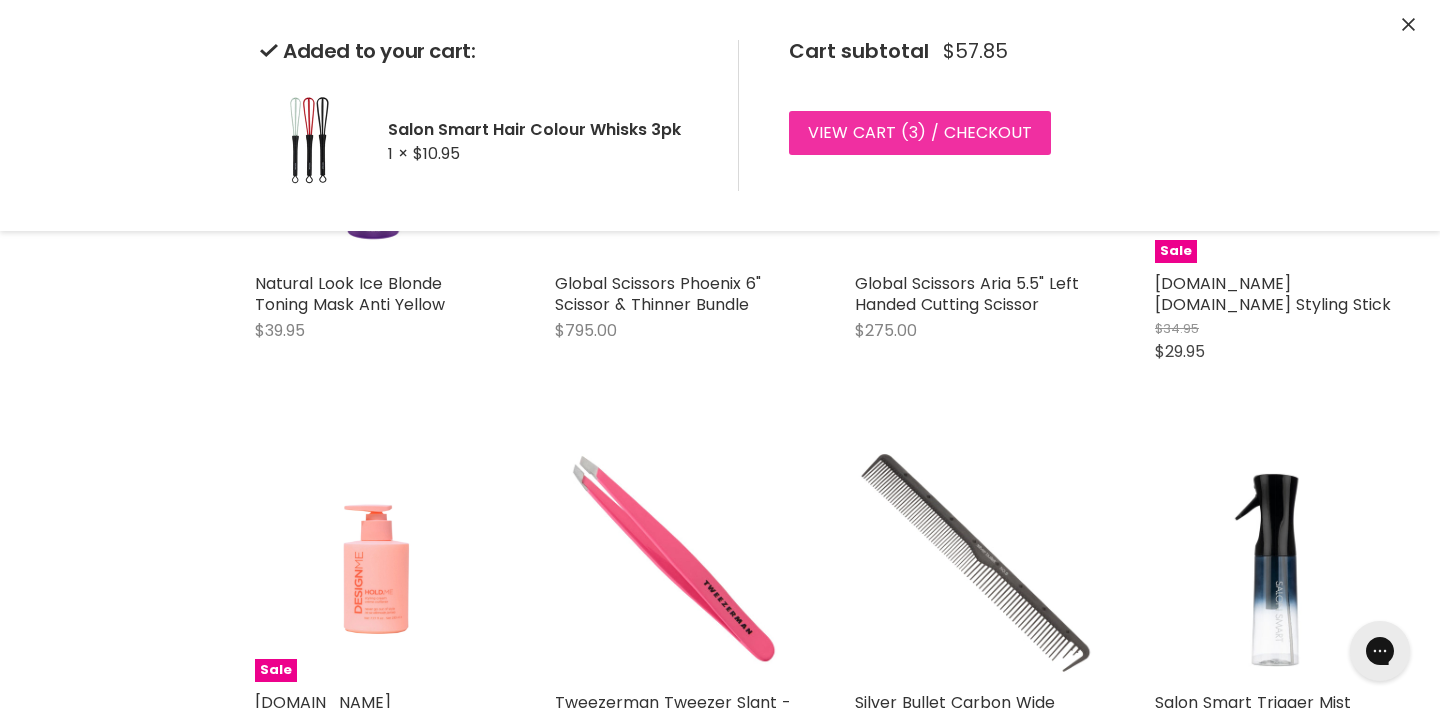scroll, scrollTop: 6066, scrollLeft: 0, axis: vertical 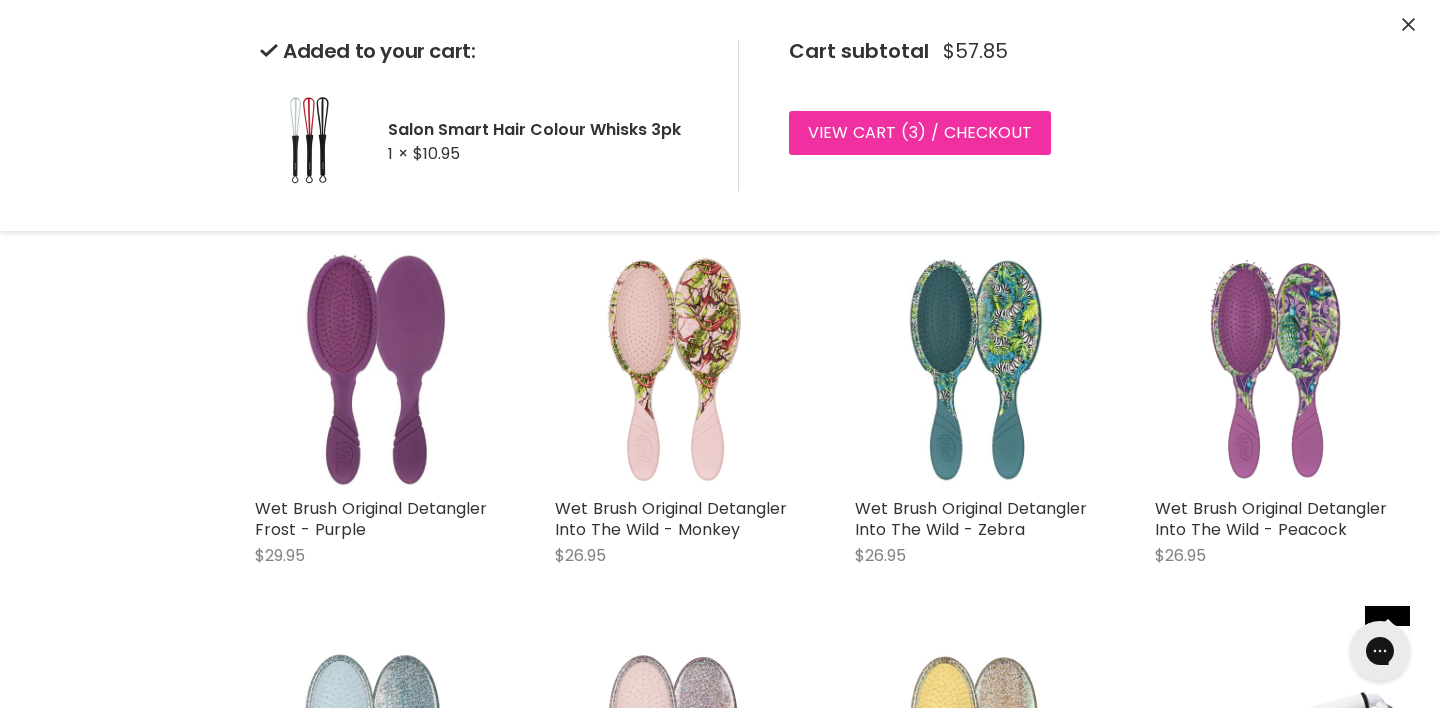 click on "View cart ( 3 )  /  Checkout" at bounding box center [920, 133] 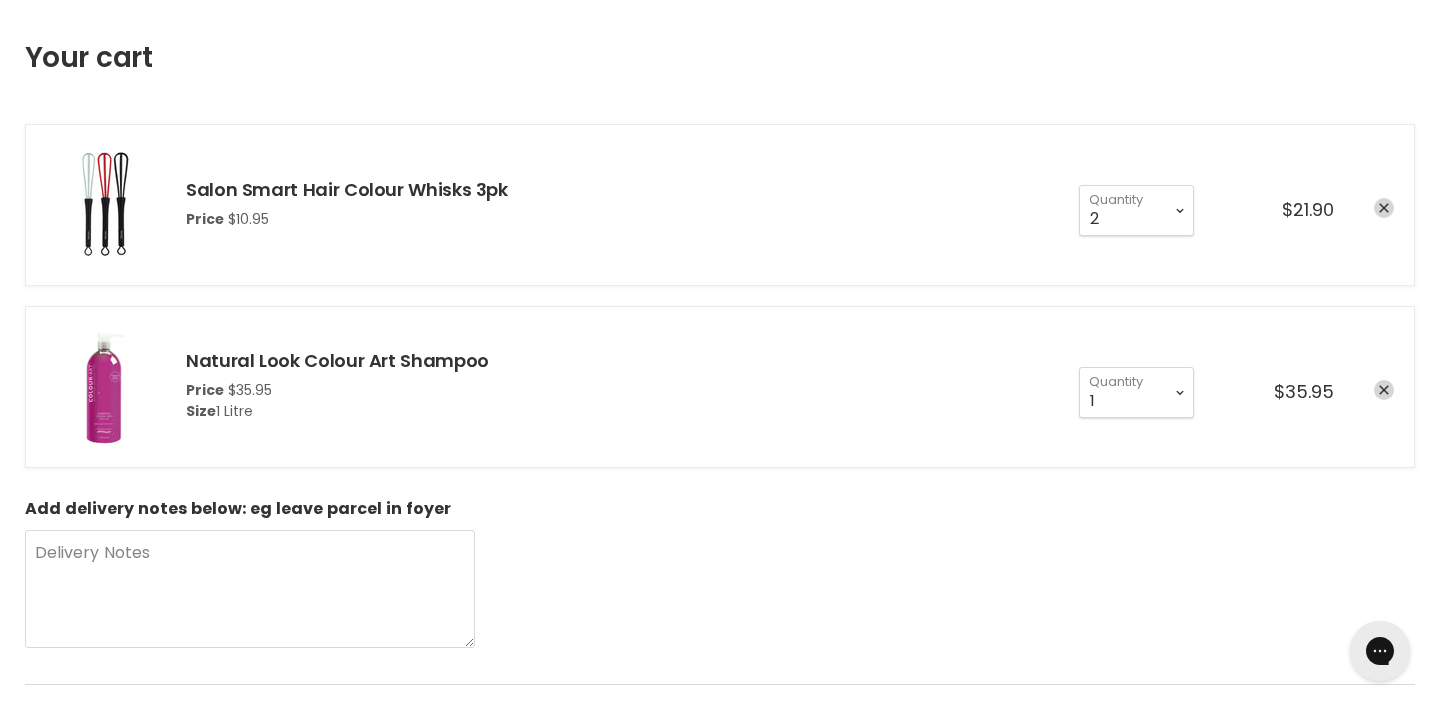 scroll, scrollTop: 0, scrollLeft: 0, axis: both 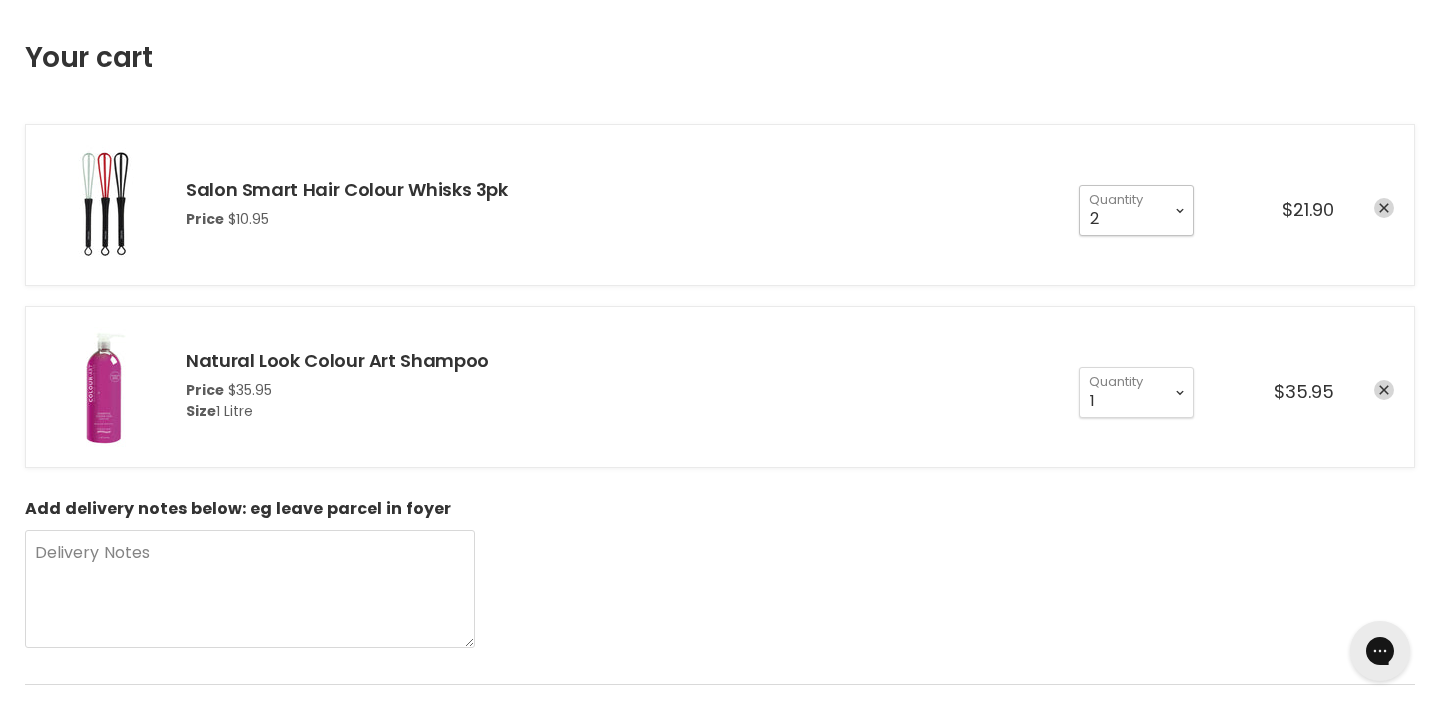 select on "1" 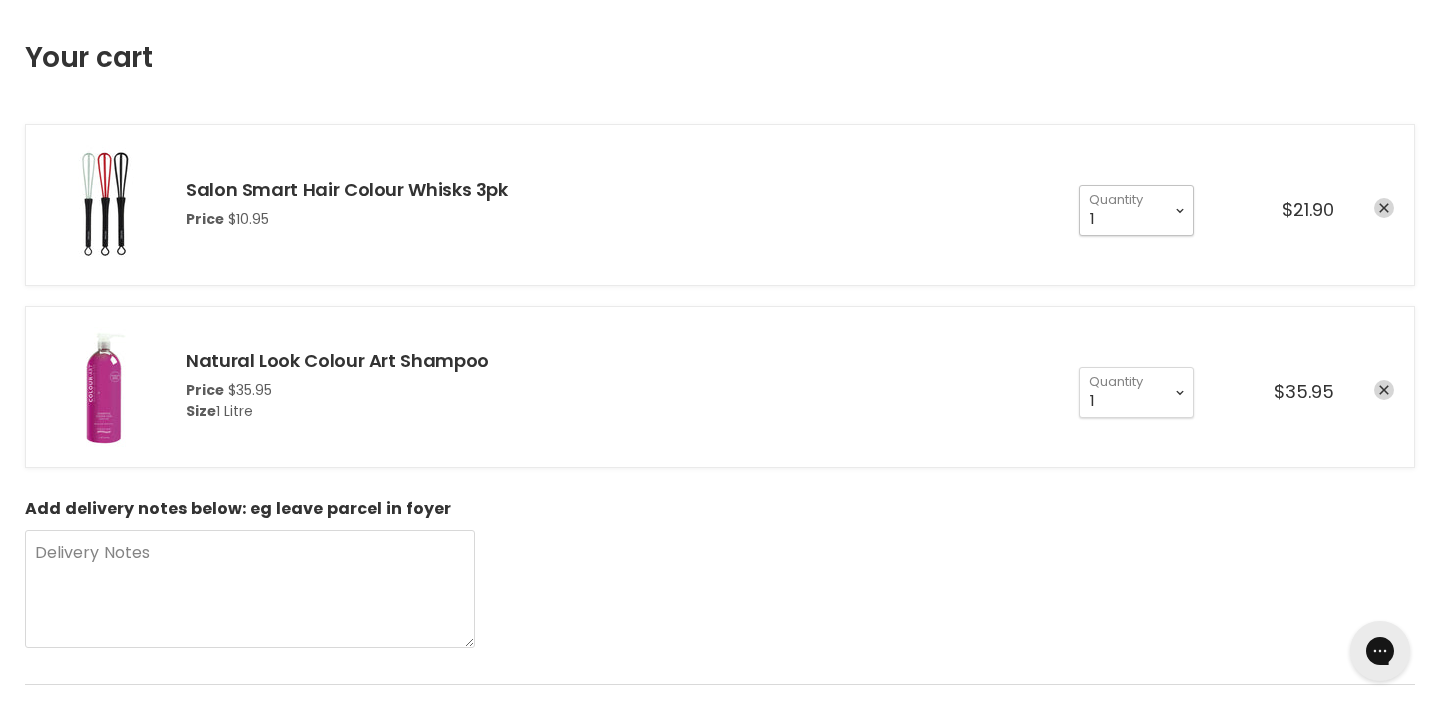 type on "1" 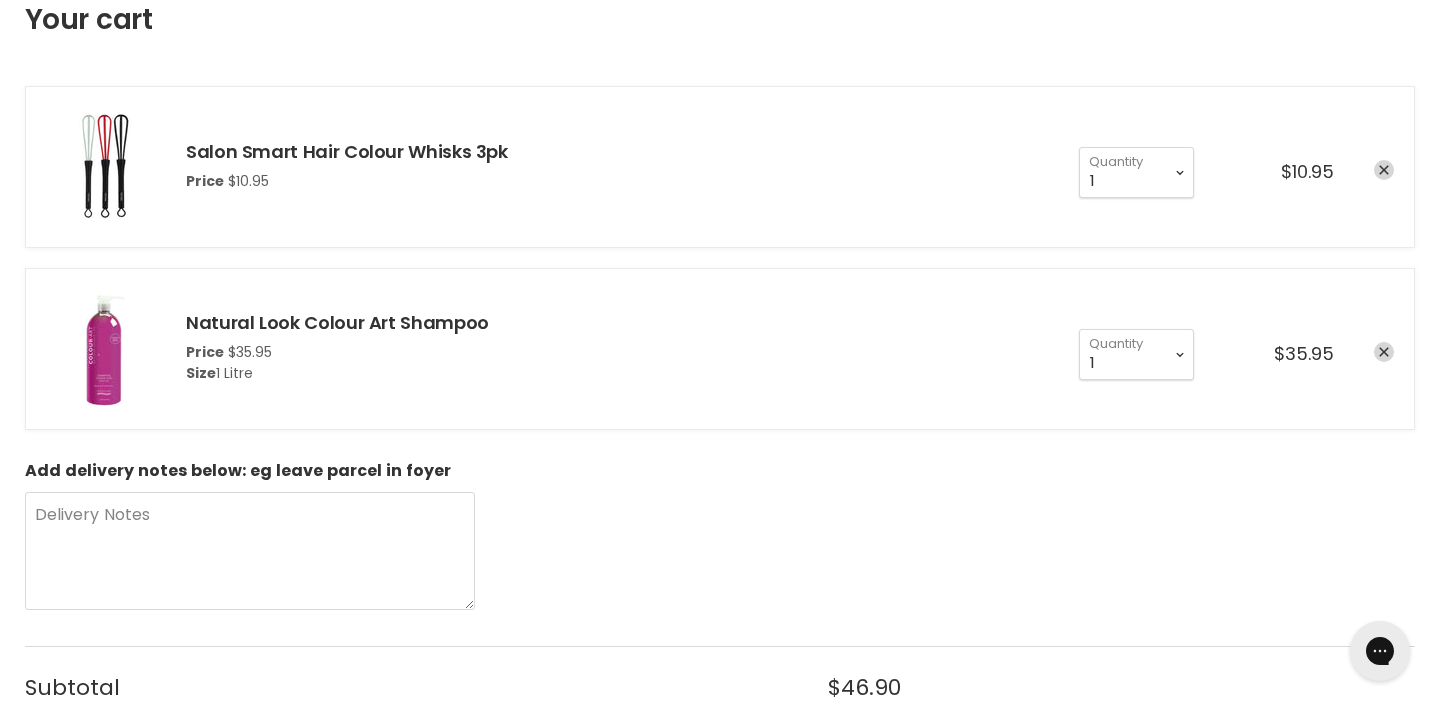 scroll, scrollTop: 260, scrollLeft: 0, axis: vertical 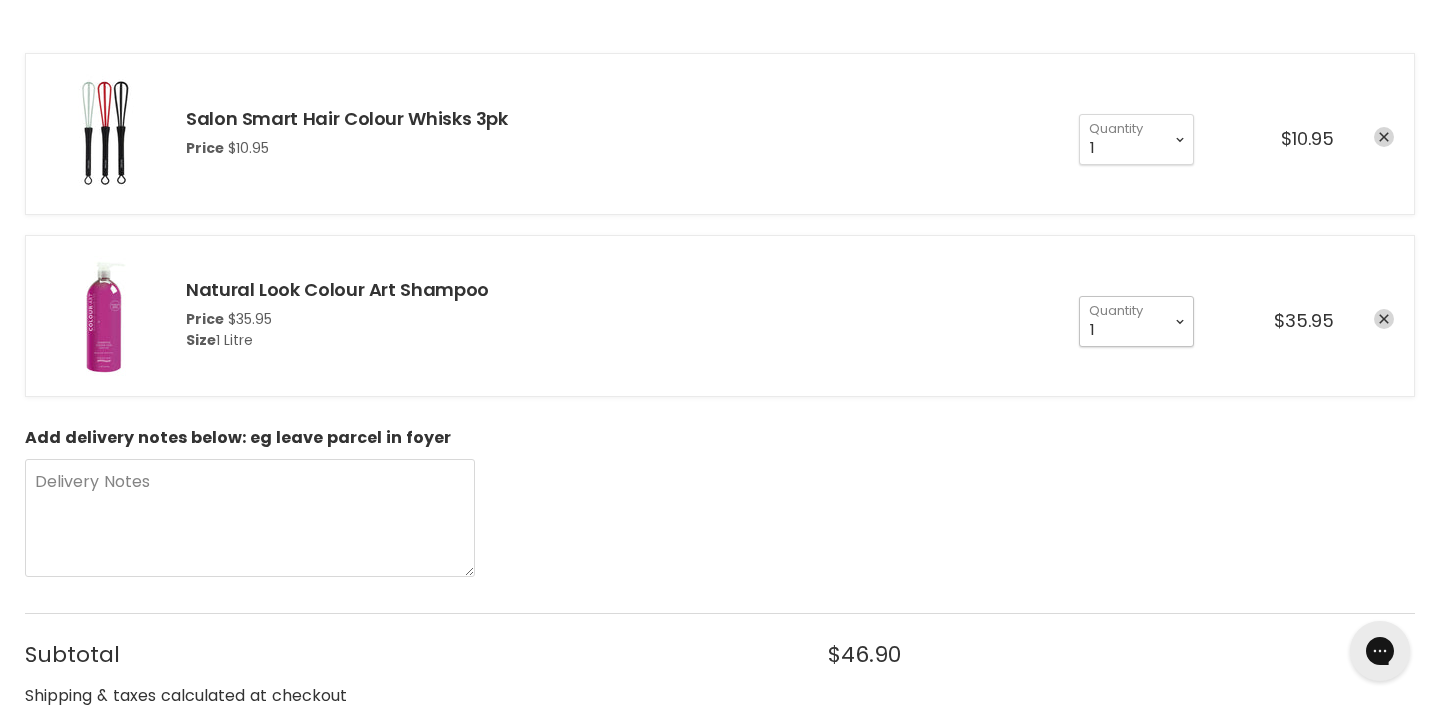 select on "2" 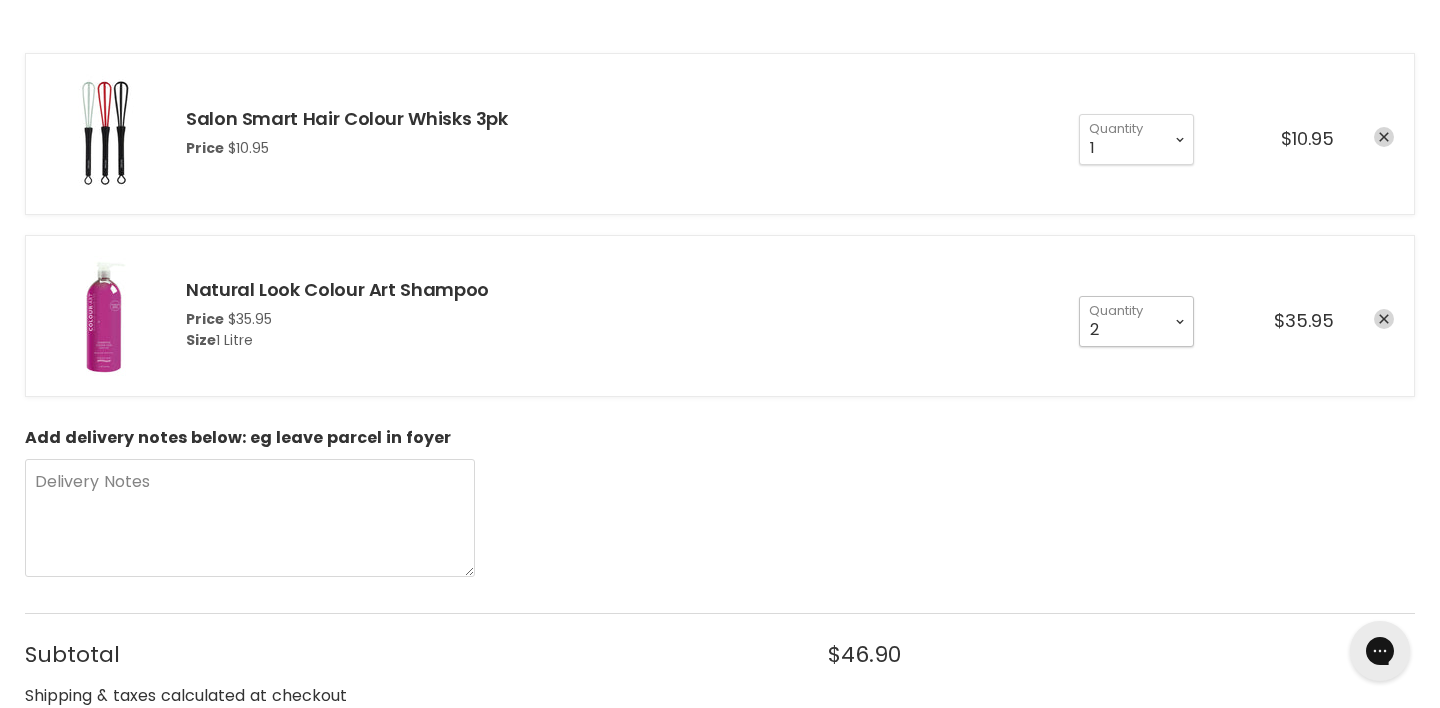 type on "2" 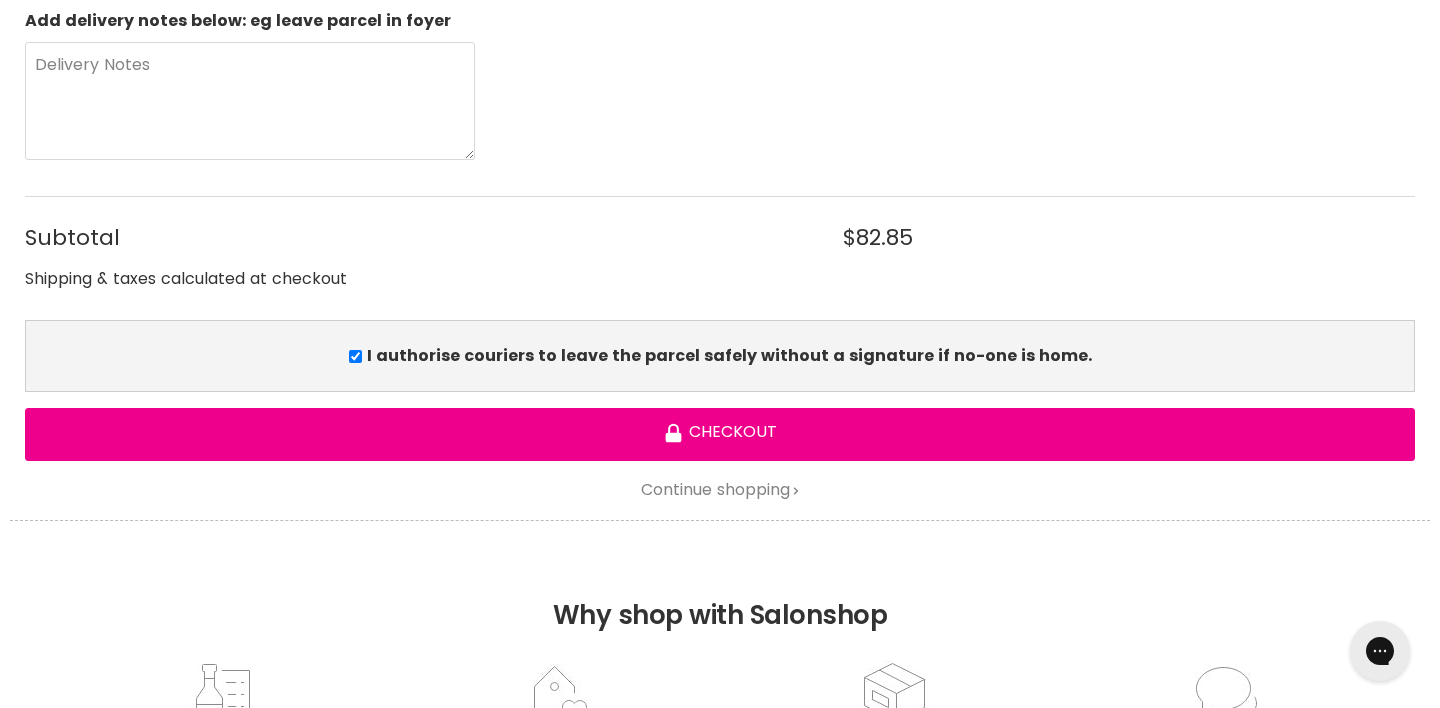 scroll, scrollTop: 0, scrollLeft: 0, axis: both 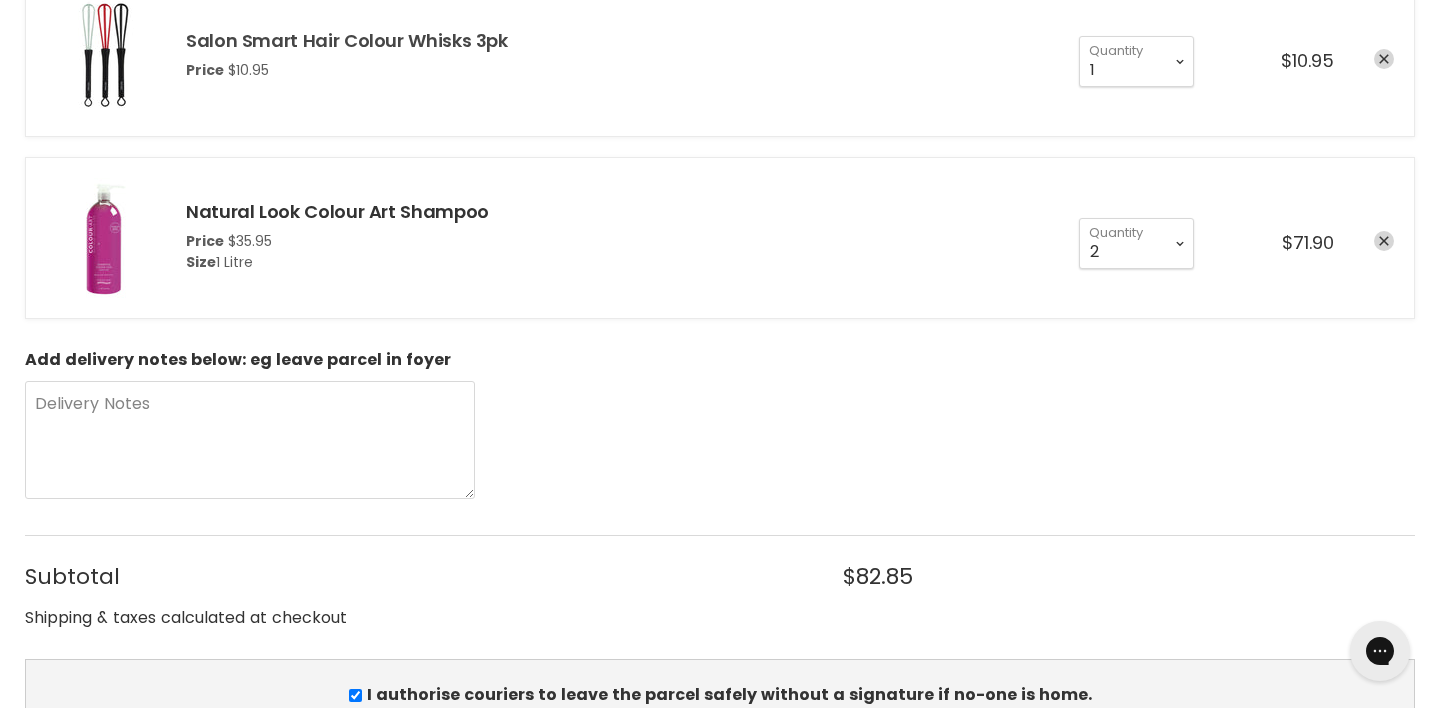 click on "Salon Smart Hair Colour Whisks 3pk" at bounding box center [347, 40] 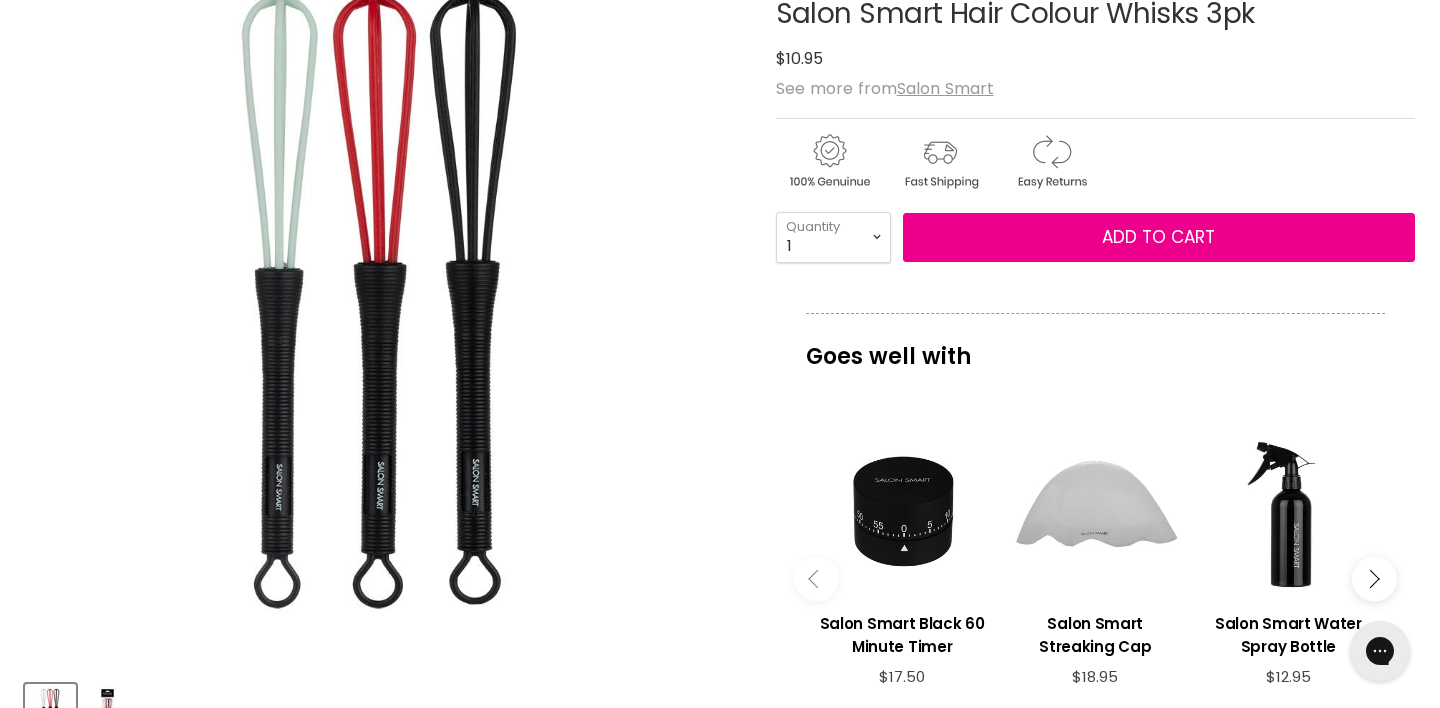 scroll, scrollTop: 0, scrollLeft: 0, axis: both 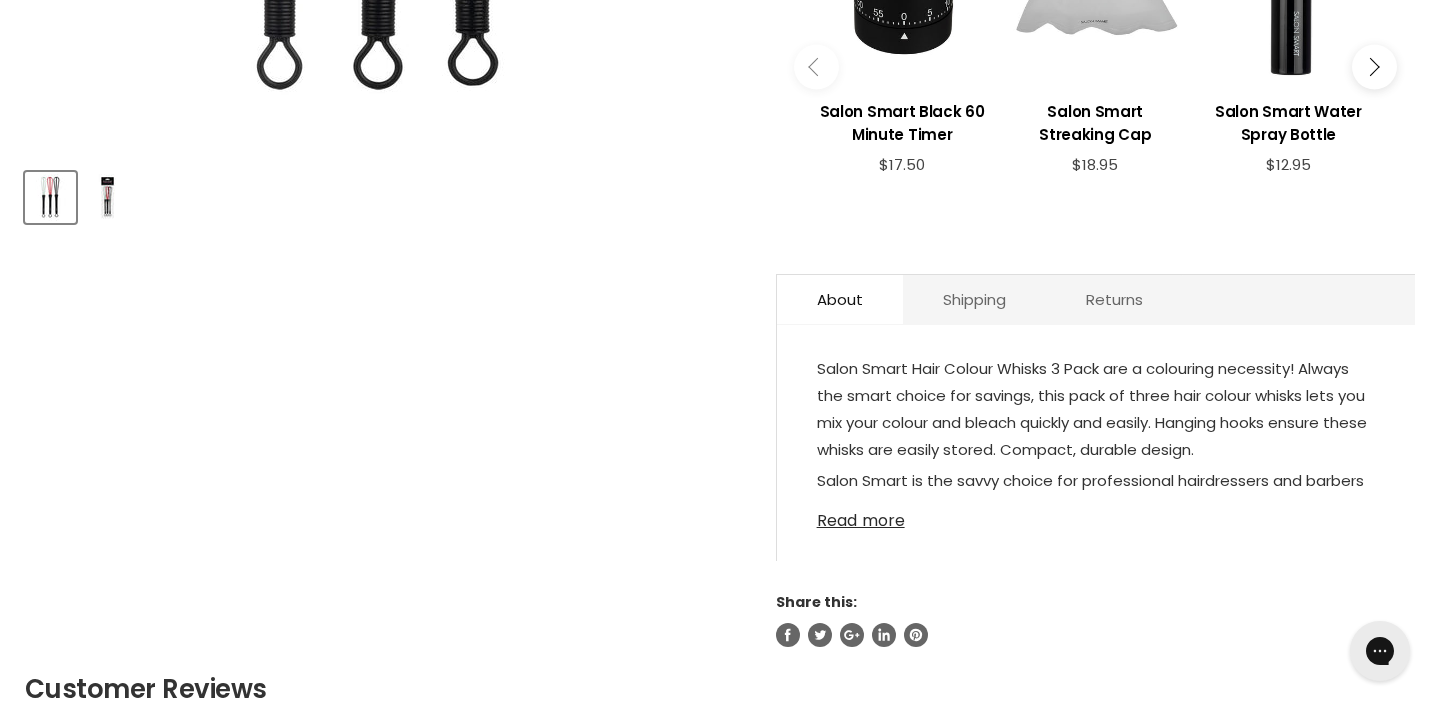 click on "Read more" at bounding box center (1096, 515) 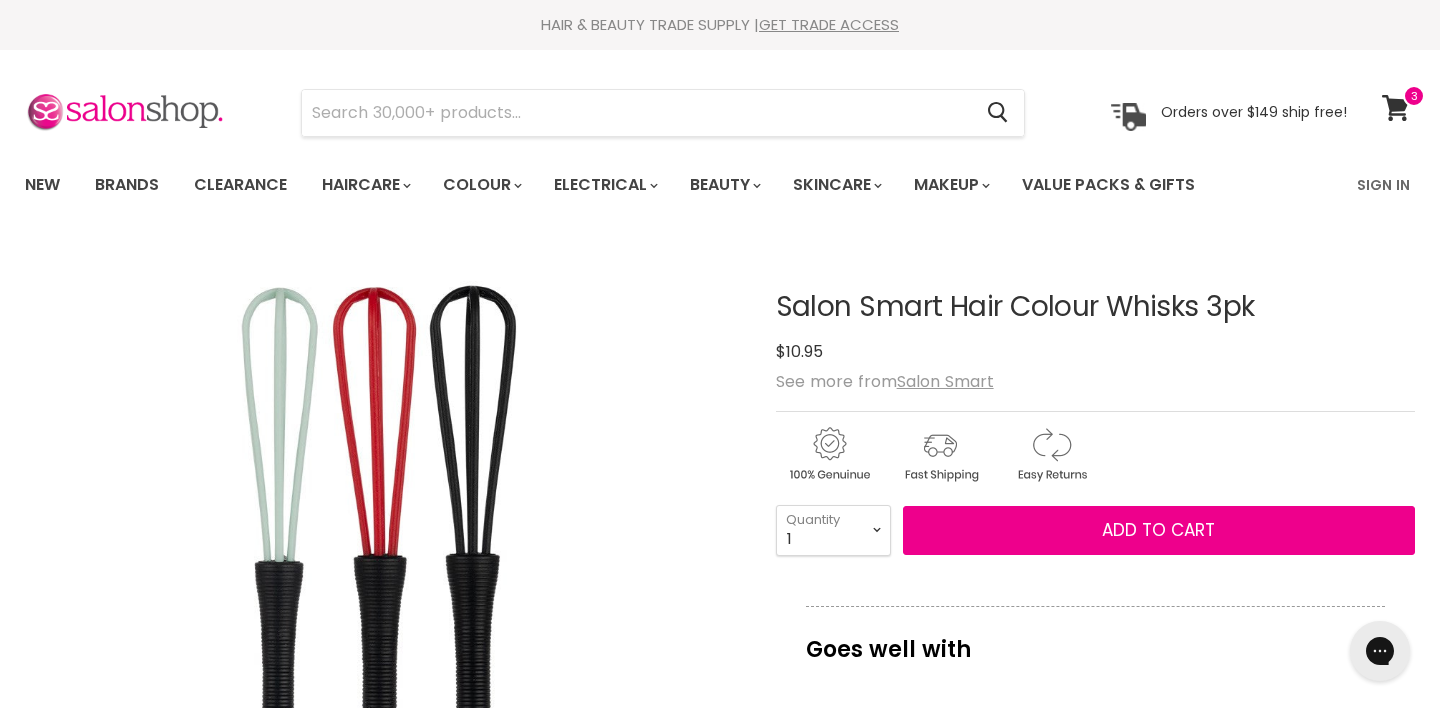 scroll, scrollTop: 0, scrollLeft: 0, axis: both 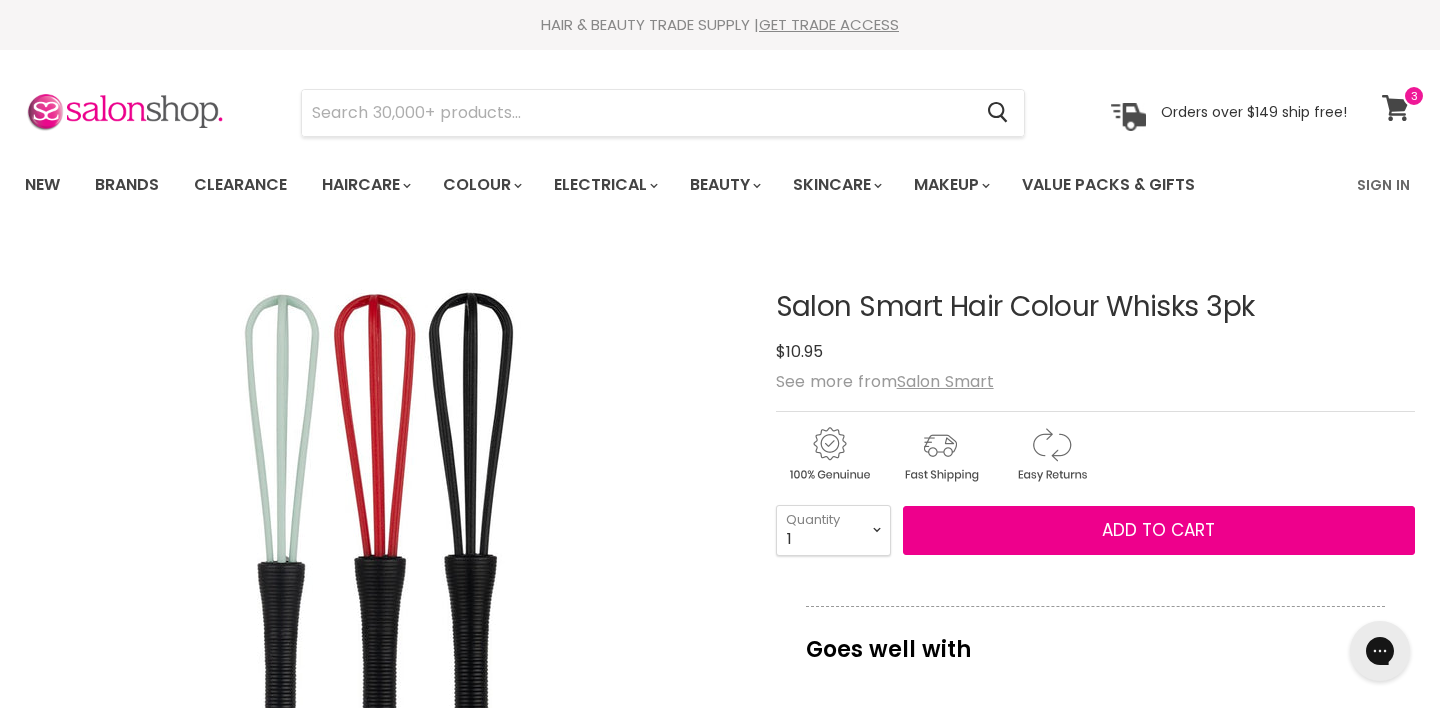 click 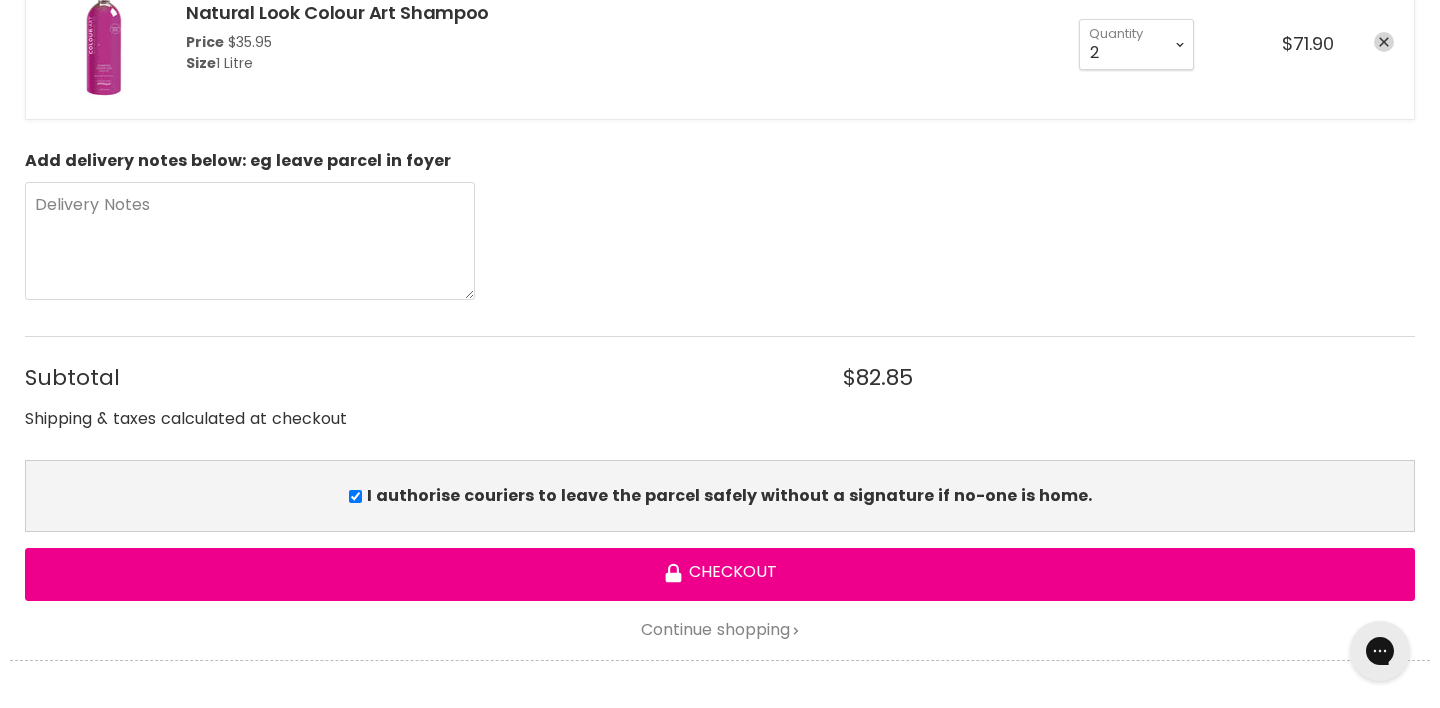 scroll, scrollTop: 570, scrollLeft: 0, axis: vertical 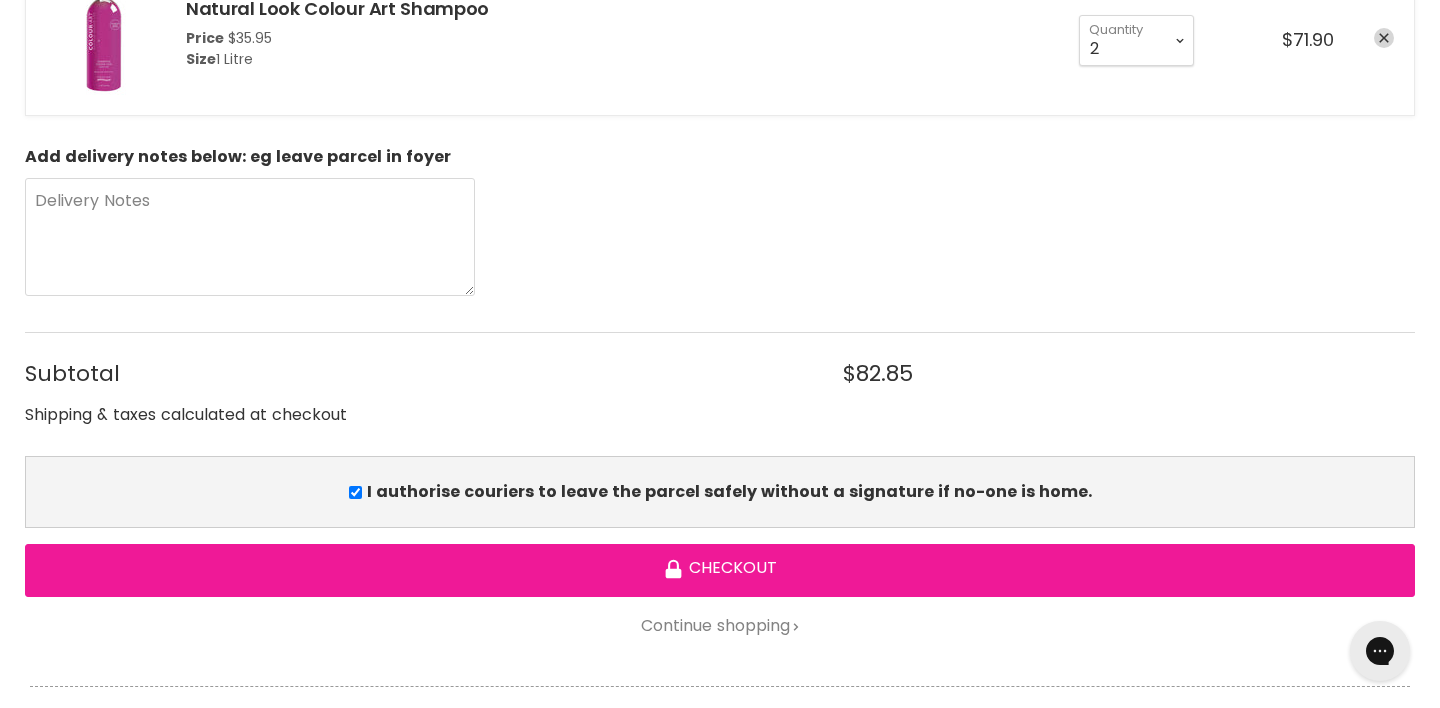 click on "Checkout" at bounding box center [720, 570] 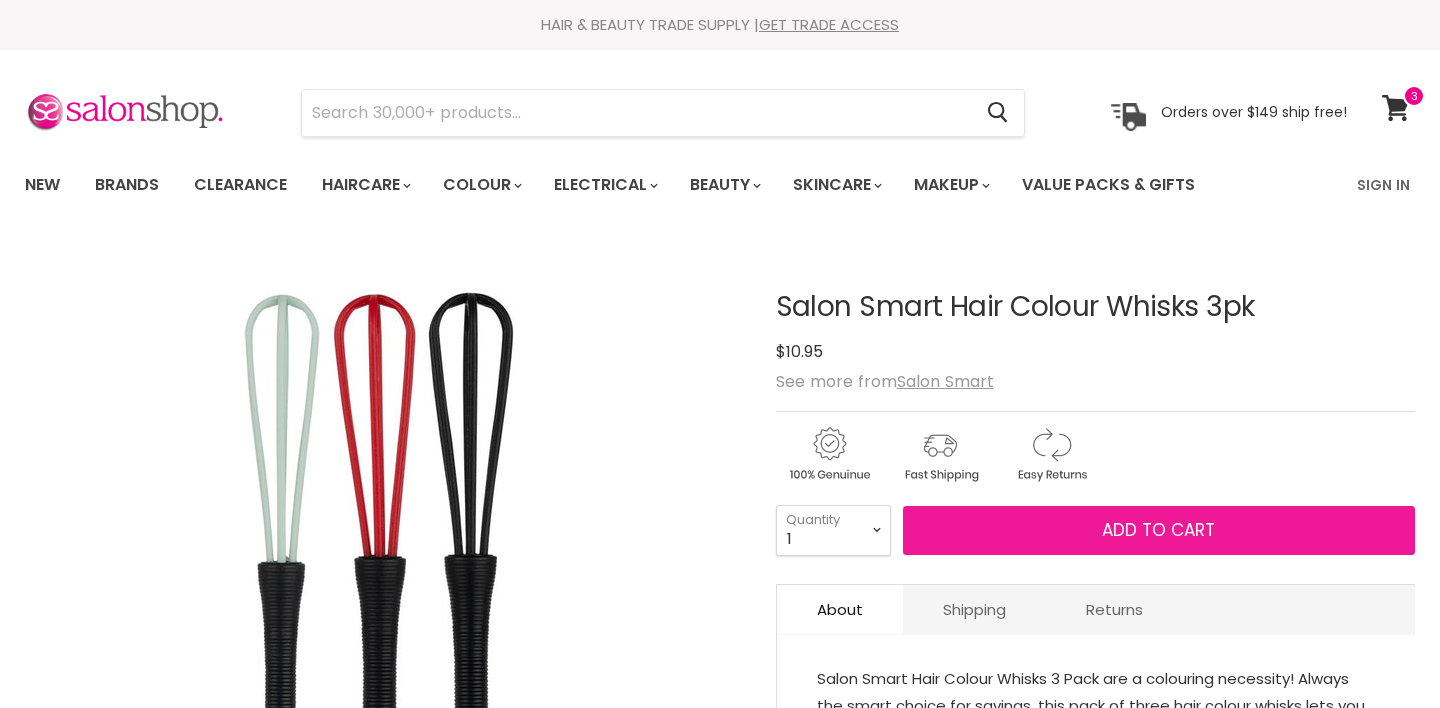 scroll, scrollTop: 0, scrollLeft: 0, axis: both 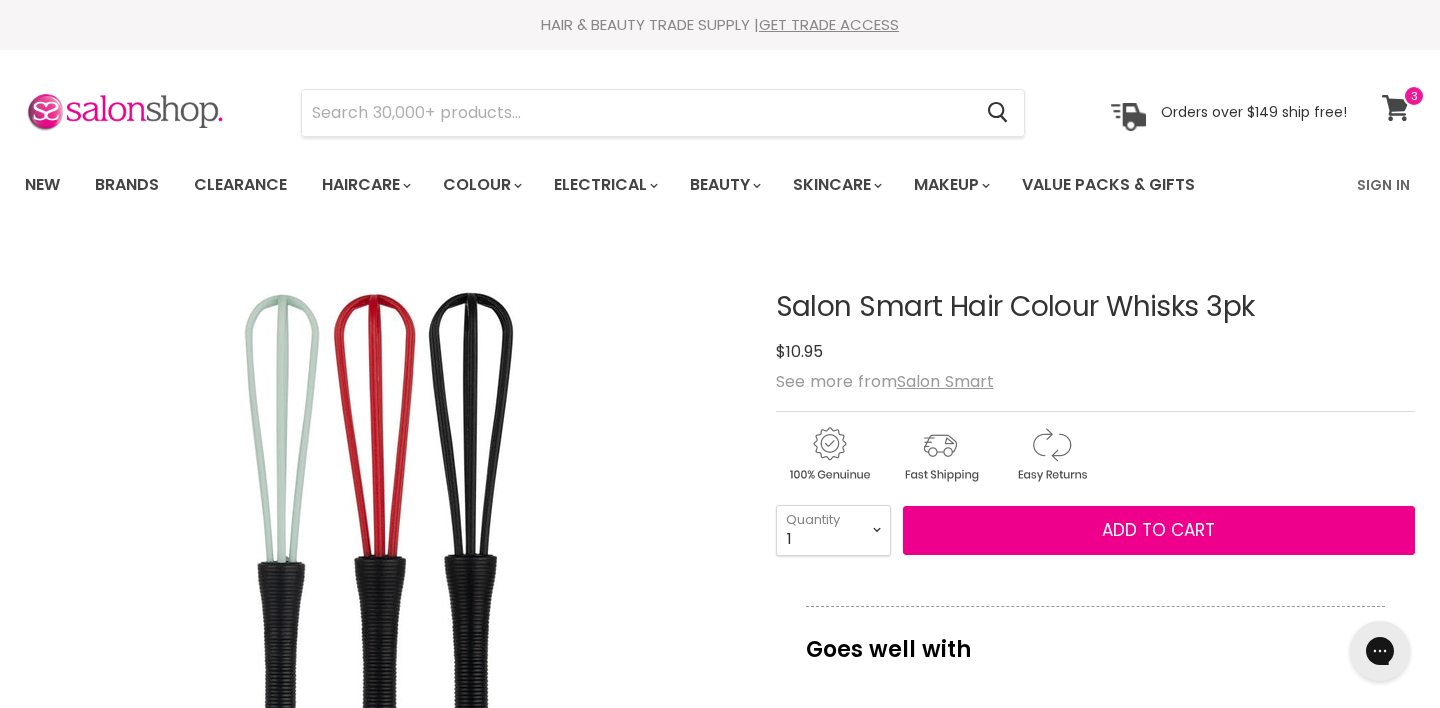 click 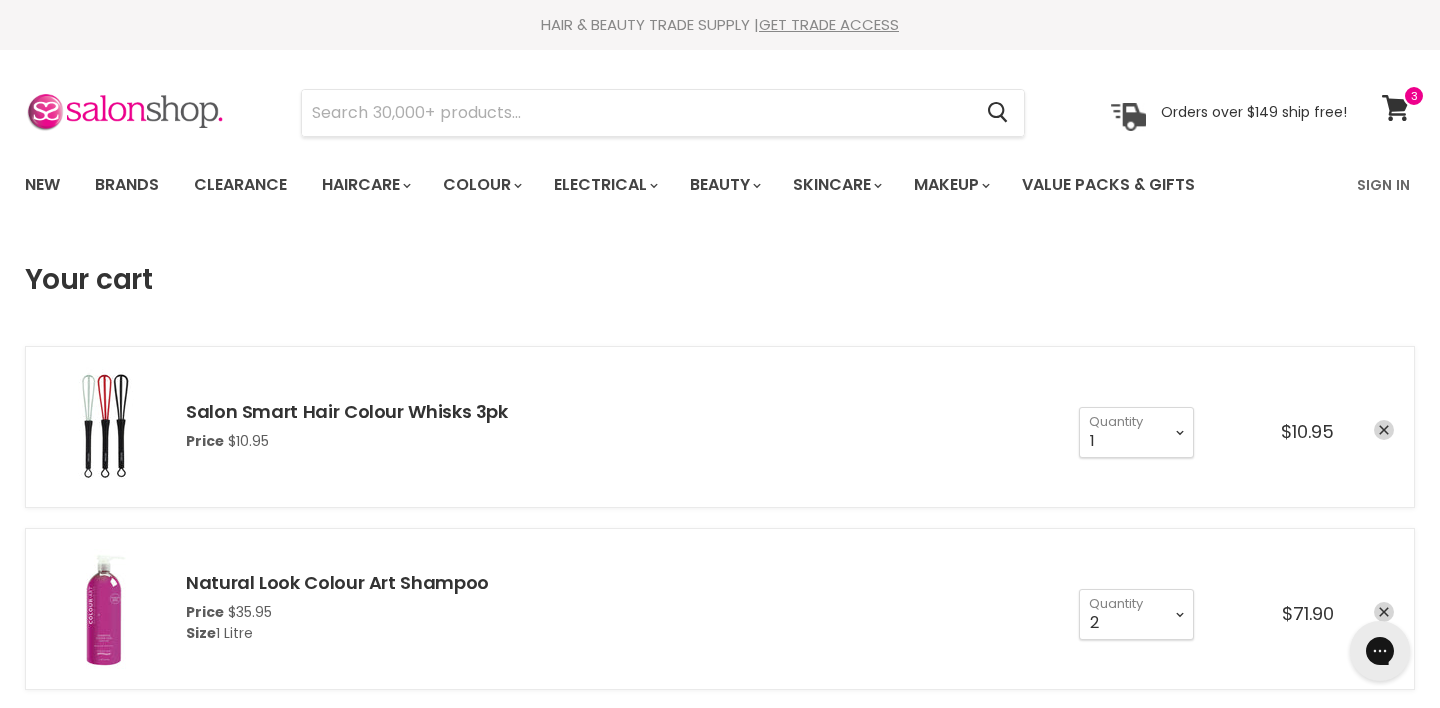 scroll, scrollTop: 0, scrollLeft: 0, axis: both 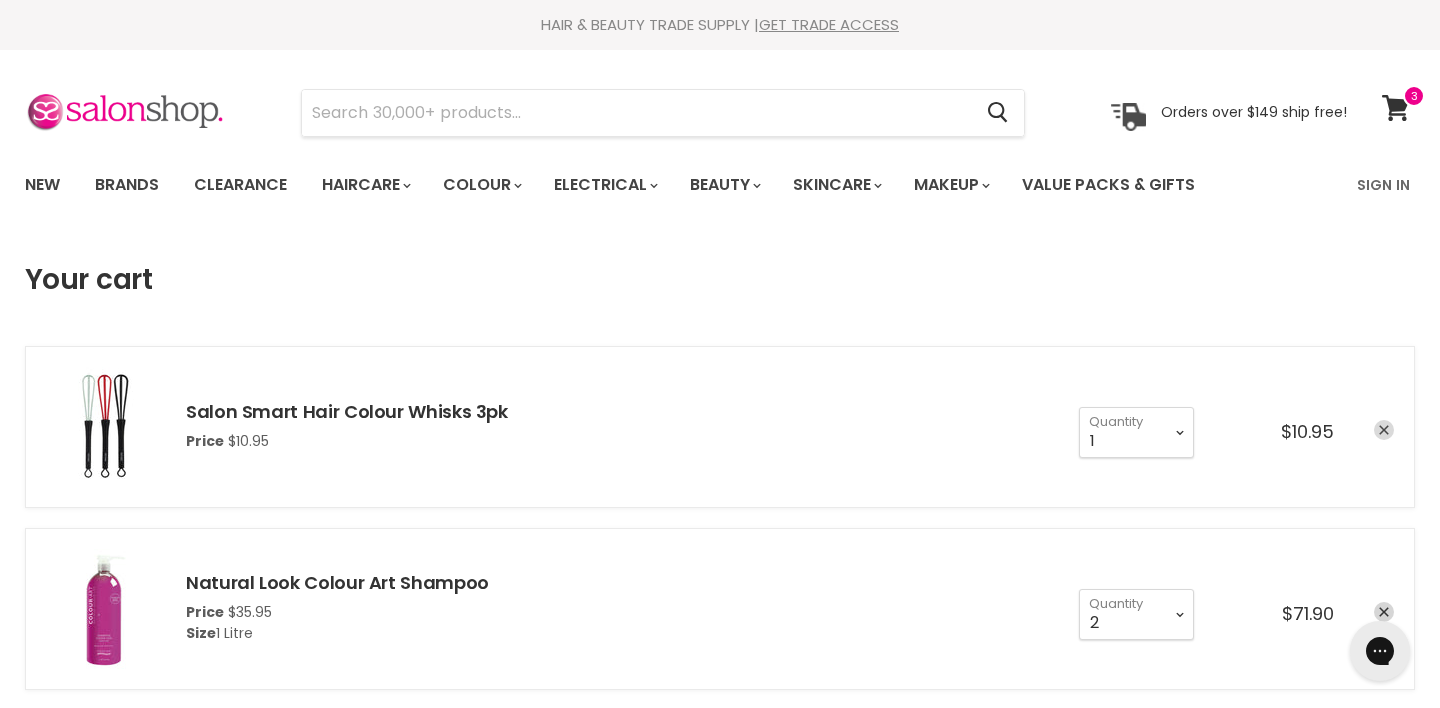 click 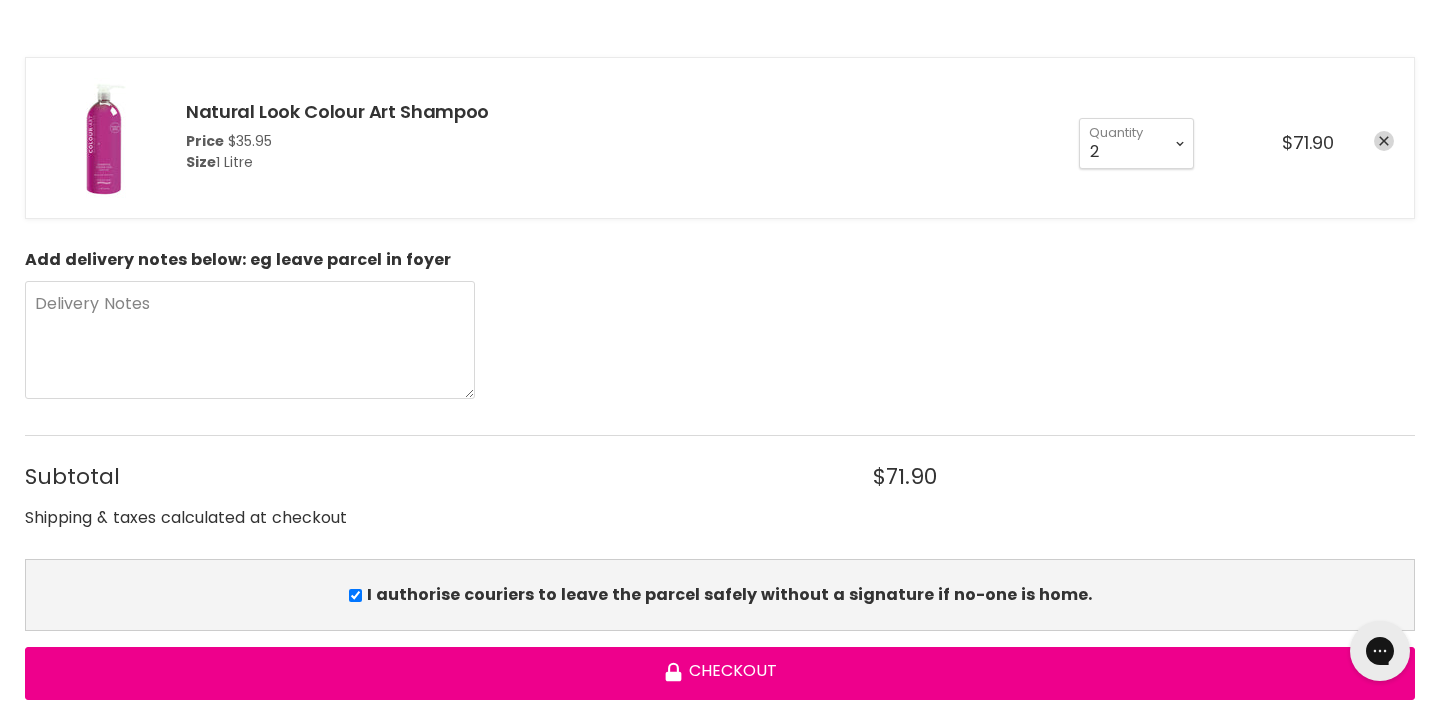 scroll, scrollTop: 0, scrollLeft: 0, axis: both 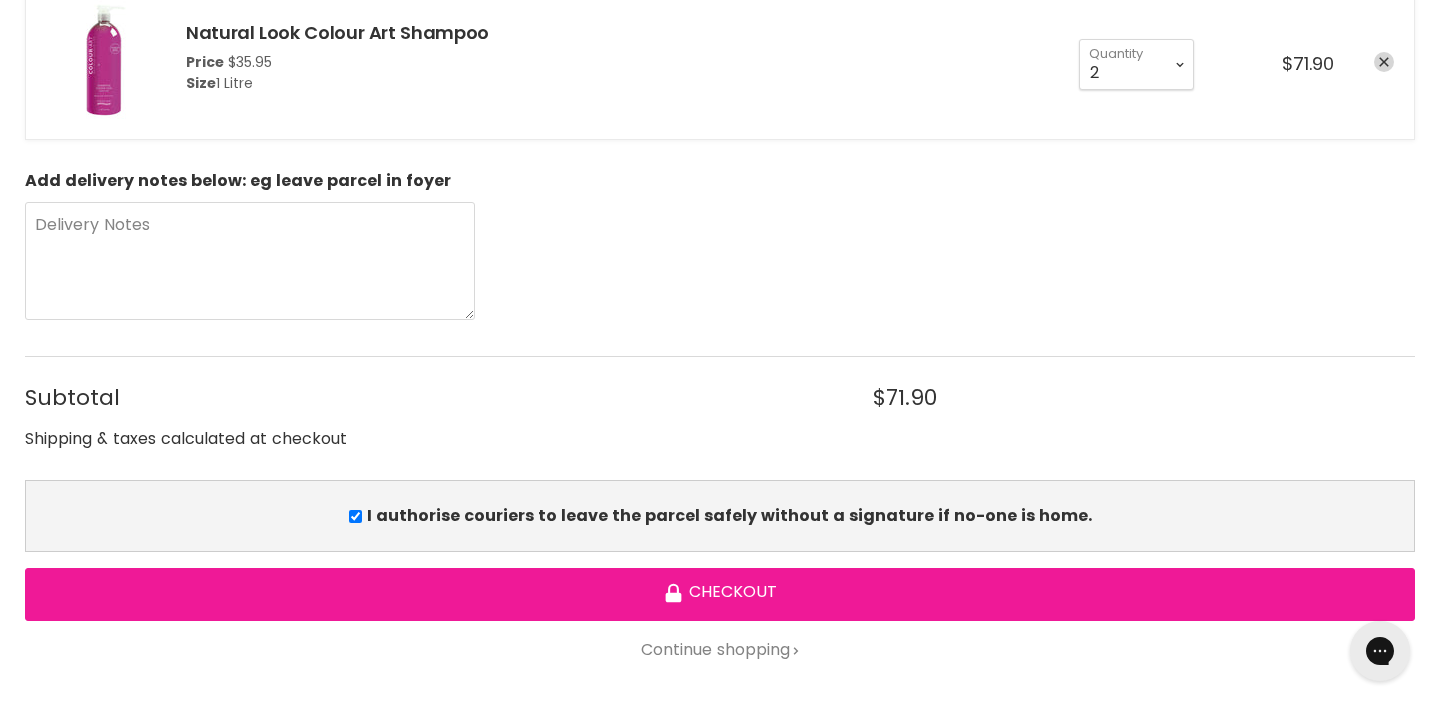 click on "Checkout" at bounding box center (720, 594) 